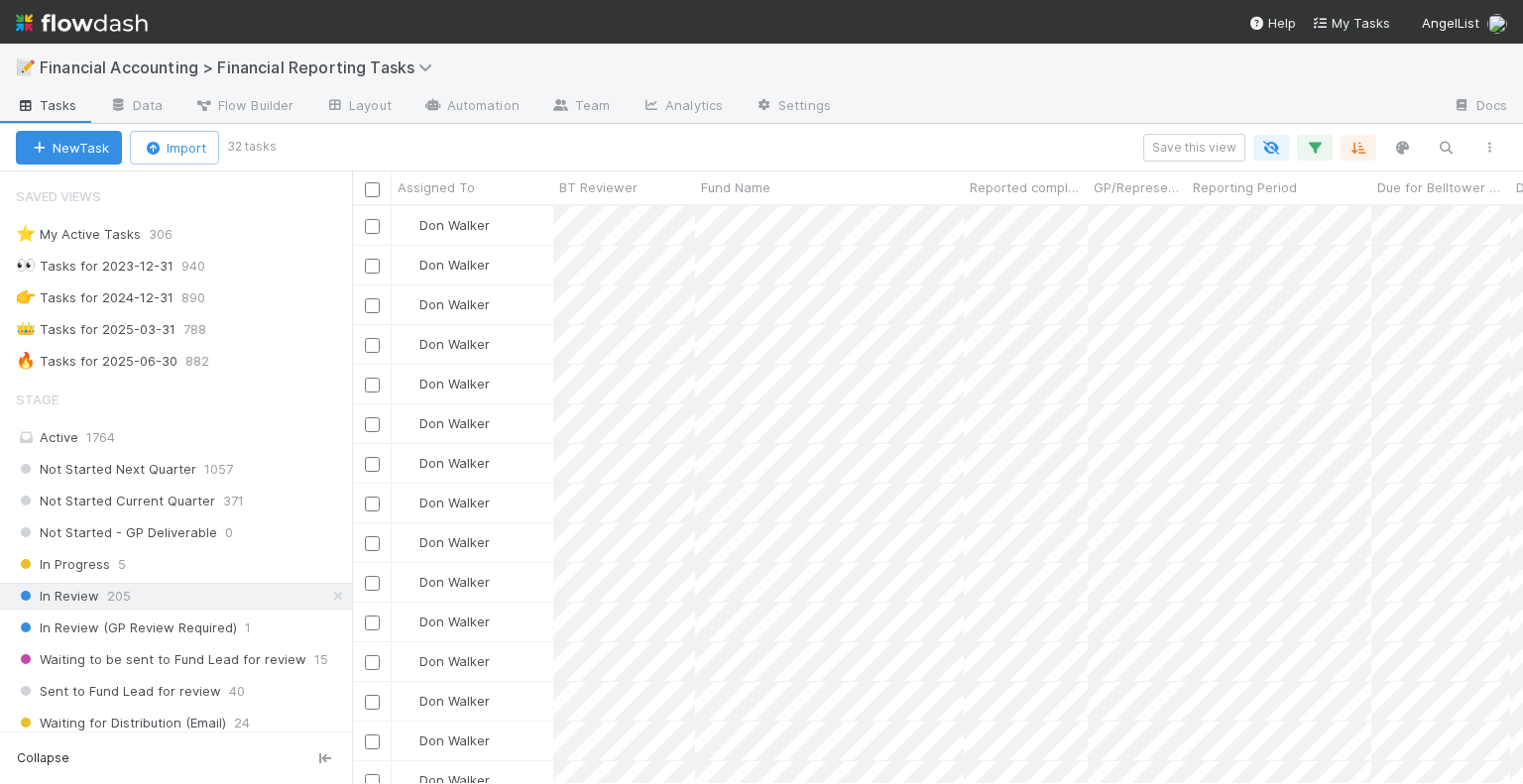 scroll, scrollTop: 0, scrollLeft: 0, axis: both 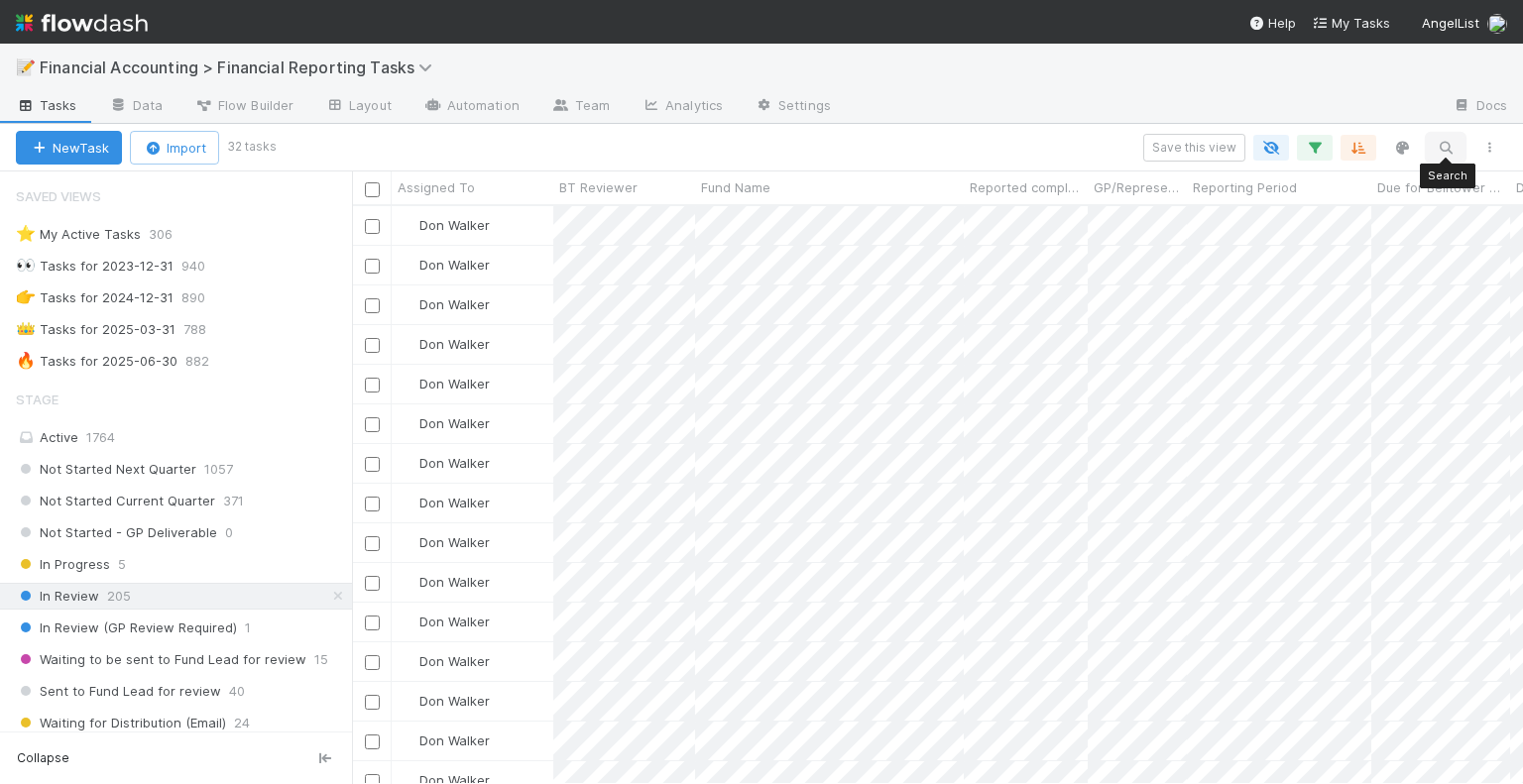 click at bounding box center (1446, 148) 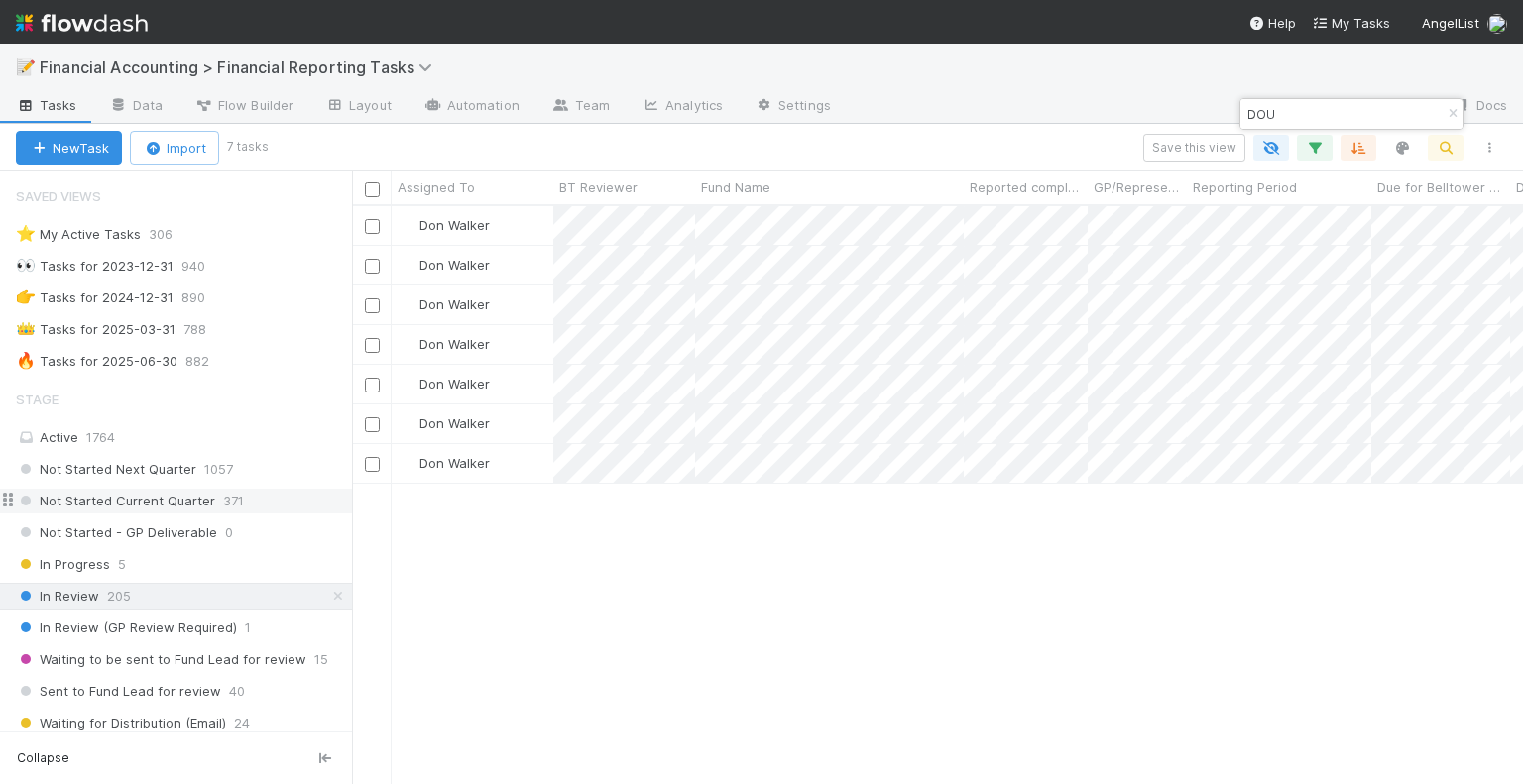 scroll, scrollTop: 16, scrollLeft: 16, axis: both 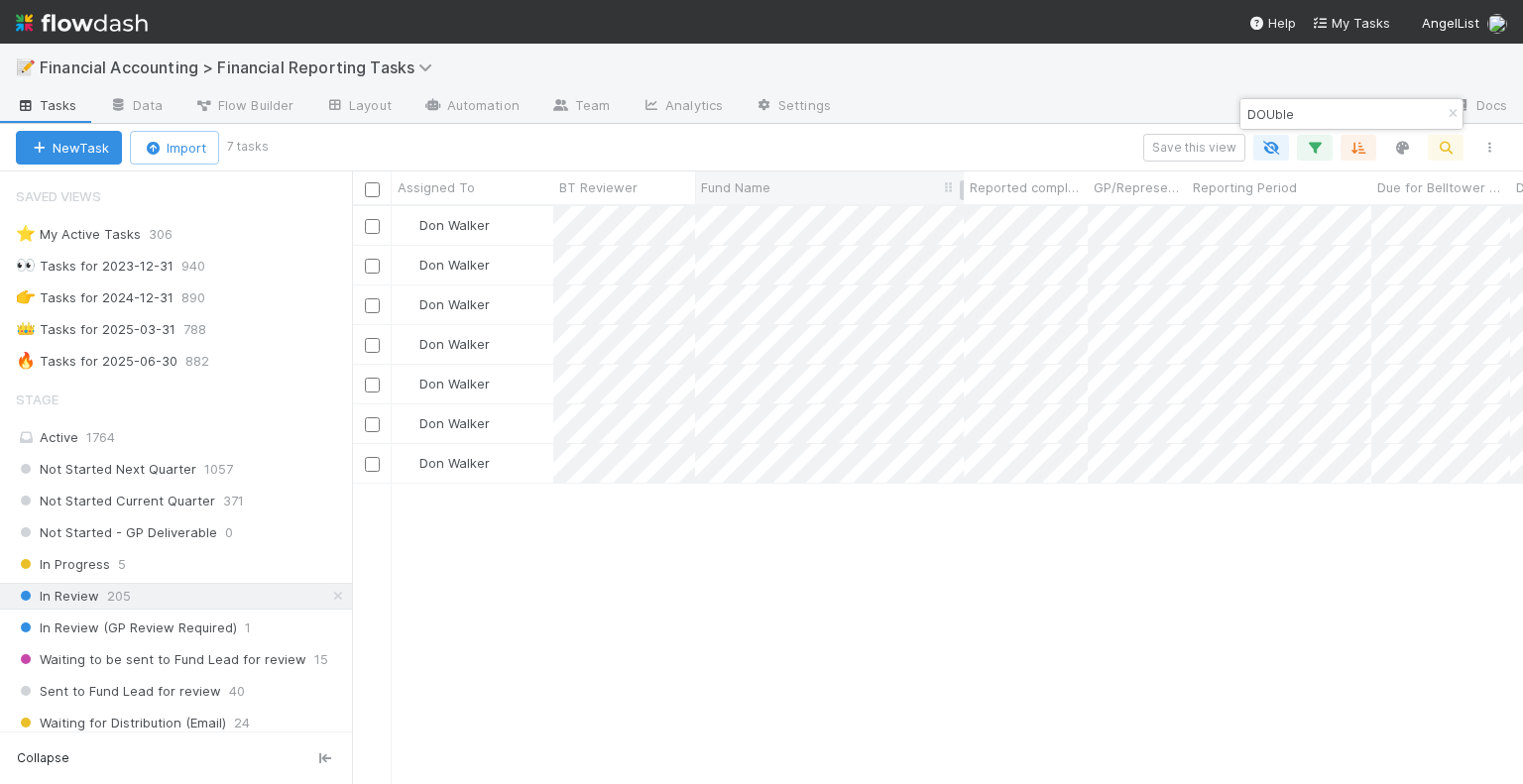 type on "DOUble" 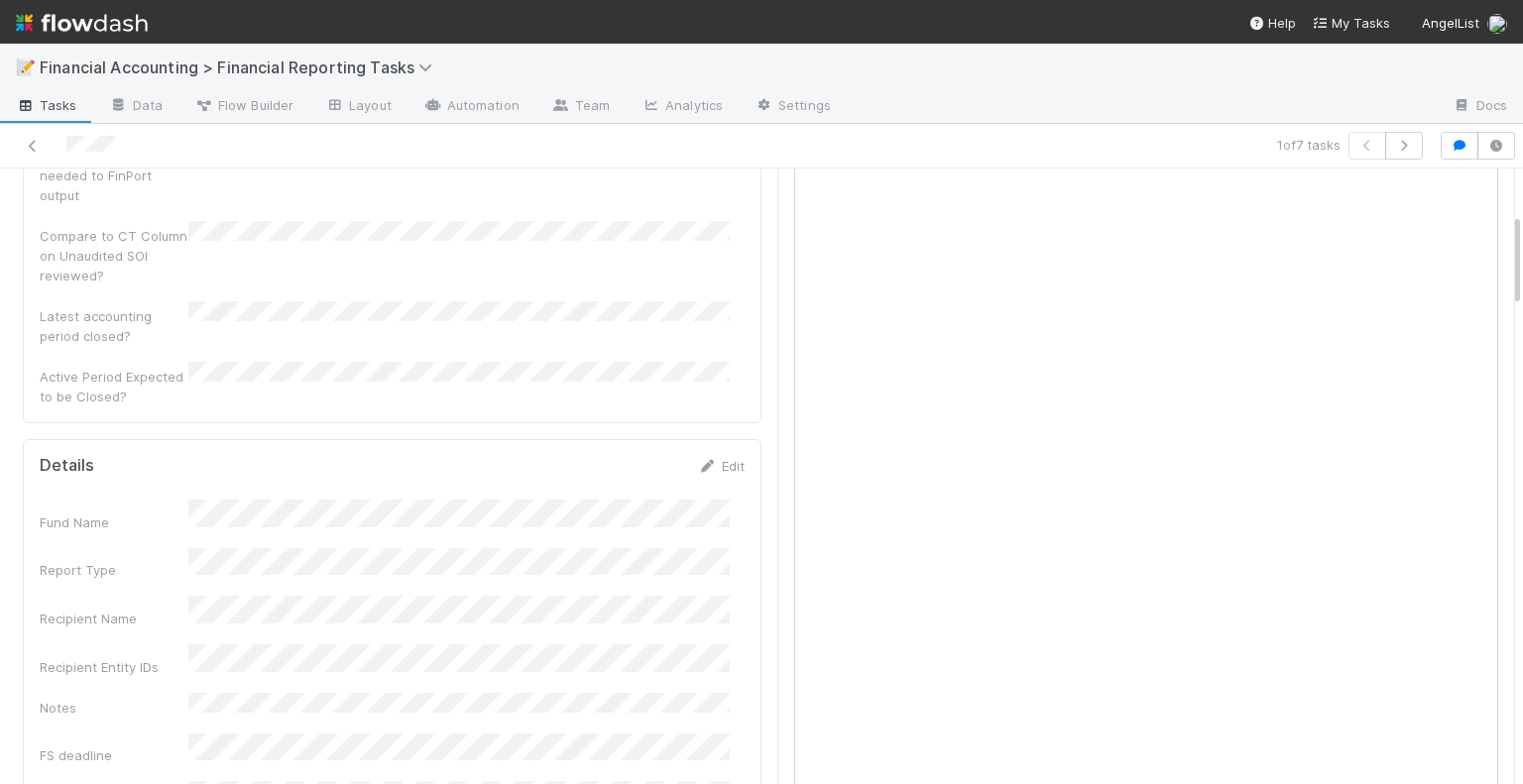 scroll, scrollTop: 0, scrollLeft: 0, axis: both 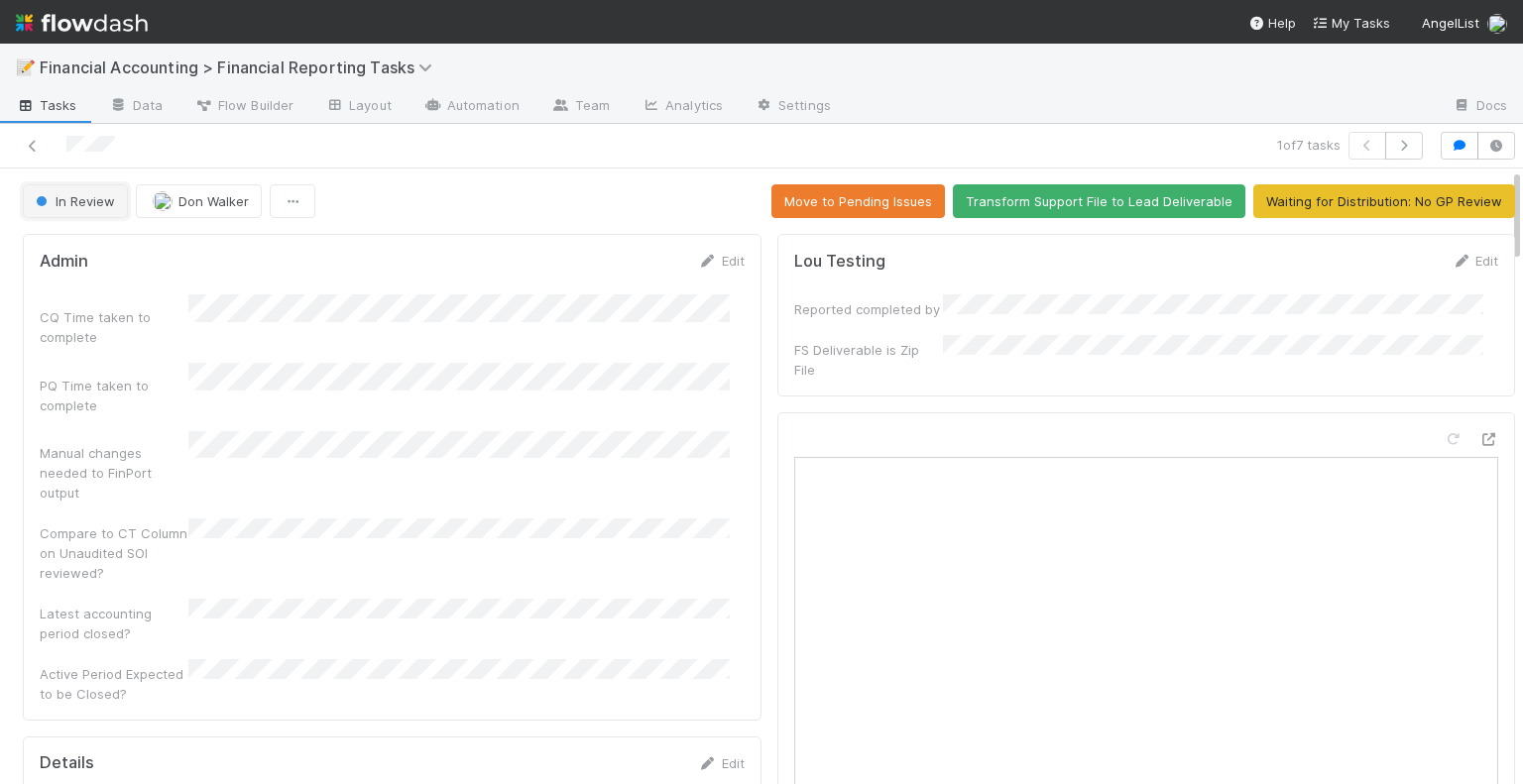 click on "In Review" at bounding box center (73, 201) 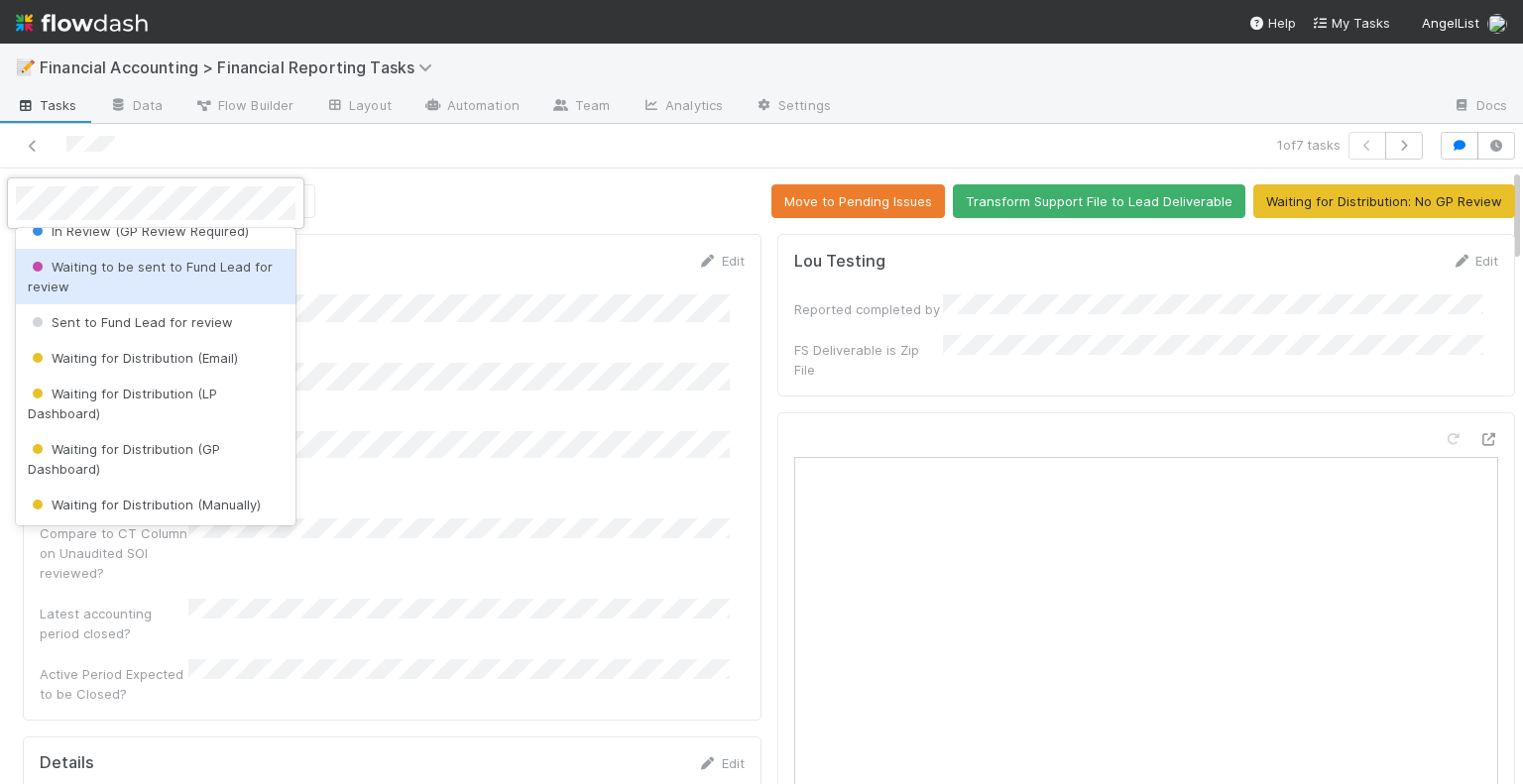scroll, scrollTop: 198, scrollLeft: 0, axis: vertical 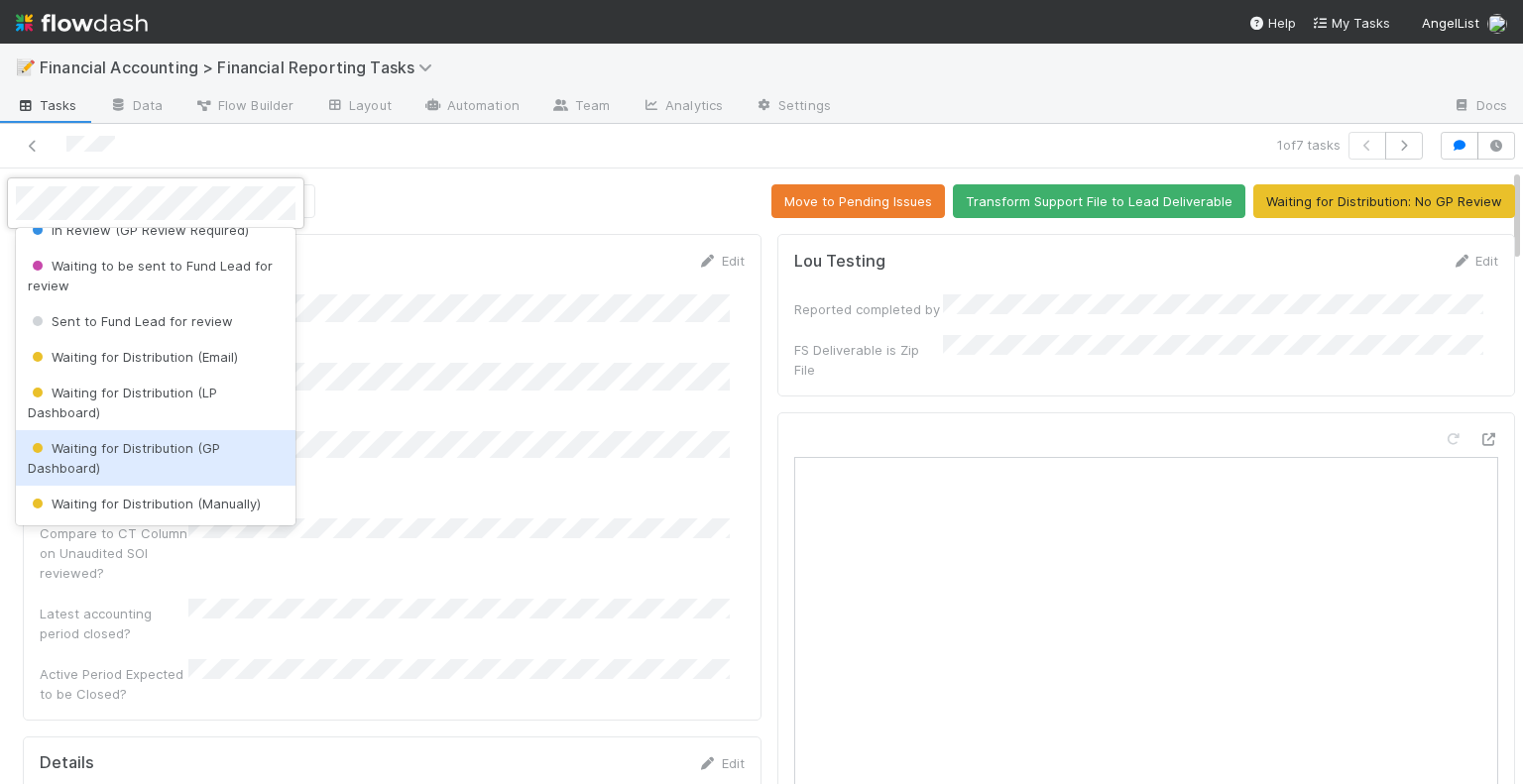 click at bounding box center [38, 448] 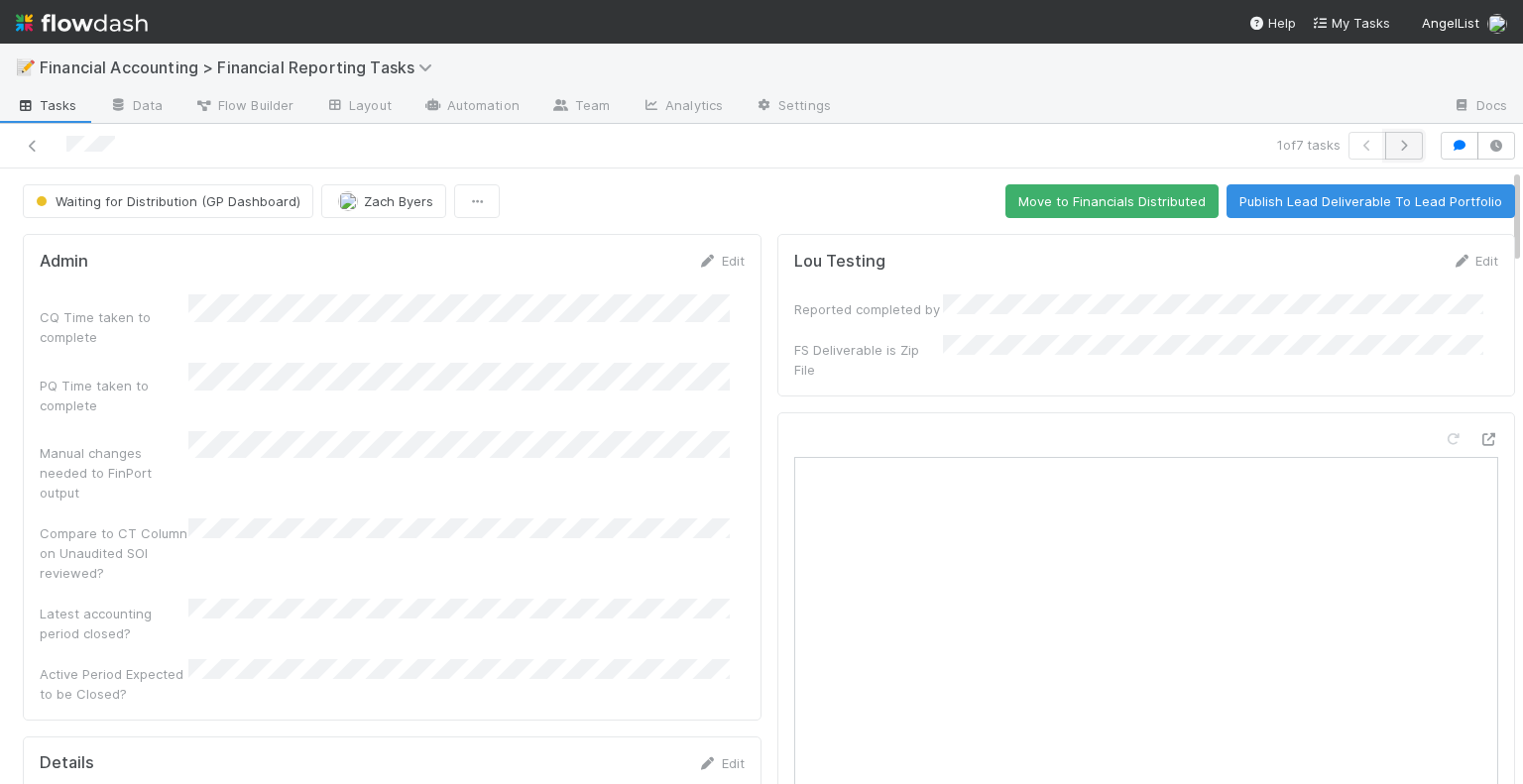click at bounding box center [1404, 146] 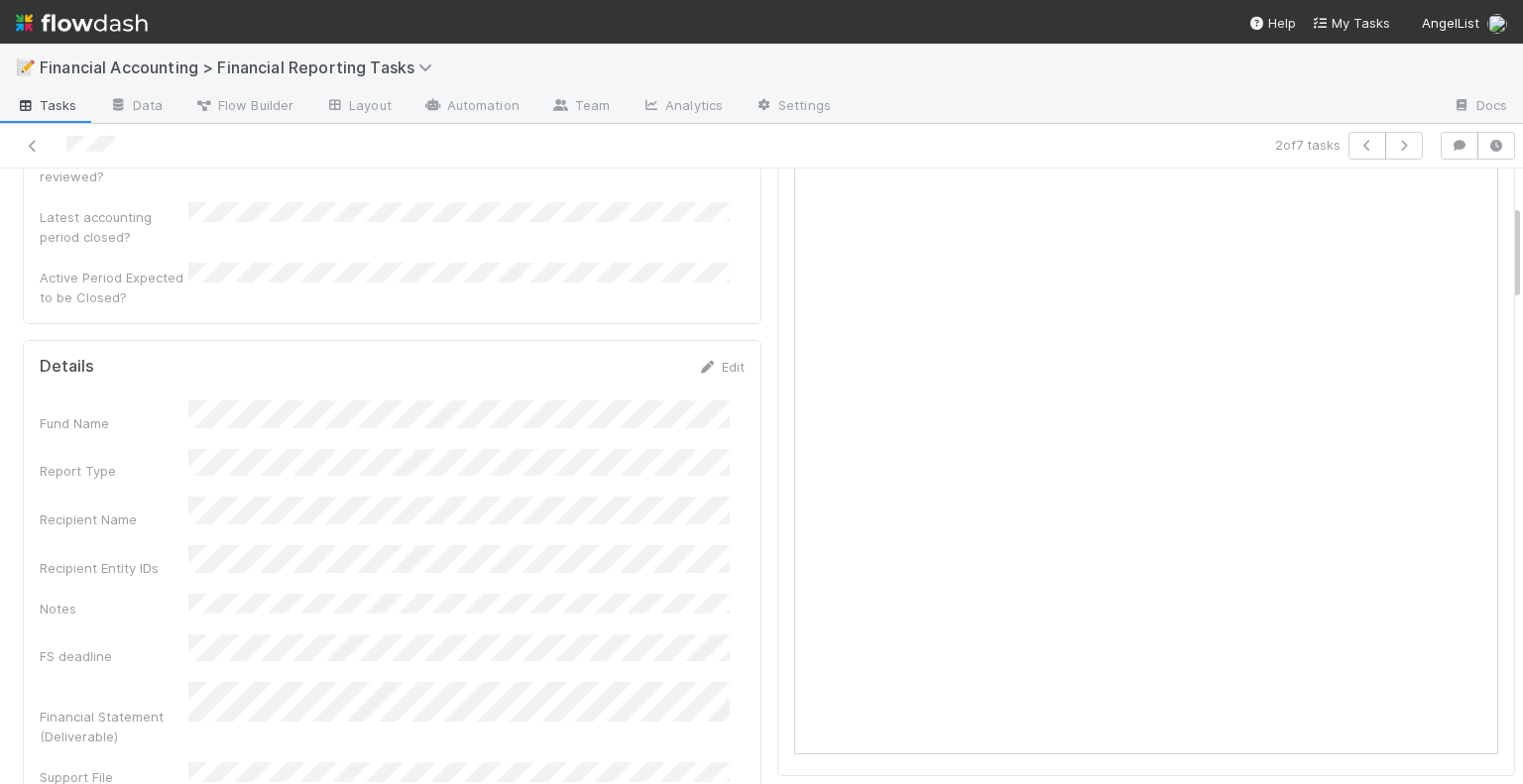 scroll, scrollTop: 0, scrollLeft: 0, axis: both 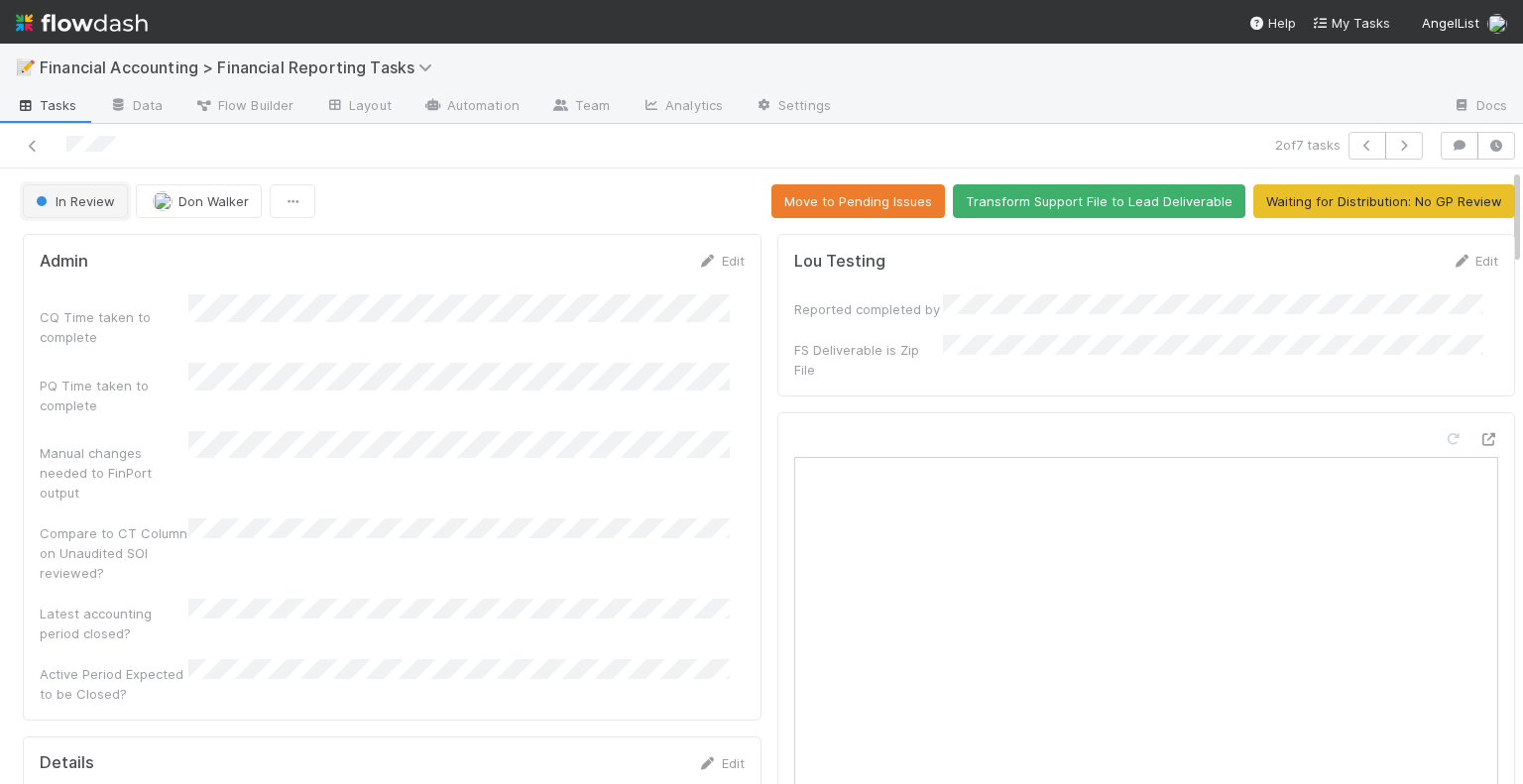 click on "In Review" at bounding box center [73, 201] 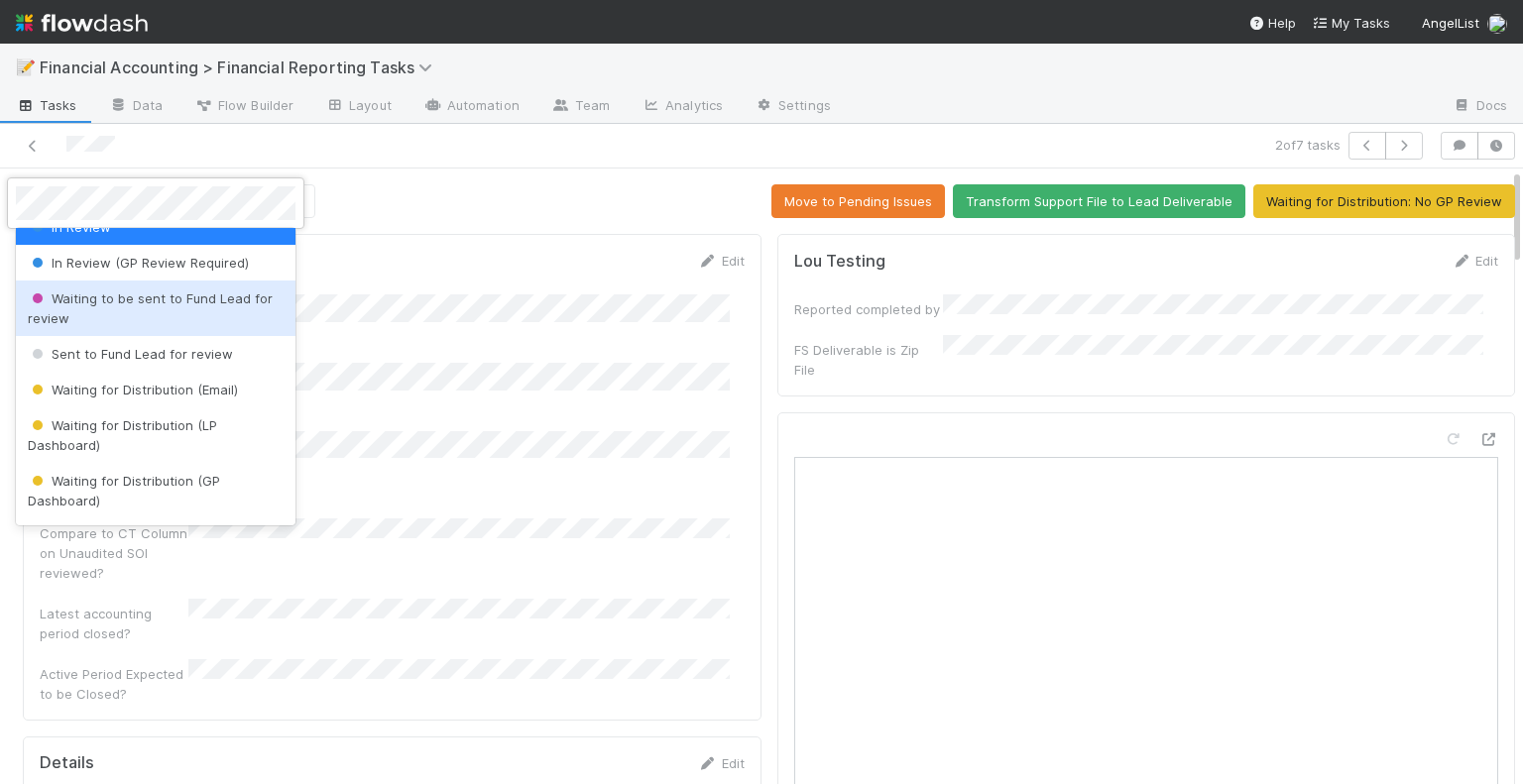scroll, scrollTop: 198, scrollLeft: 0, axis: vertical 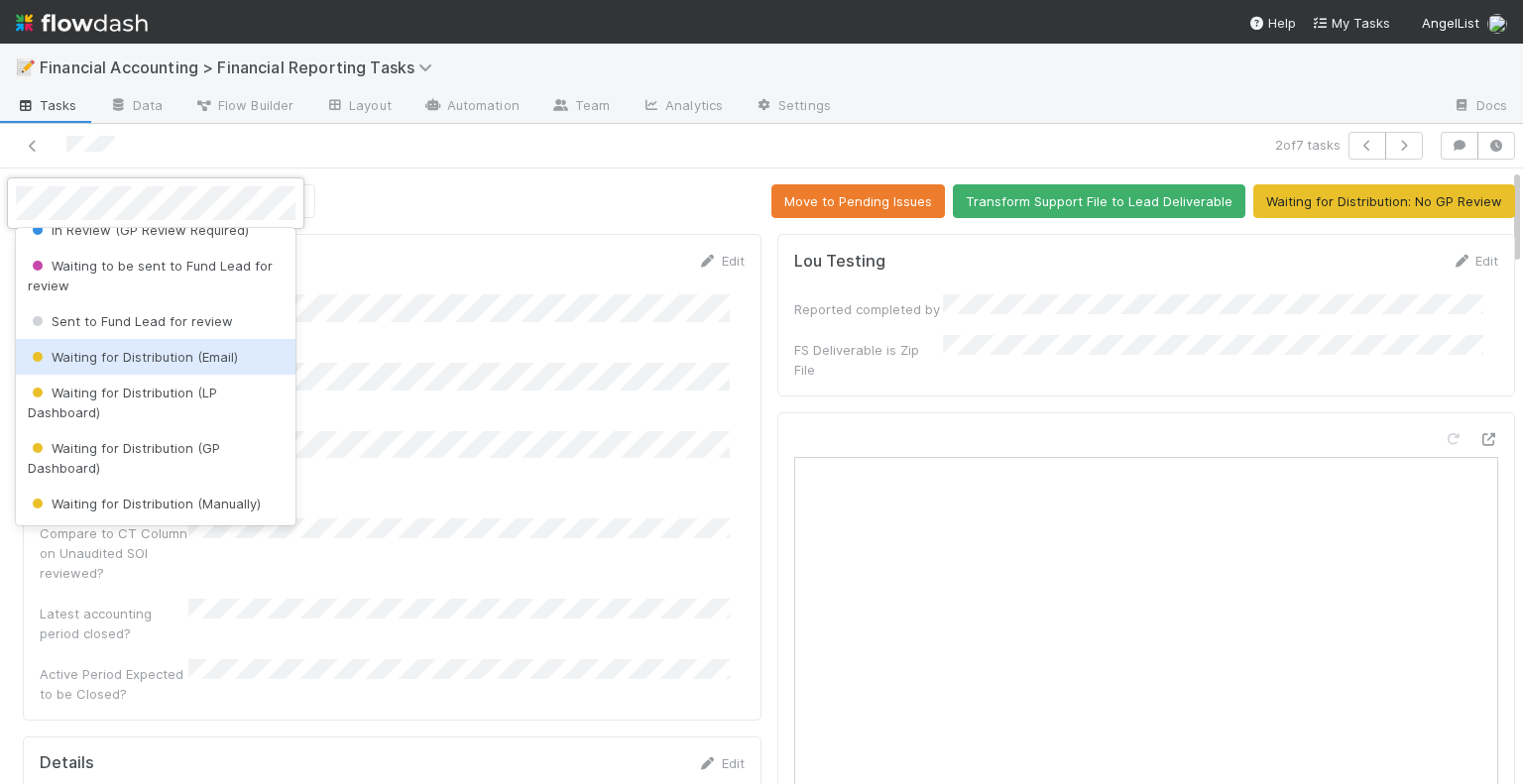 click on "Waiting for Distribution (Email)" at bounding box center (133, 357) 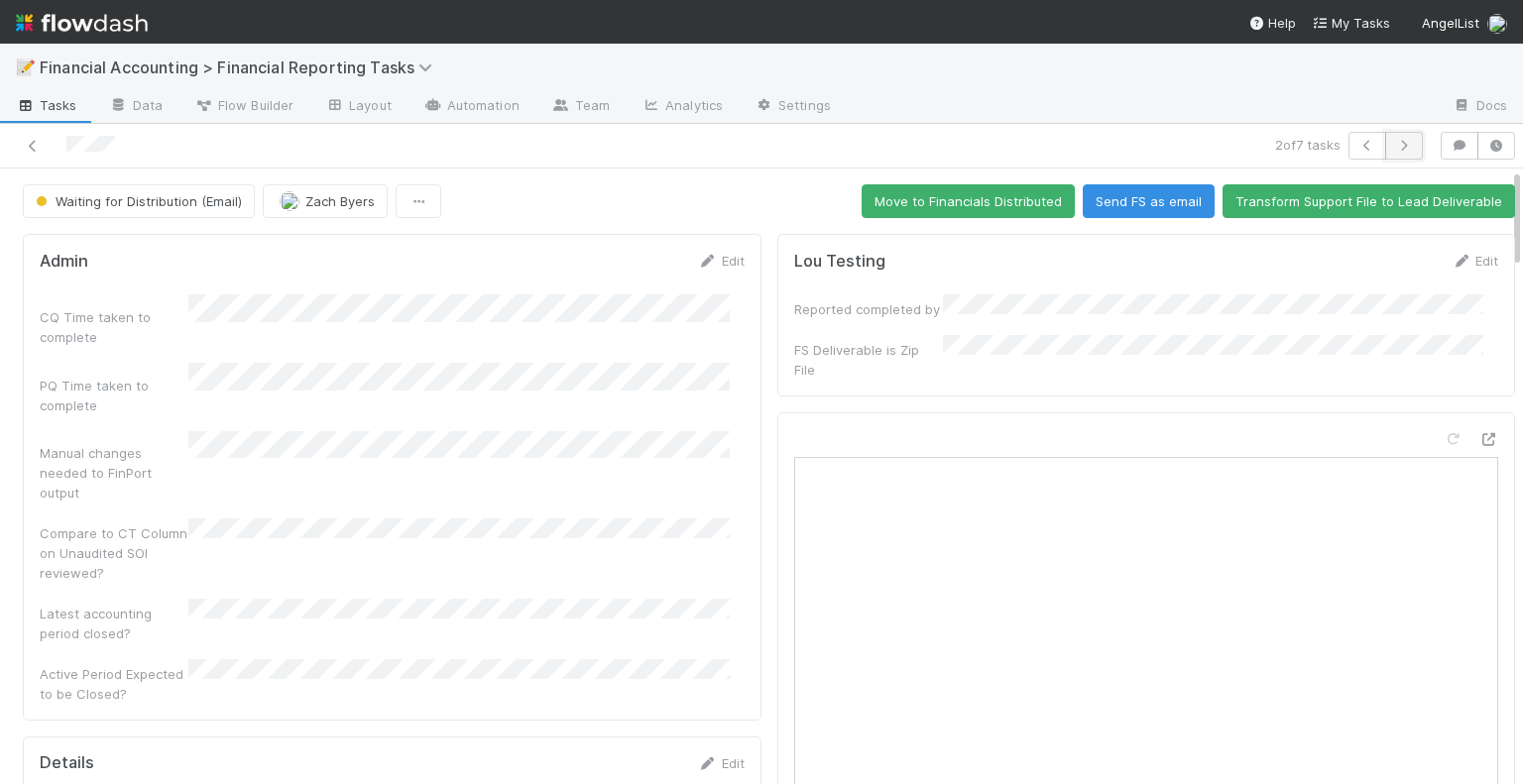 click at bounding box center [1404, 146] 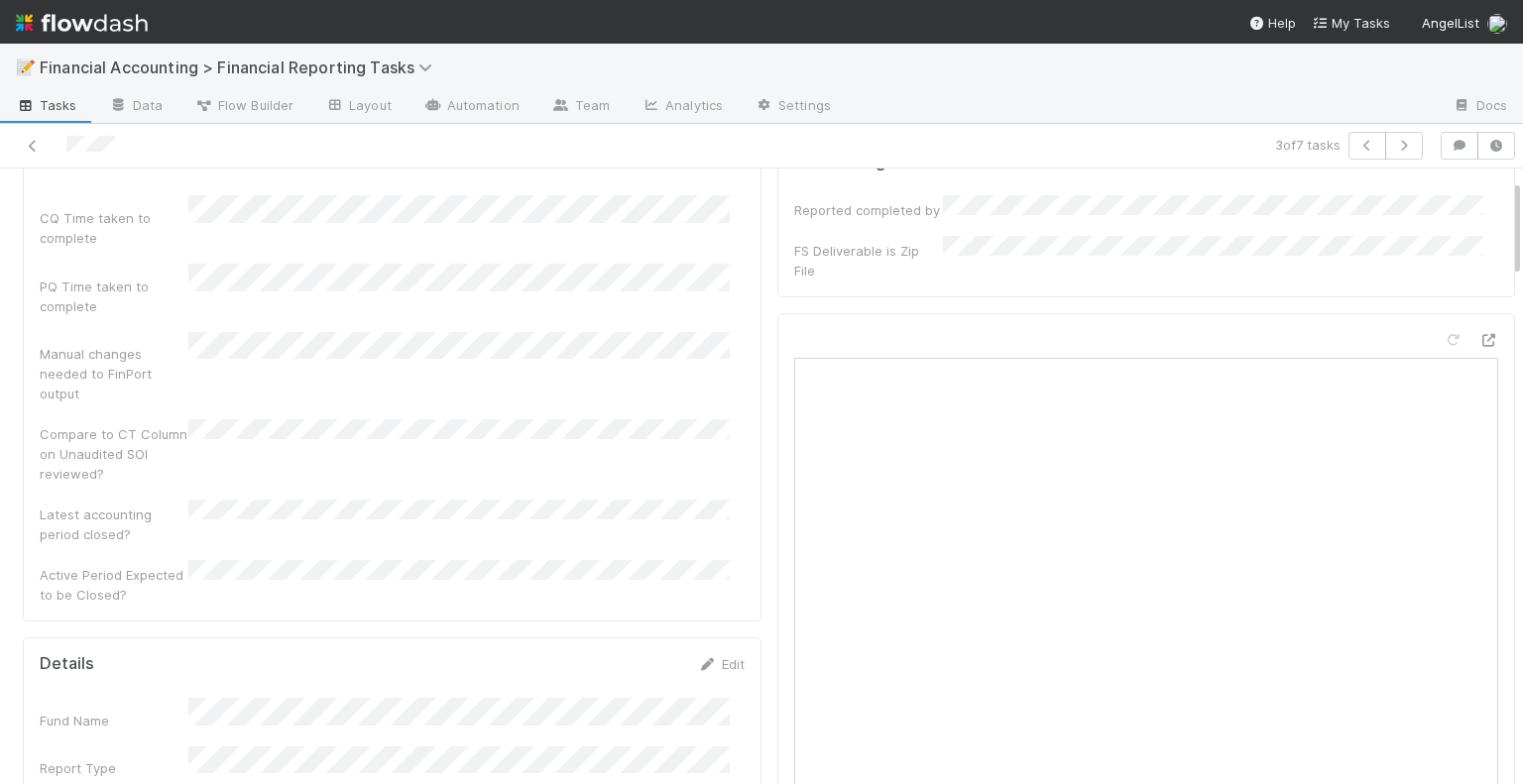scroll, scrollTop: 0, scrollLeft: 0, axis: both 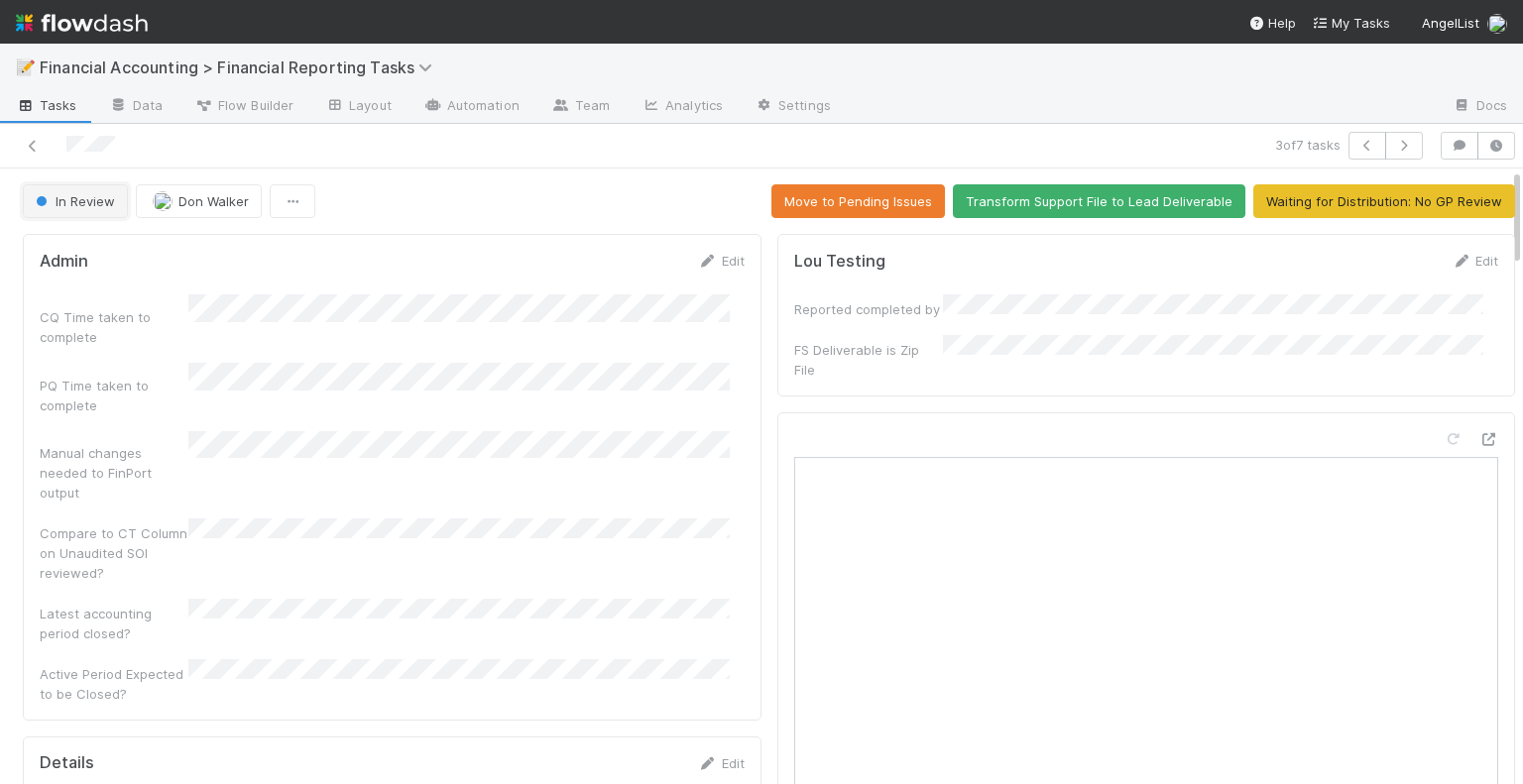 click at bounding box center [42, 201] 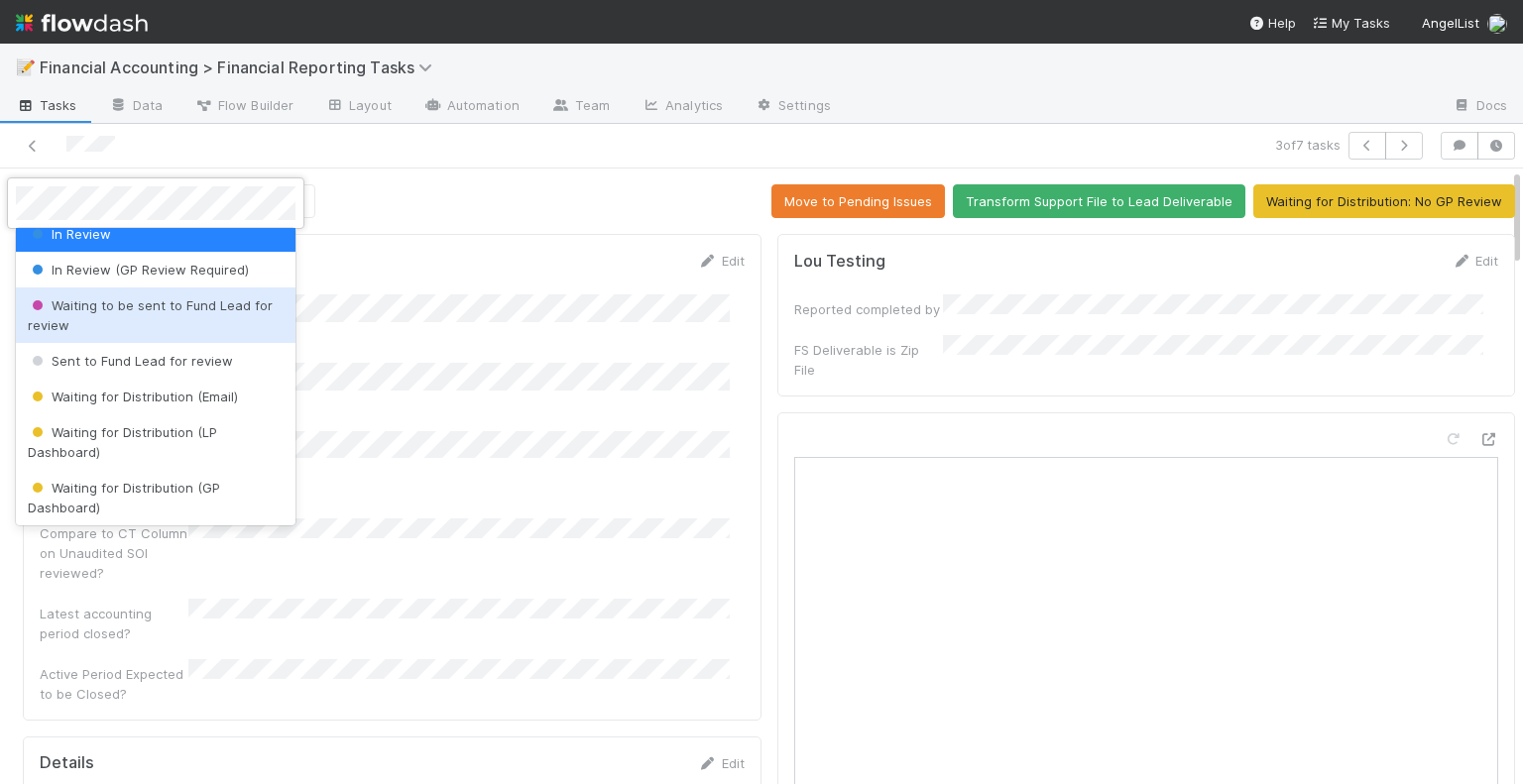 scroll, scrollTop: 198, scrollLeft: 0, axis: vertical 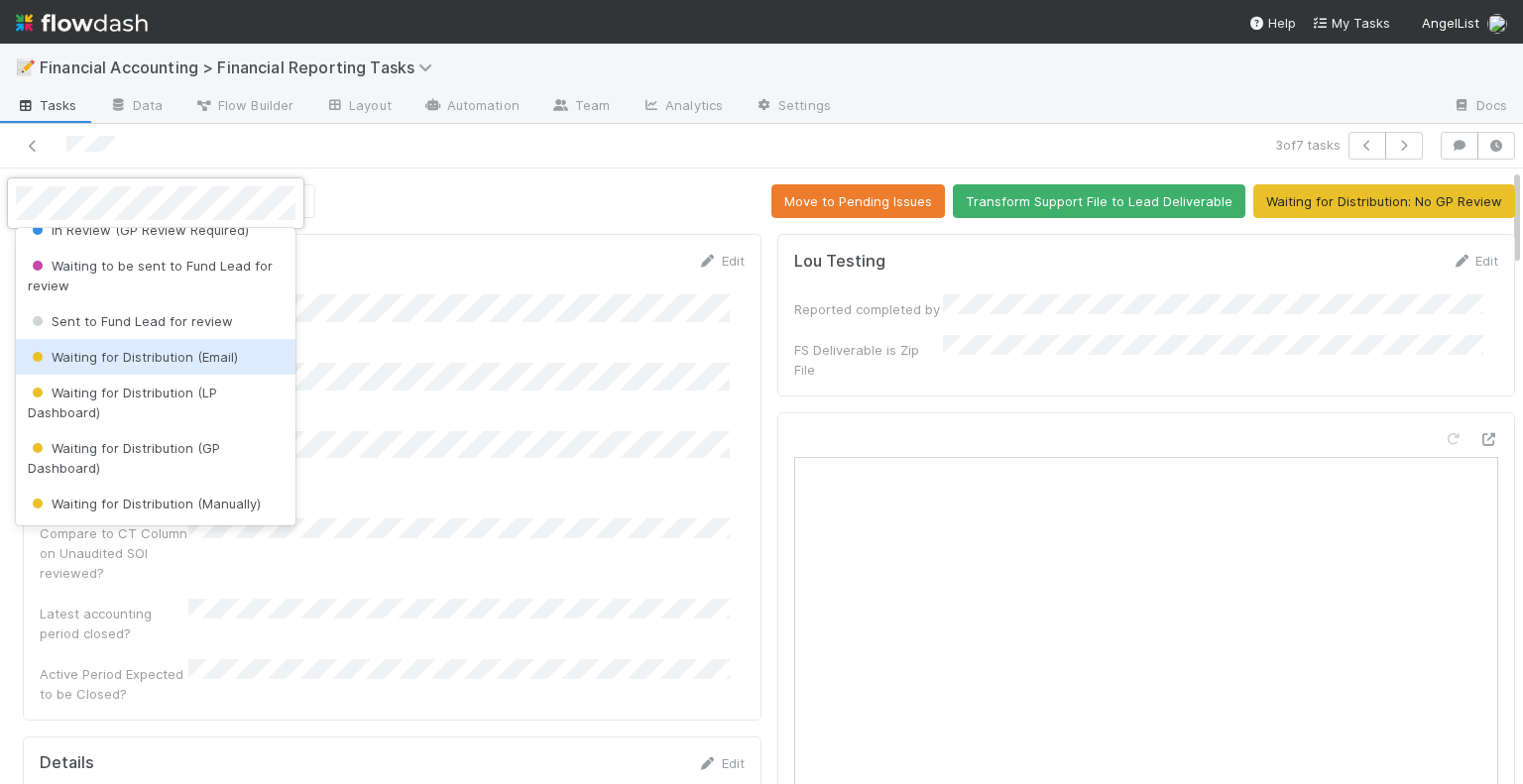 click on "Waiting for Distribution (Email)" at bounding box center [133, 357] 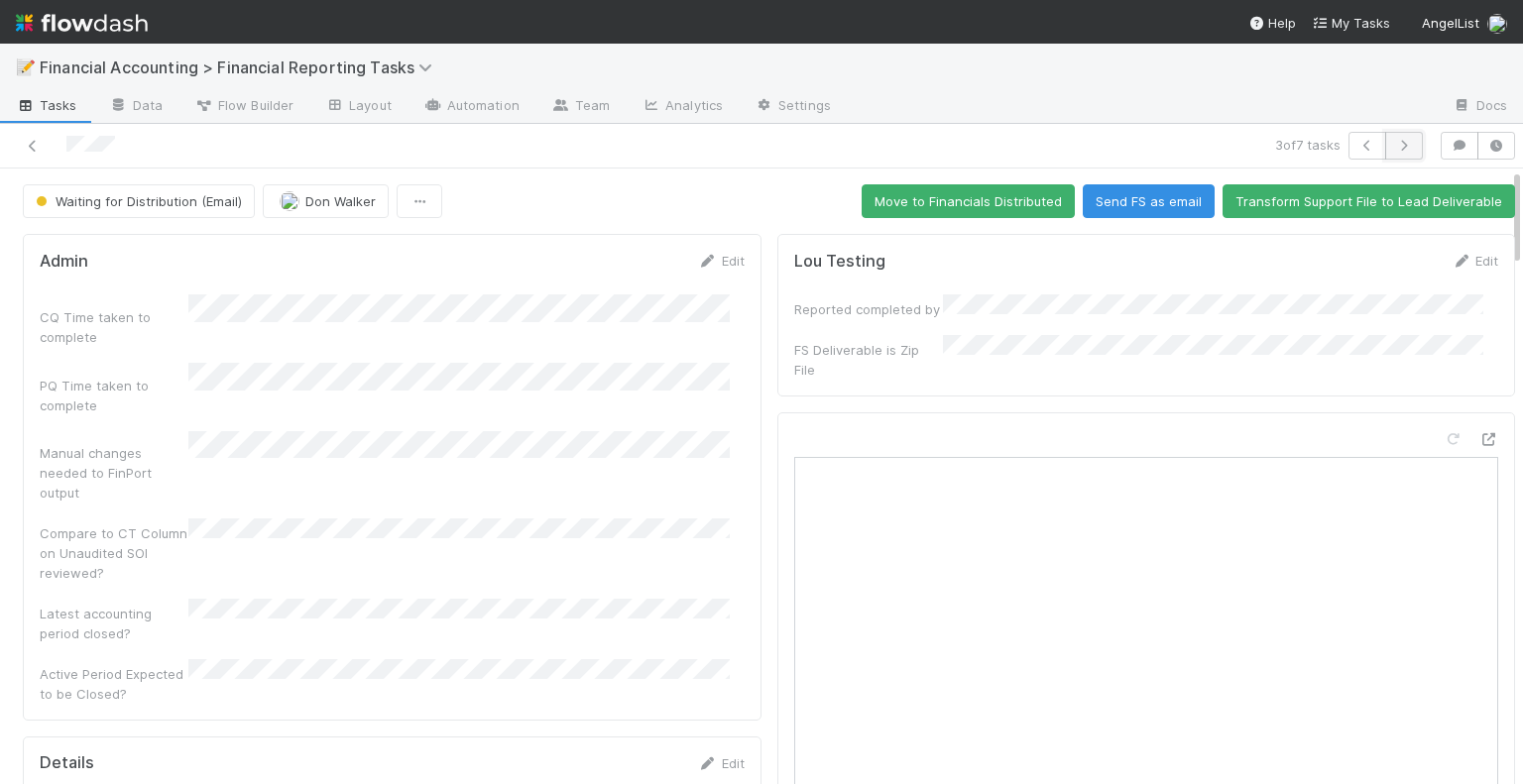click at bounding box center (1404, 146) 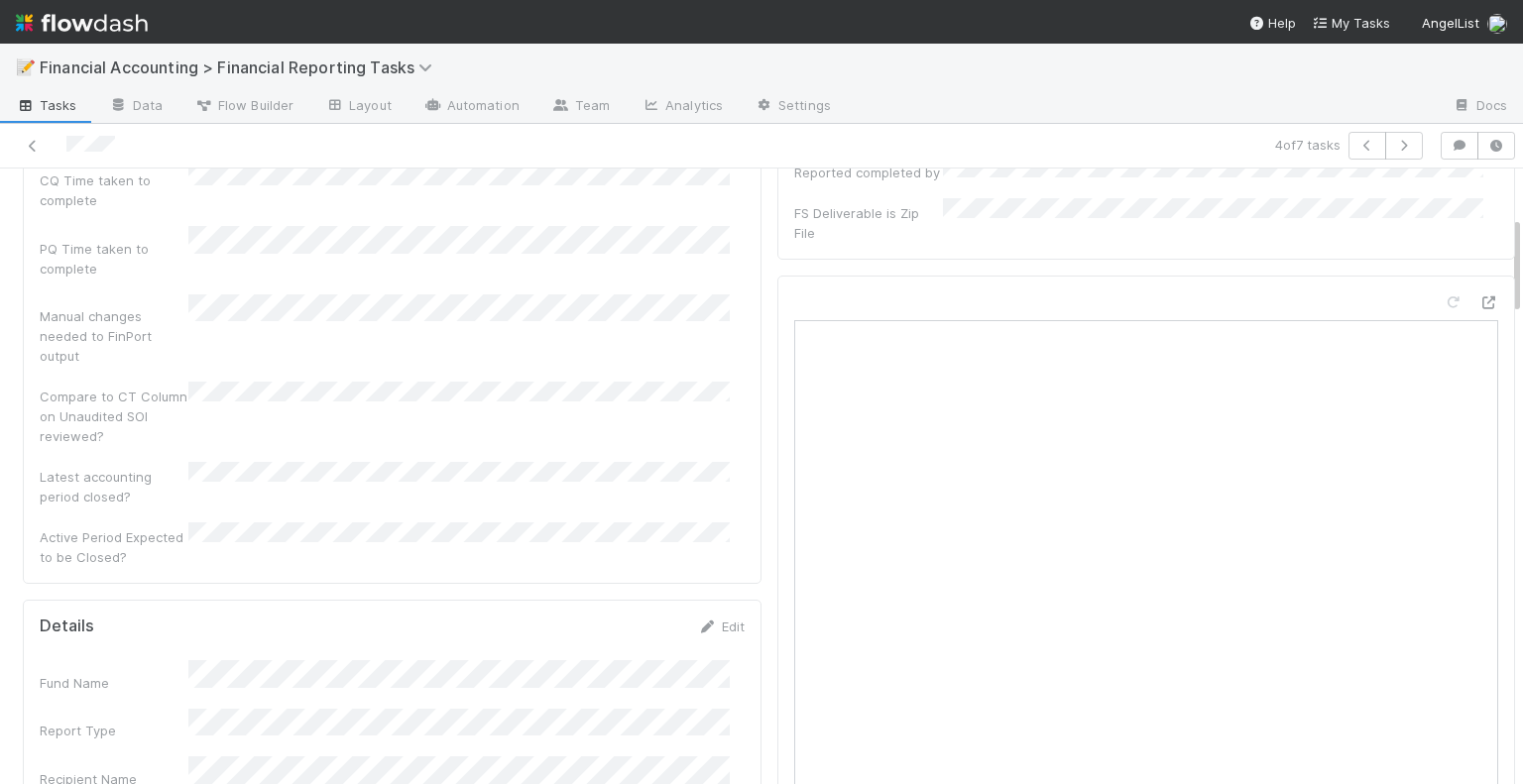 scroll, scrollTop: 0, scrollLeft: 0, axis: both 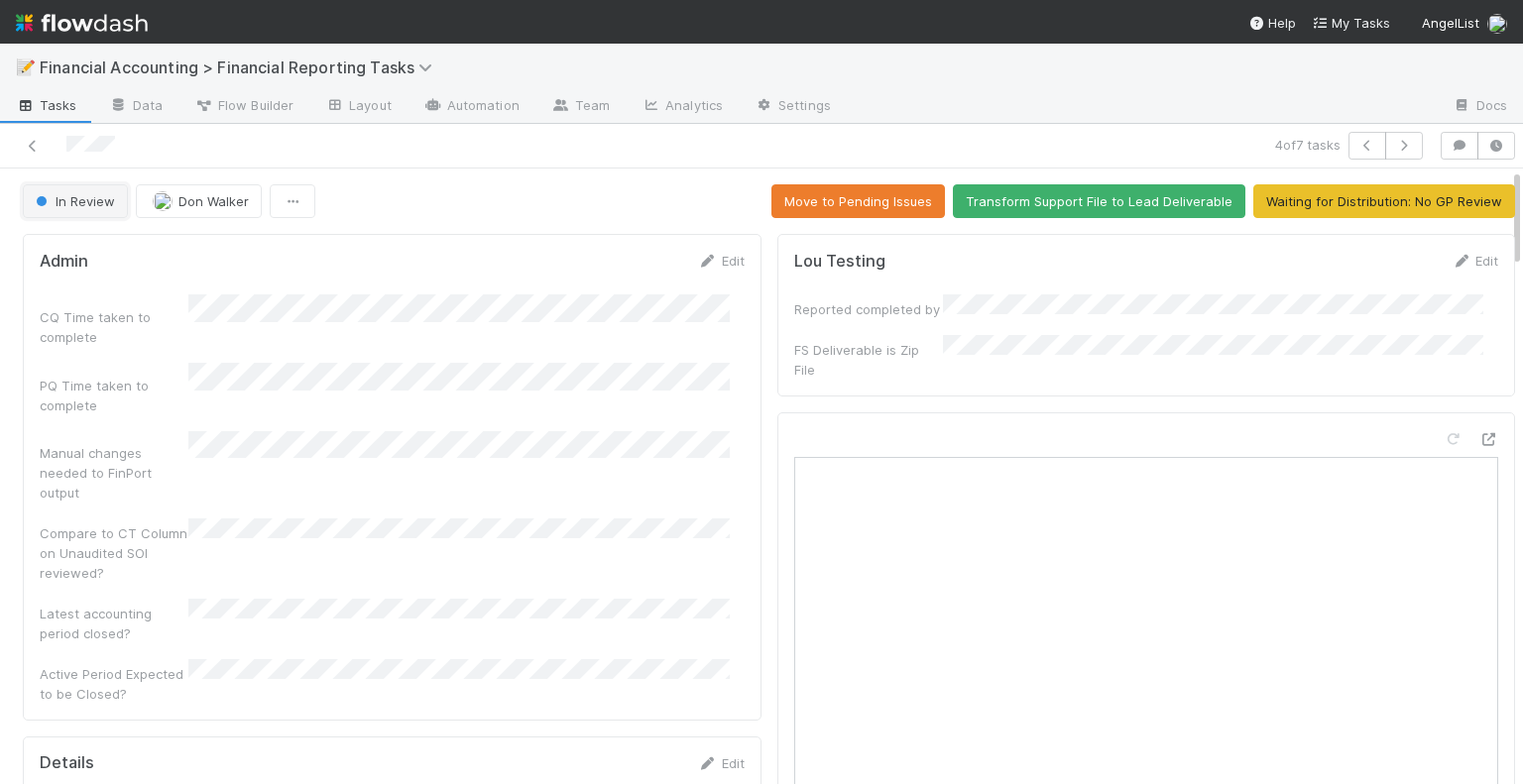 click on "In Review" at bounding box center (73, 201) 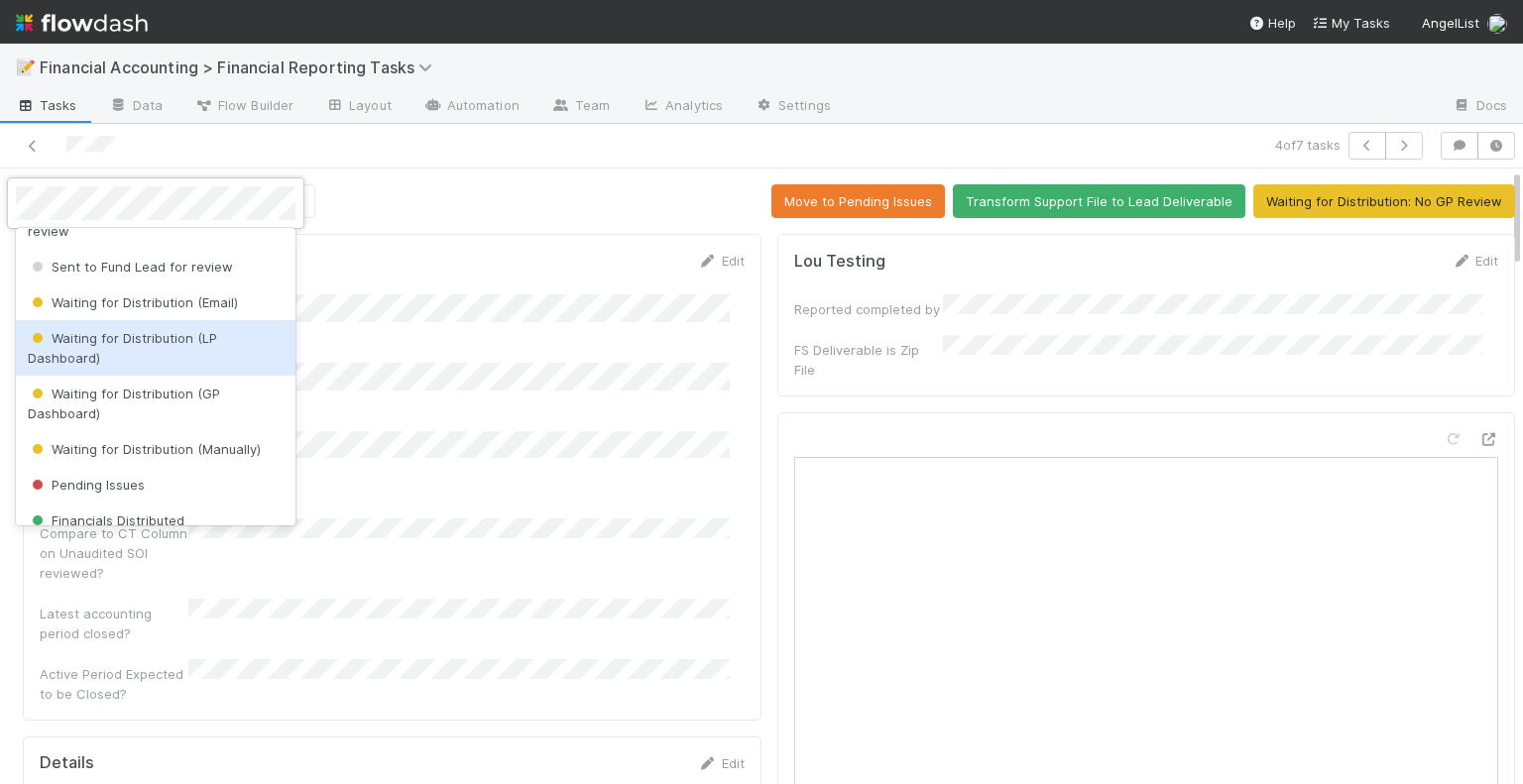 scroll, scrollTop: 297, scrollLeft: 0, axis: vertical 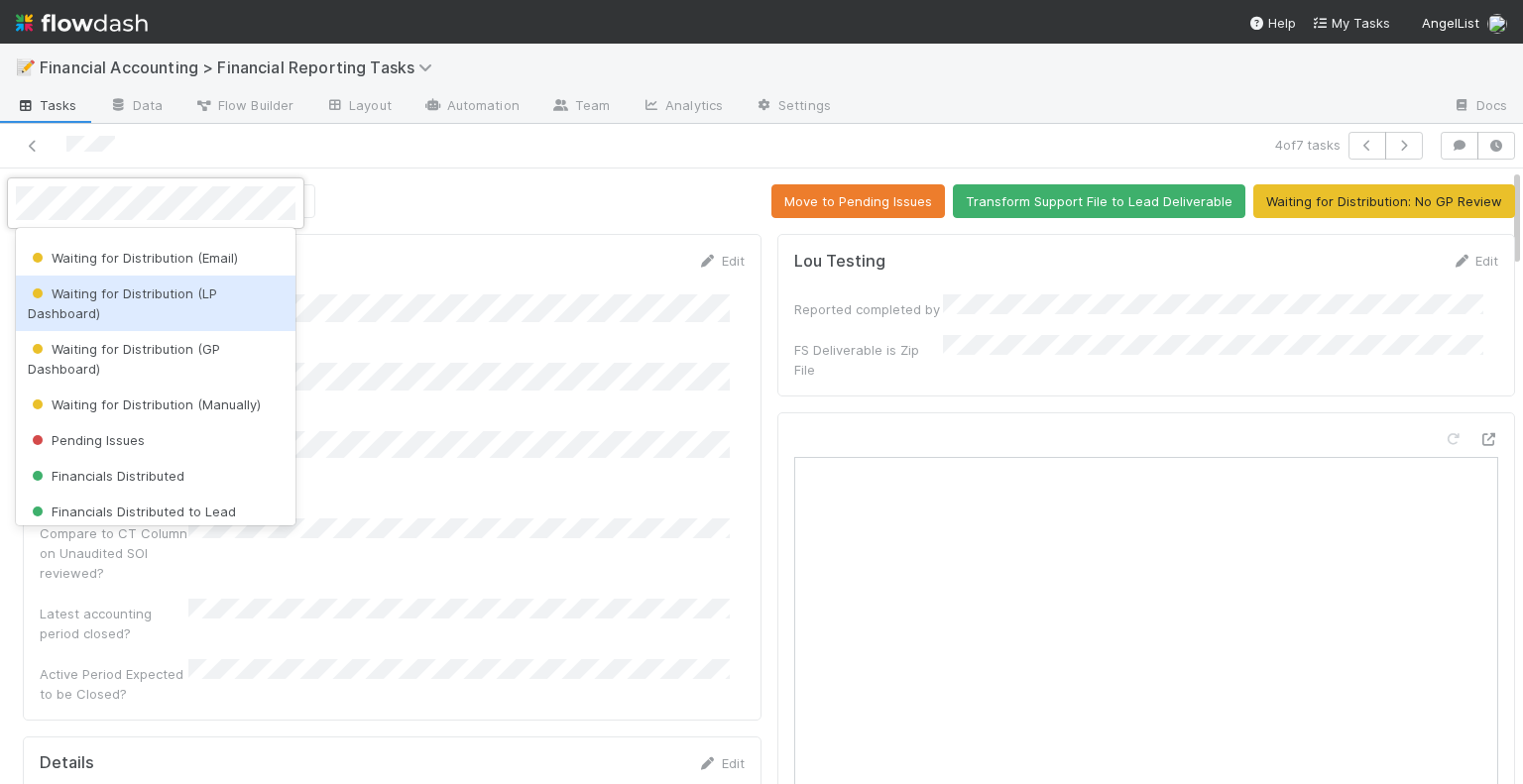 click on "Waiting for Distribution (LP Dashboard)" at bounding box center [156, 303] 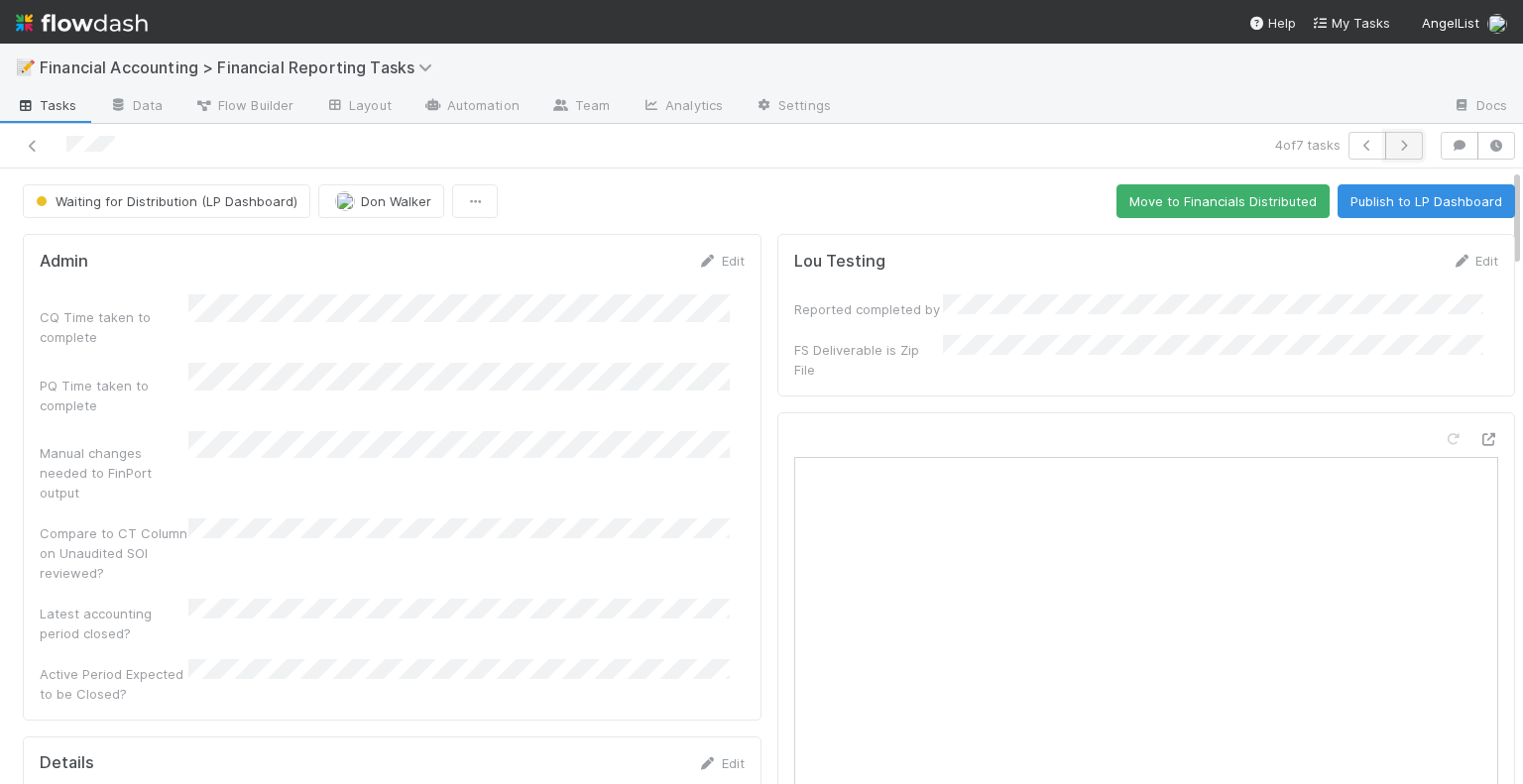 click at bounding box center [1404, 146] 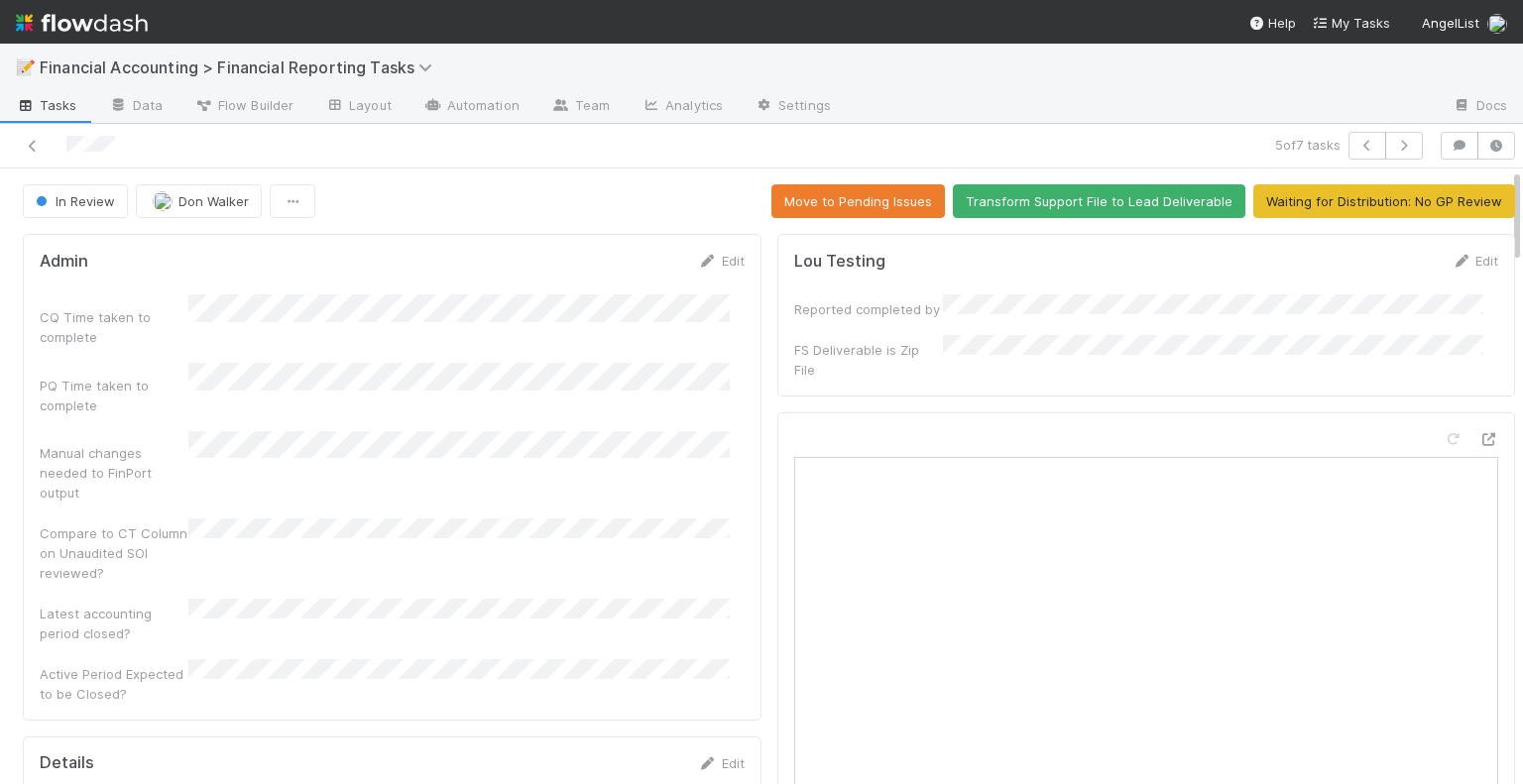 drag, startPoint x: 675, startPoint y: 107, endPoint x: 948, endPoint y: 150, distance: 276.3657 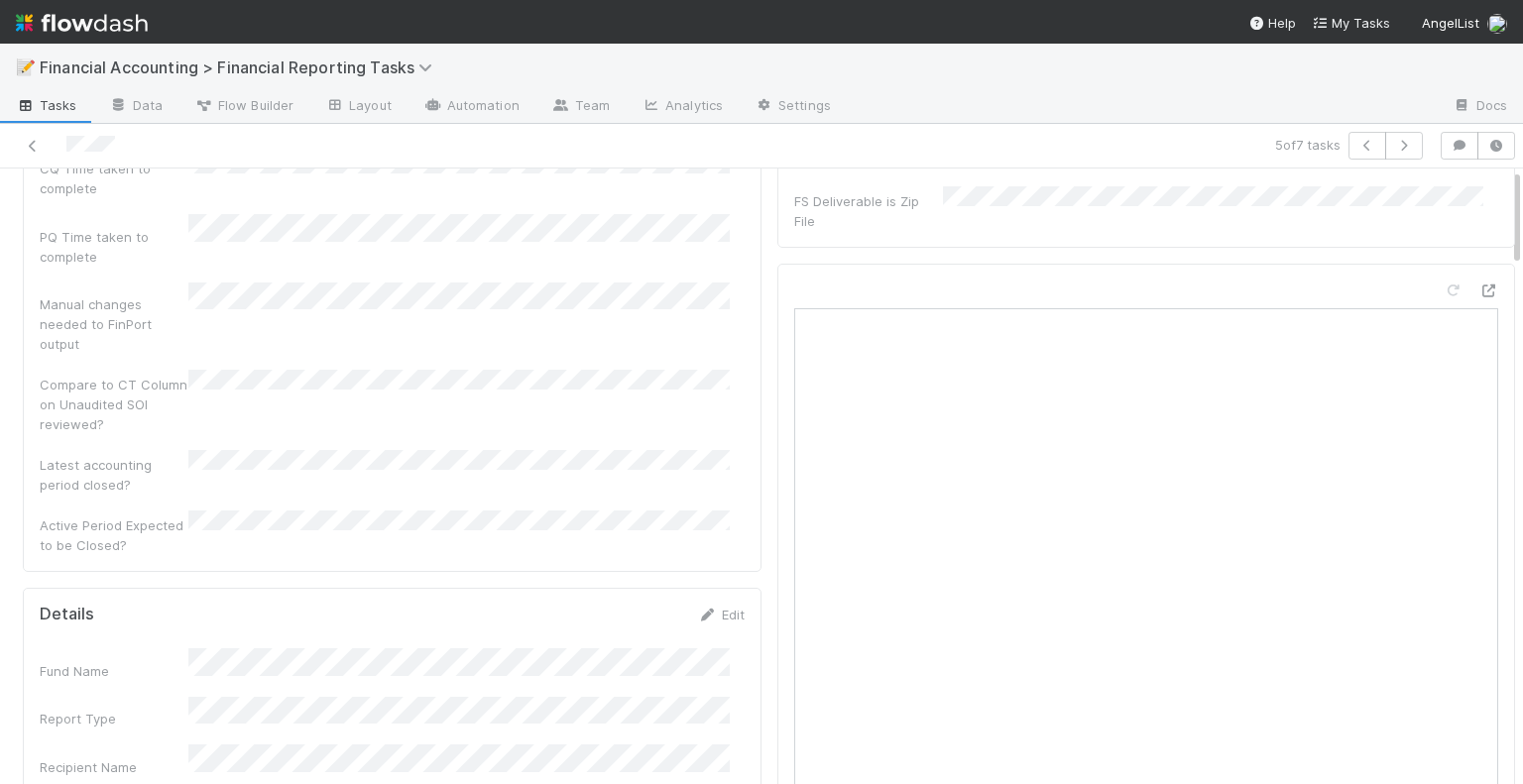 scroll, scrollTop: 0, scrollLeft: 0, axis: both 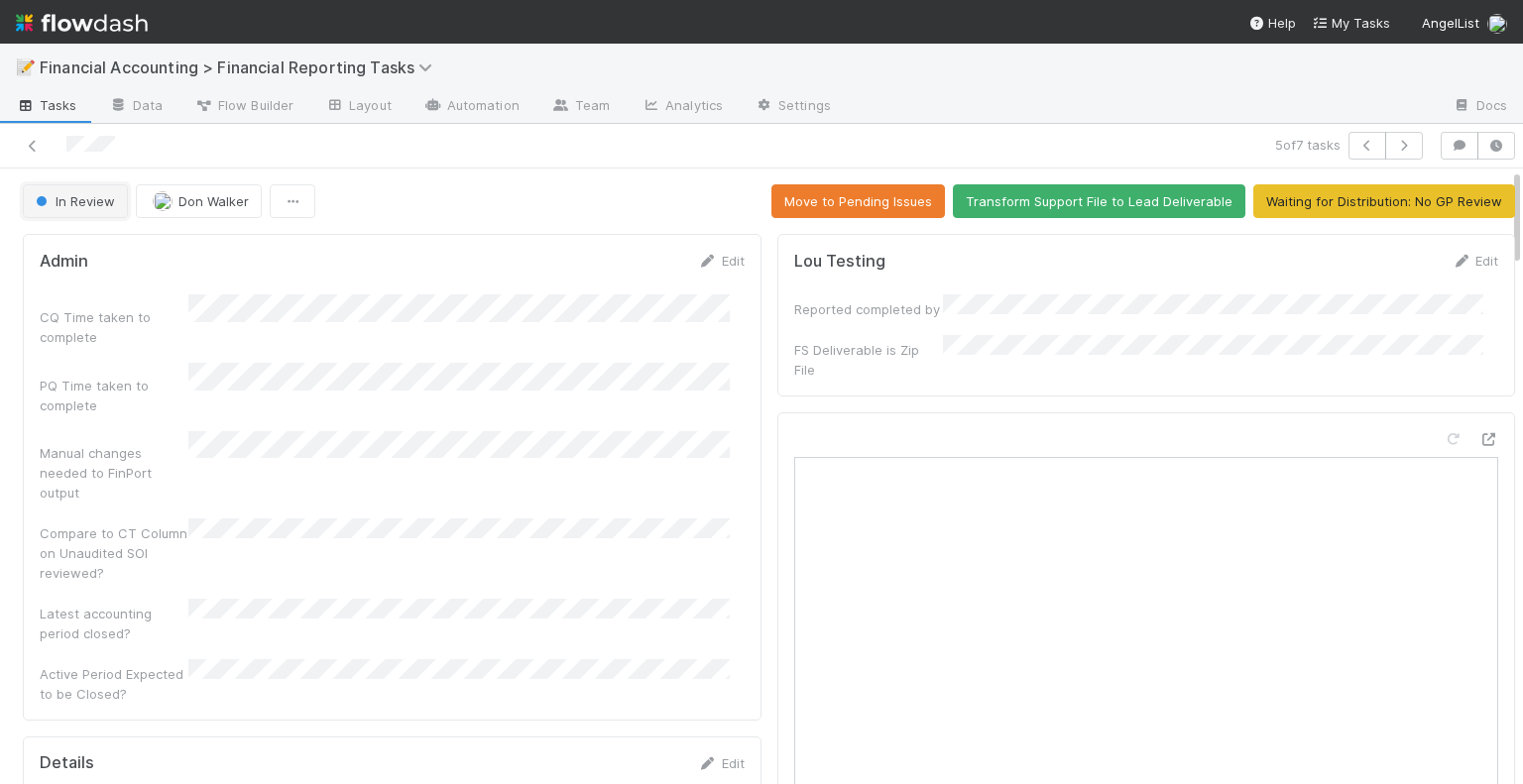 click on "In Review" at bounding box center [73, 201] 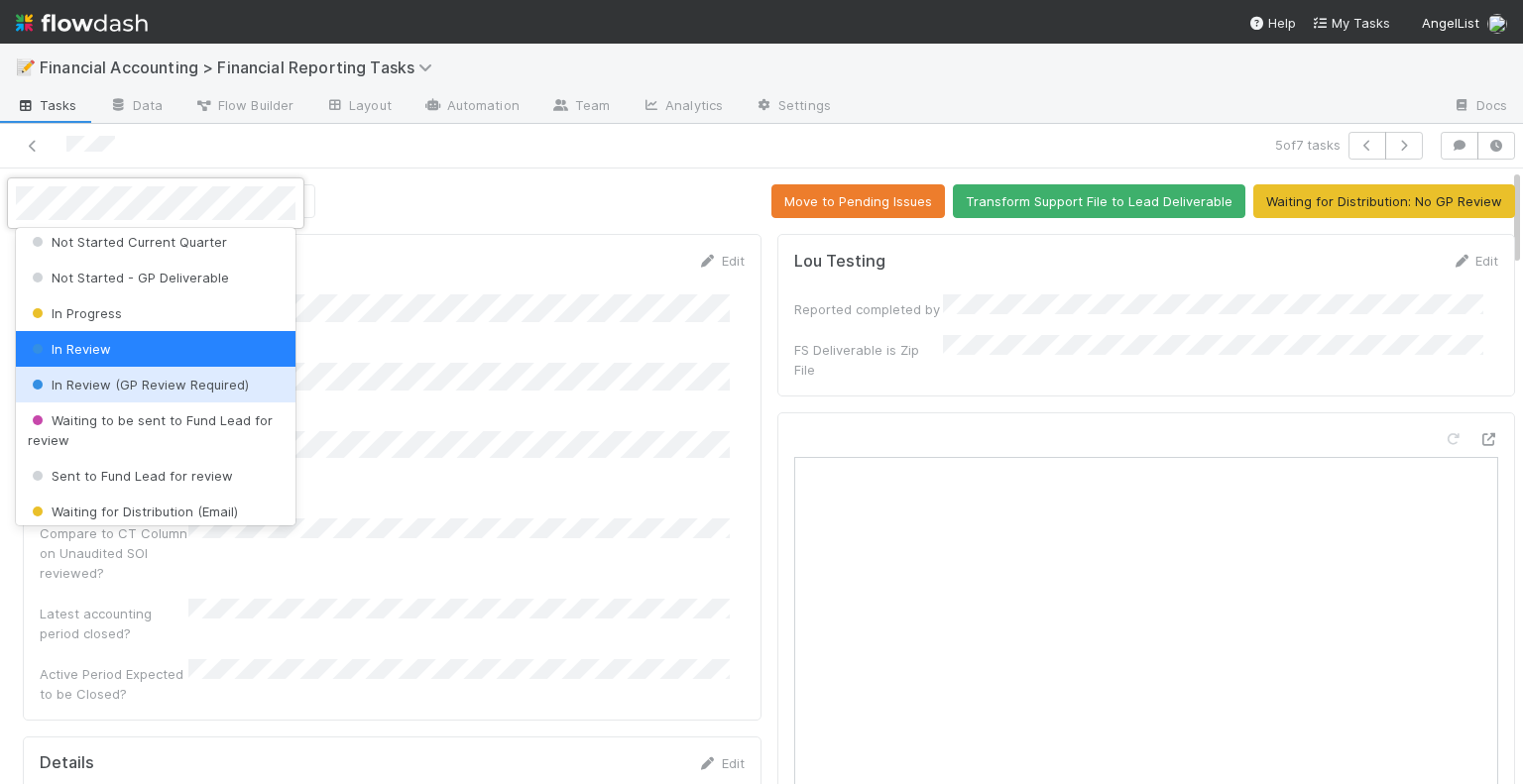 scroll, scrollTop: 198, scrollLeft: 0, axis: vertical 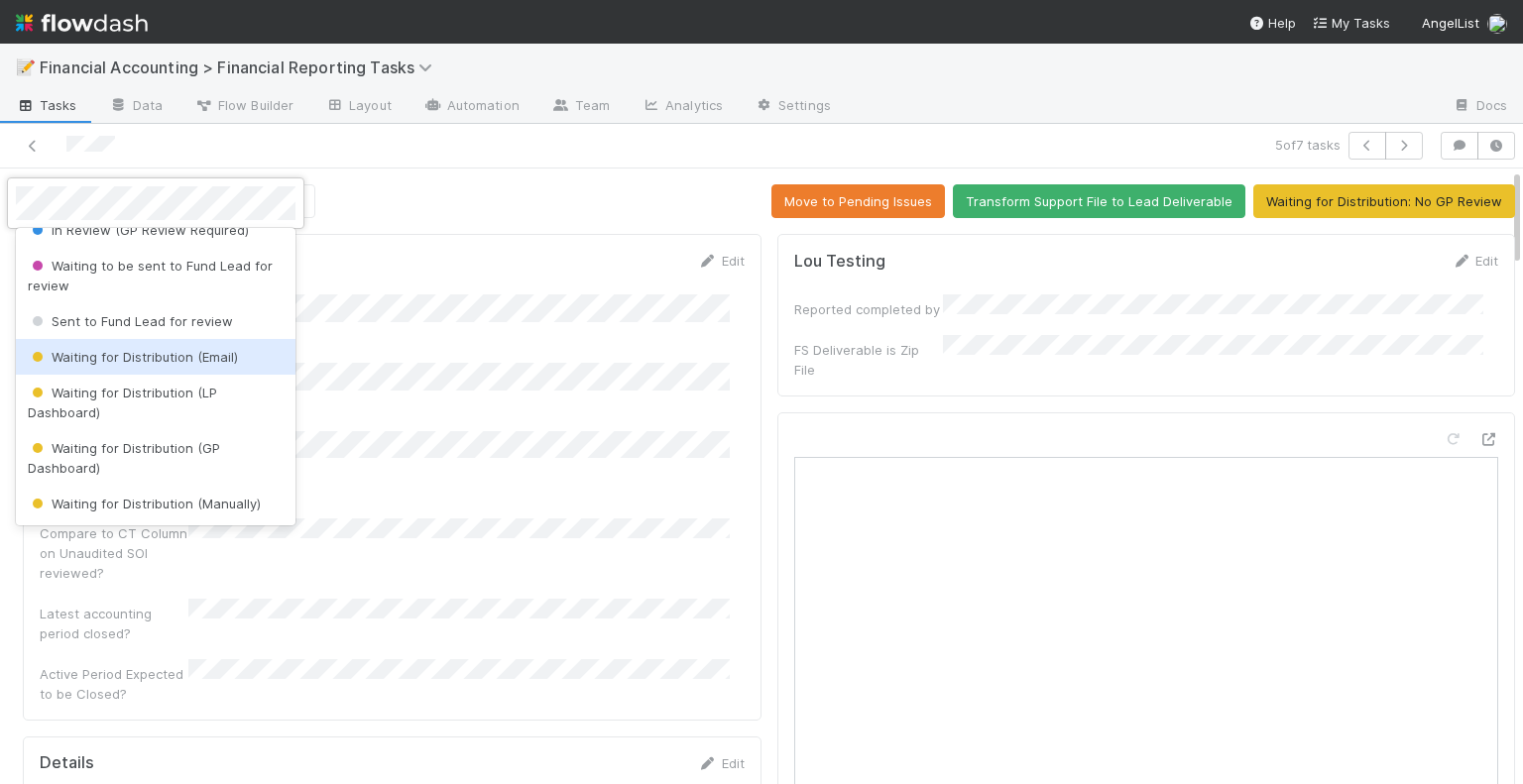 click on "Waiting for Distribution (Email)" at bounding box center (133, 357) 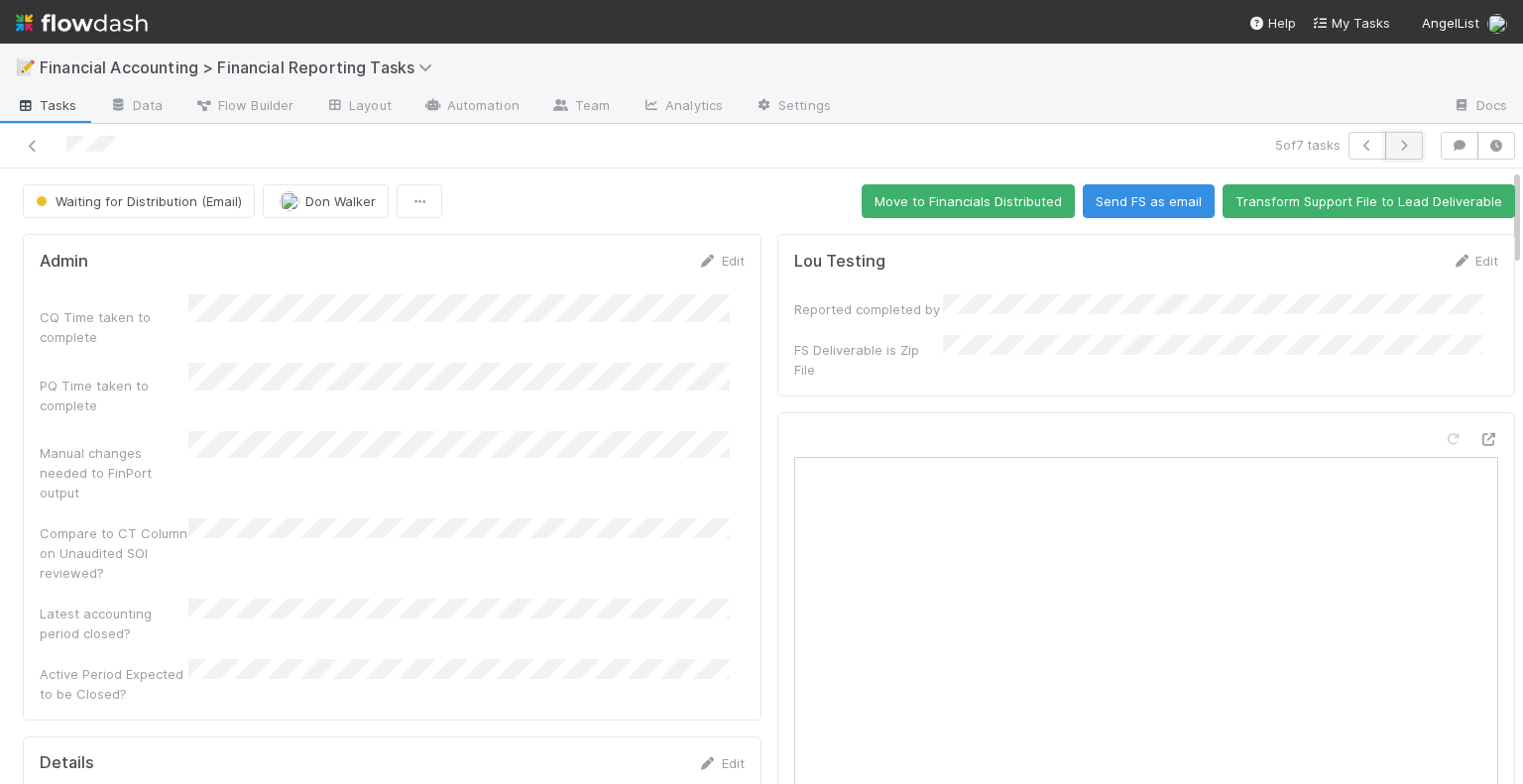 click at bounding box center (1404, 146) 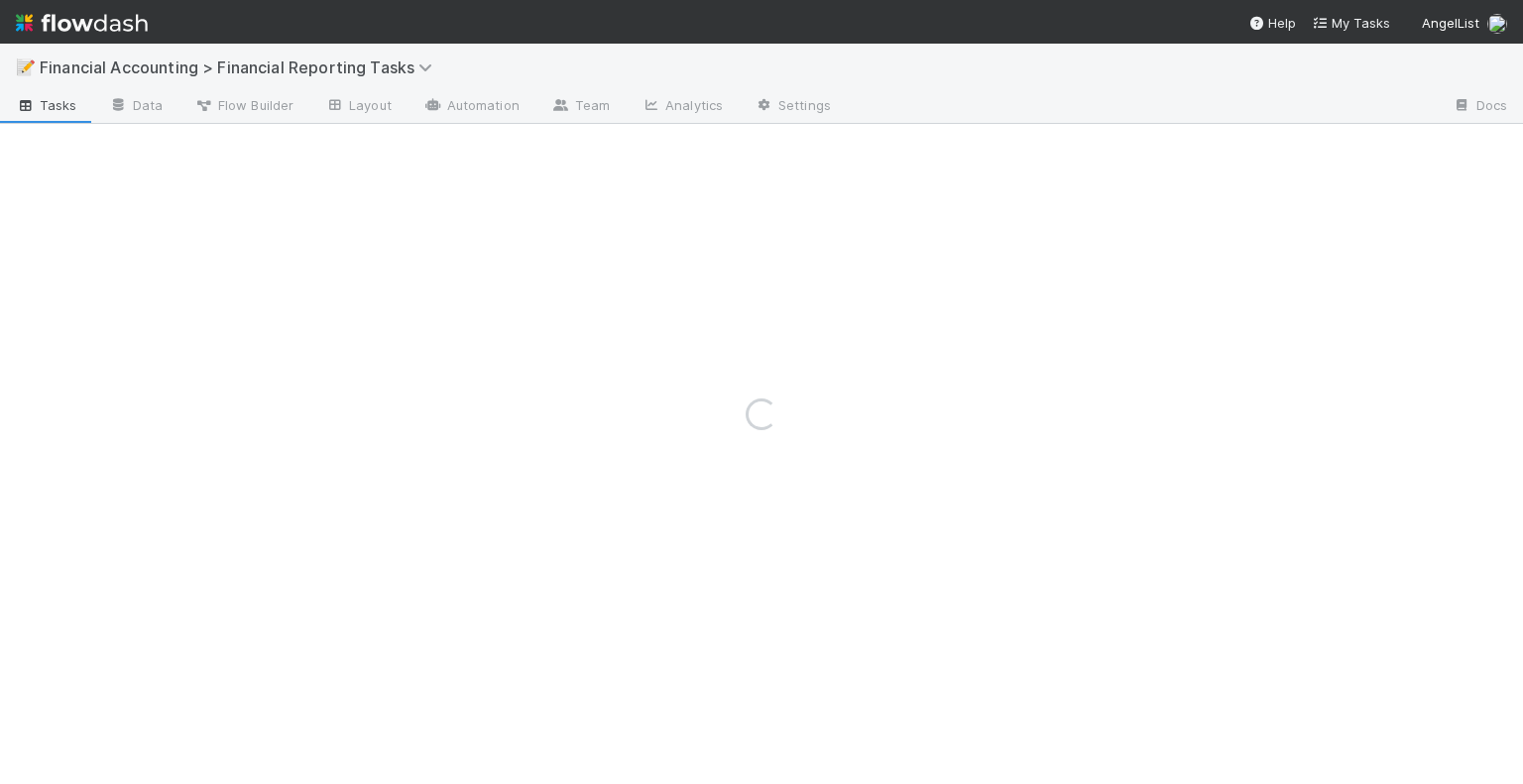 drag, startPoint x: 1387, startPoint y: 158, endPoint x: 1237, endPoint y: 72, distance: 172.9046 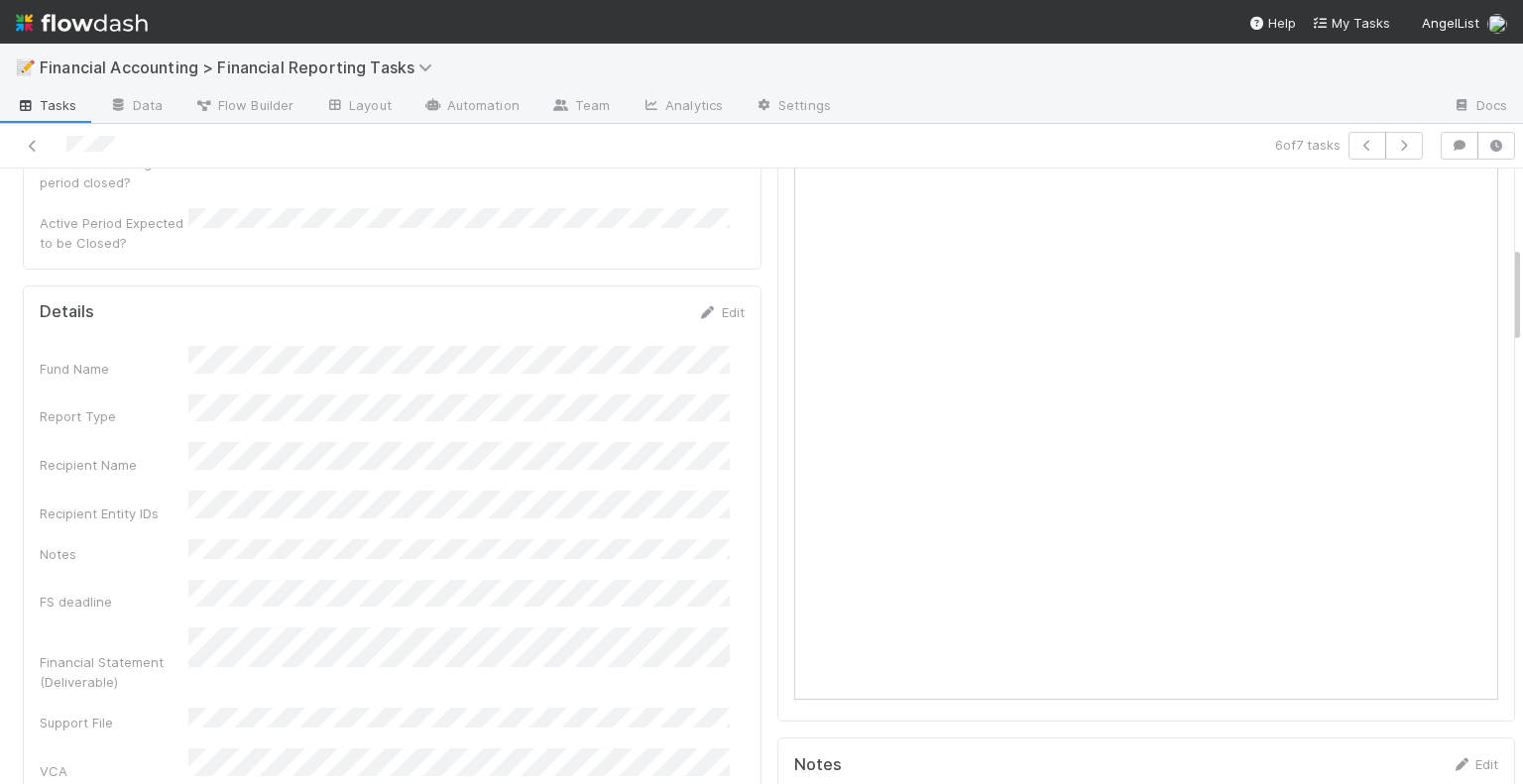 scroll, scrollTop: 496, scrollLeft: 0, axis: vertical 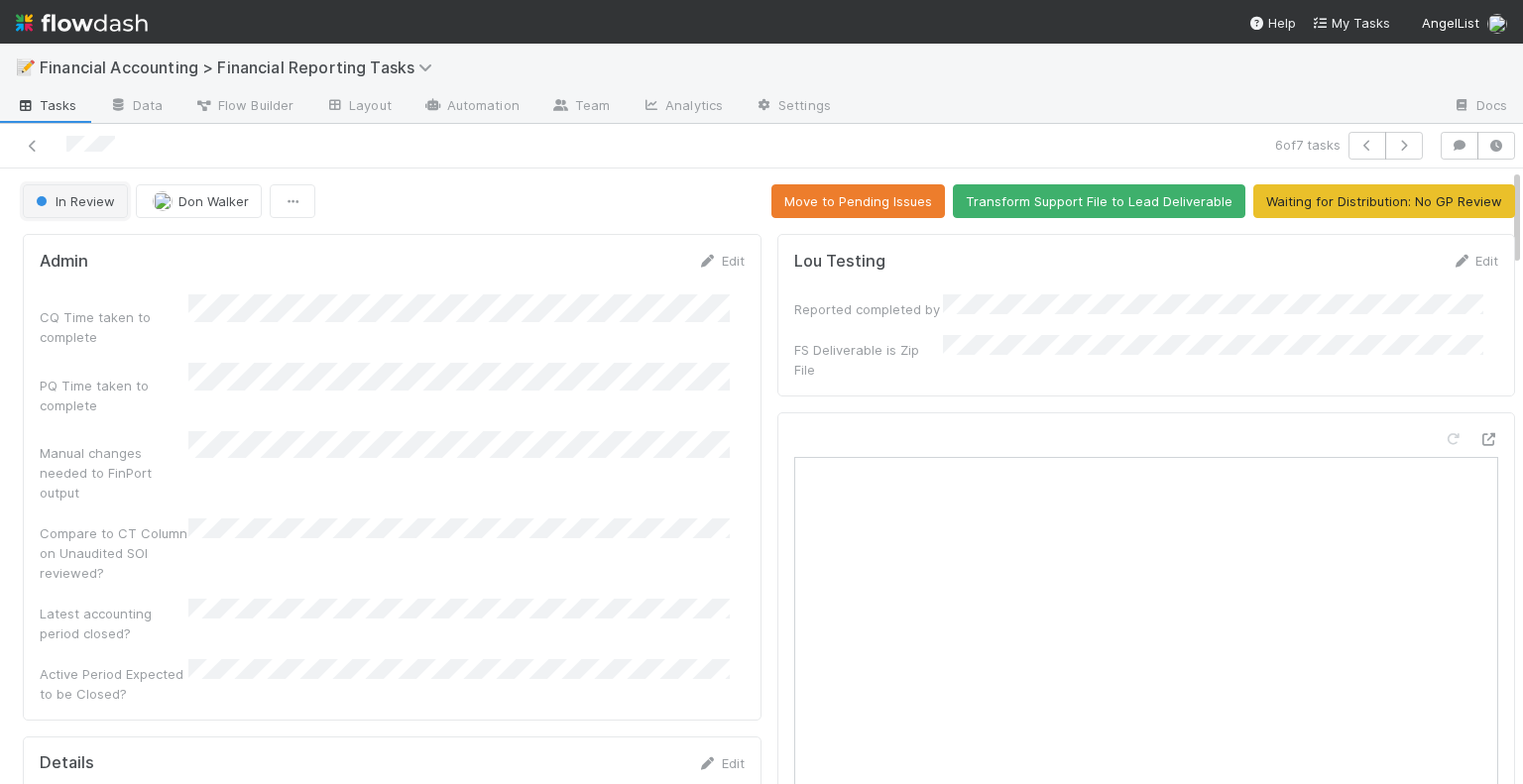 click on "In Review" at bounding box center [75, 201] 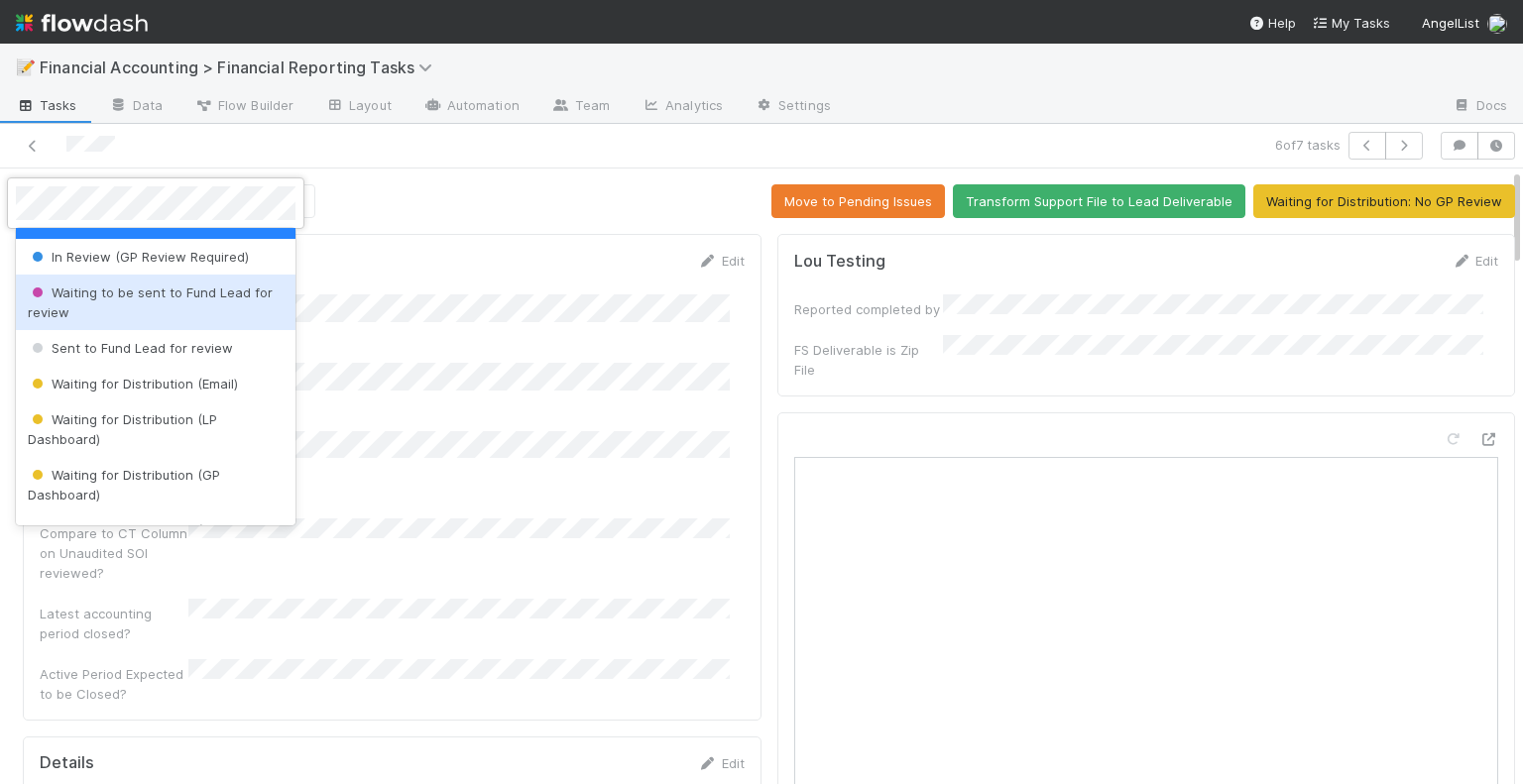 scroll, scrollTop: 198, scrollLeft: 0, axis: vertical 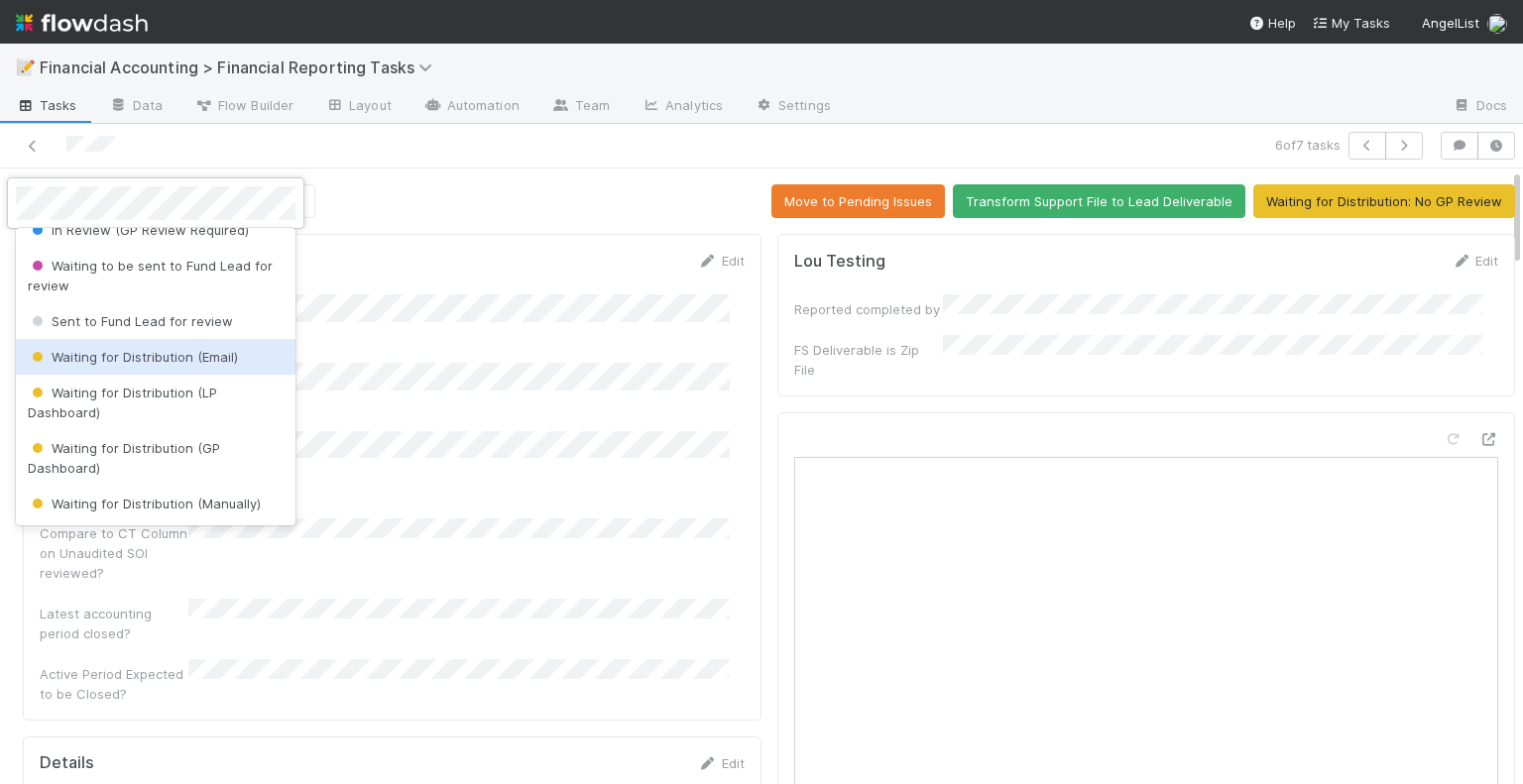 click on "Waiting for Distribution (Email)" at bounding box center [133, 357] 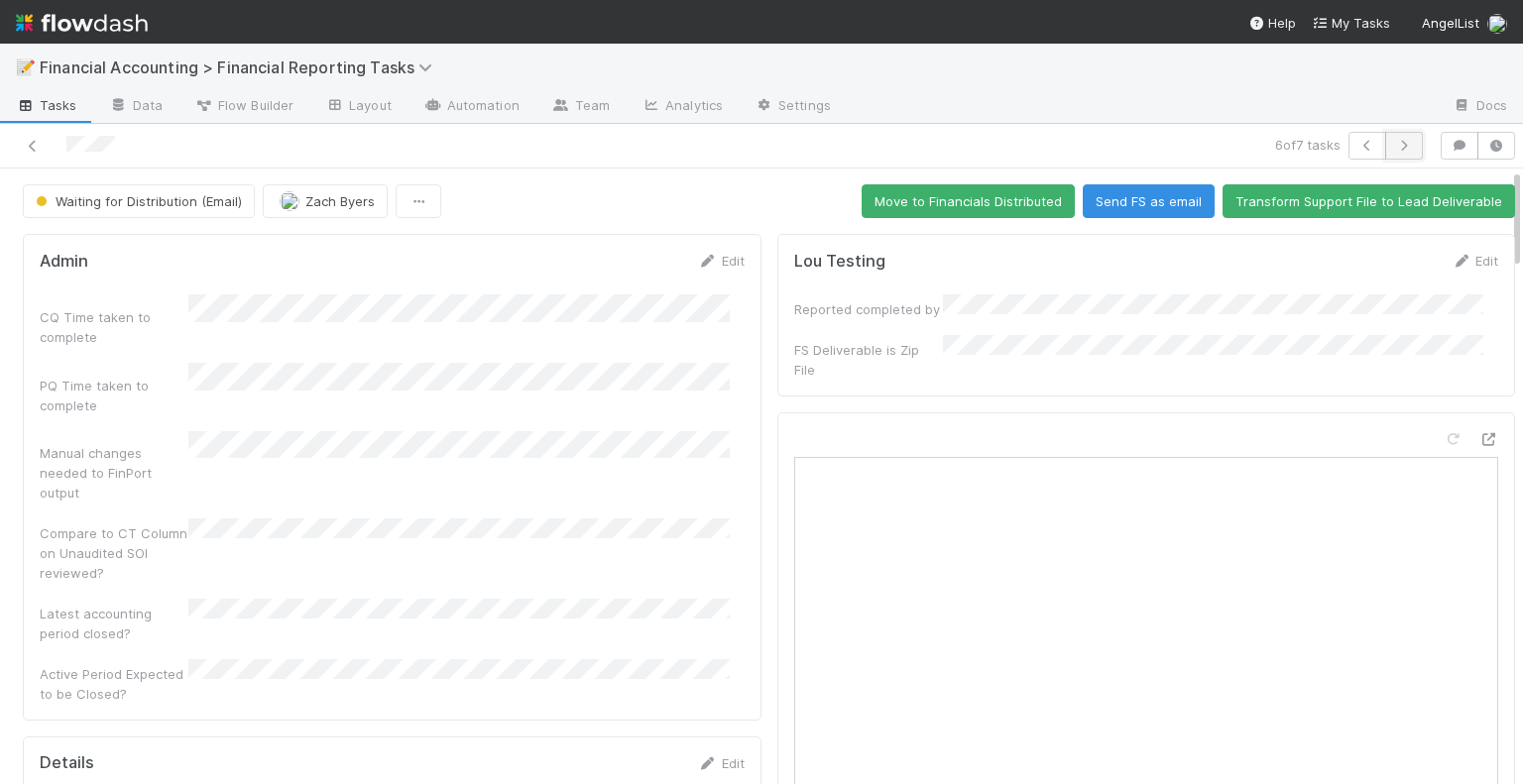 click at bounding box center [1404, 146] 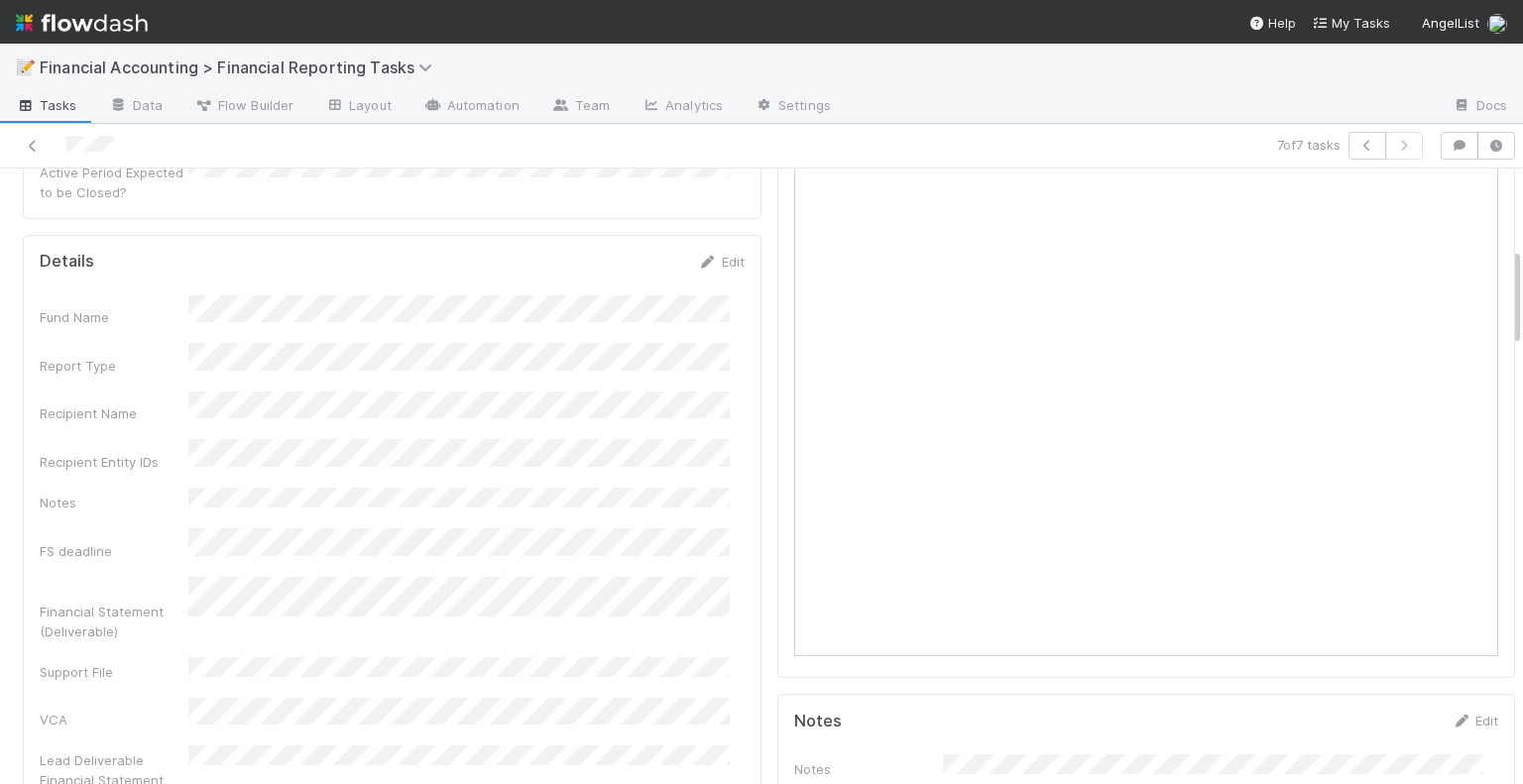 scroll, scrollTop: 496, scrollLeft: 0, axis: vertical 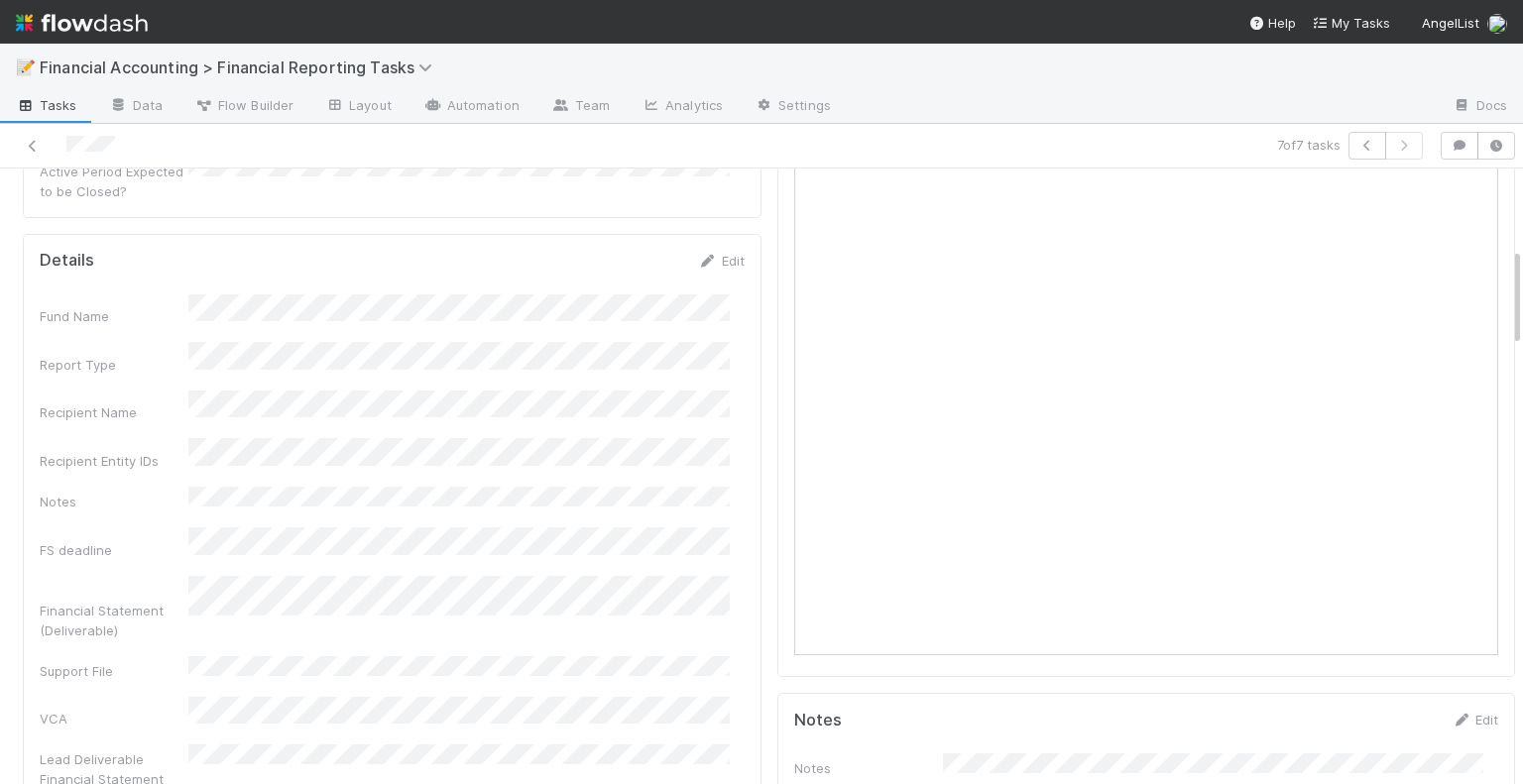 click on "Fund Name  Report Type  Recipient Name  Recipient Entity IDs  Notes  FS deadline  Financial Statement (Deliverable)  Support File  VCA  Lead Deliverable Financial Statement  Task ID  Reporting Period  Quarterly Term  Audited YE FS  CQ Time taken to complete  Send to emails  Email Subject  Email body  Reported completed by  Type of Fund  Individual Capital Account Statements  Redacted Statements  Other Files/Support  GP/Representative wants to review  Delivery Method  Previous task for obligation  Closed Period Accounting Active?  Current Accounting Period Closed?  For all LPs?  Lead Deliverable Saved in CT?  Will be pushed to lead app?  Report Obligation ID" at bounding box center [392, 1176] 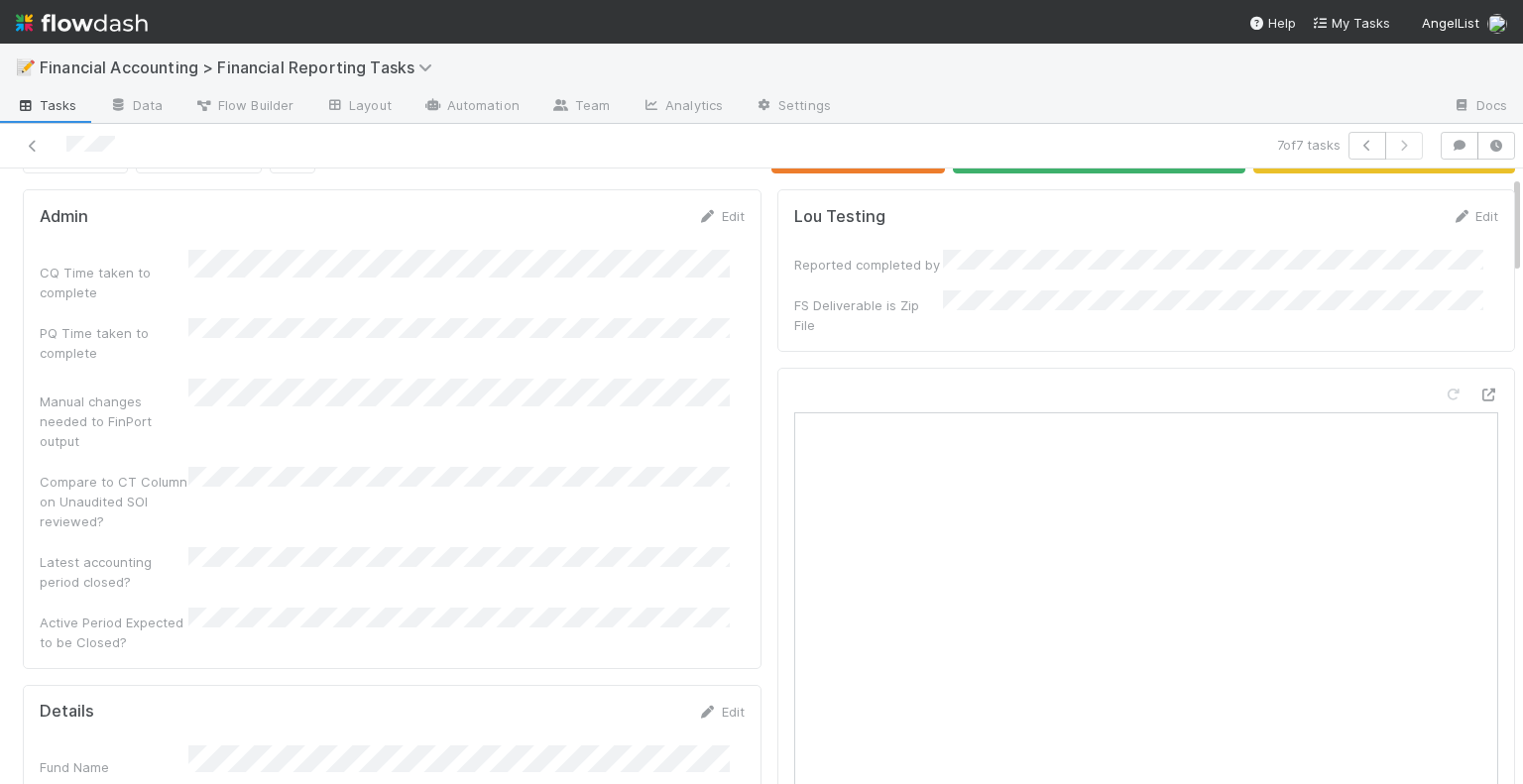 scroll, scrollTop: 0, scrollLeft: 0, axis: both 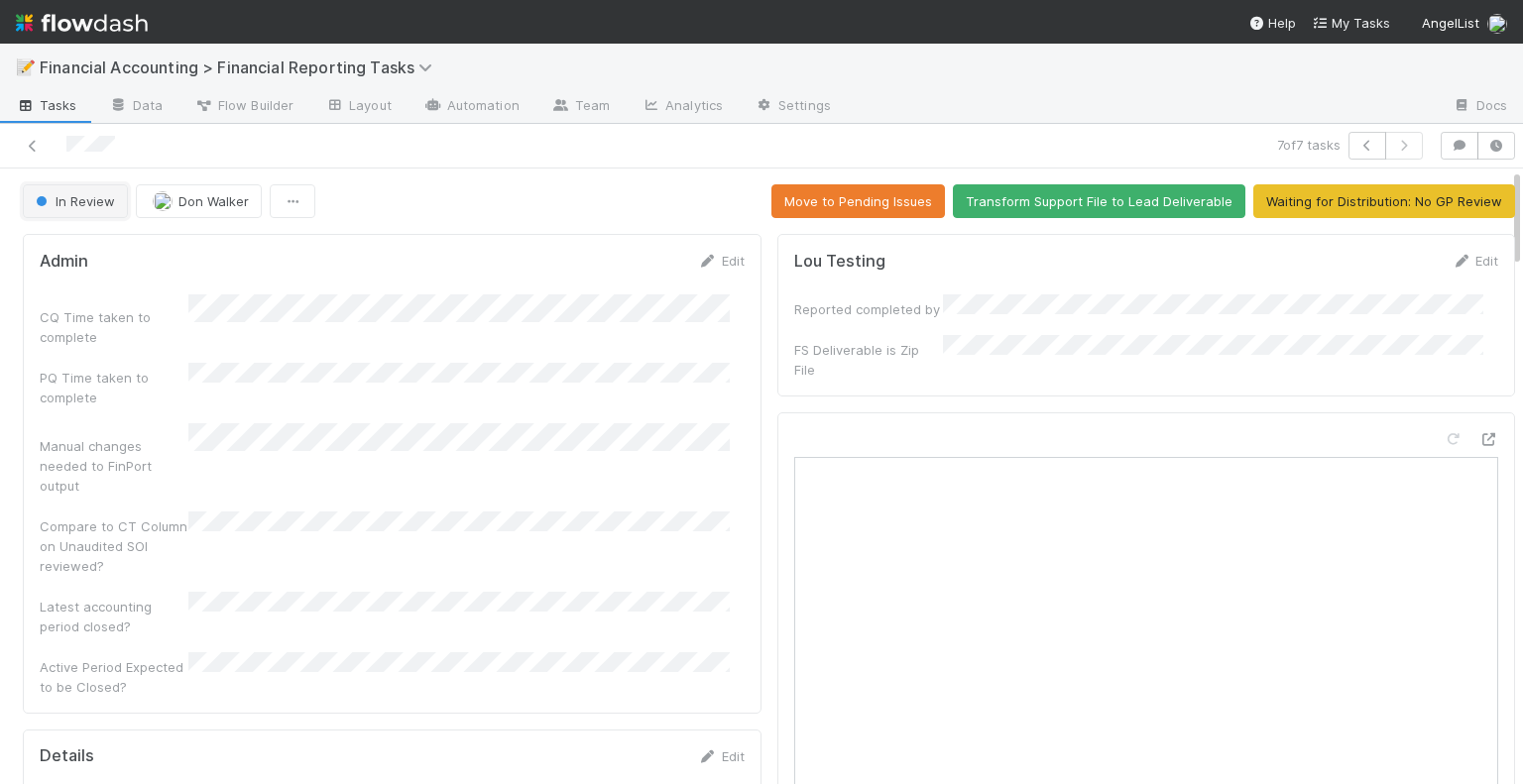 click on "In Review" at bounding box center (75, 201) 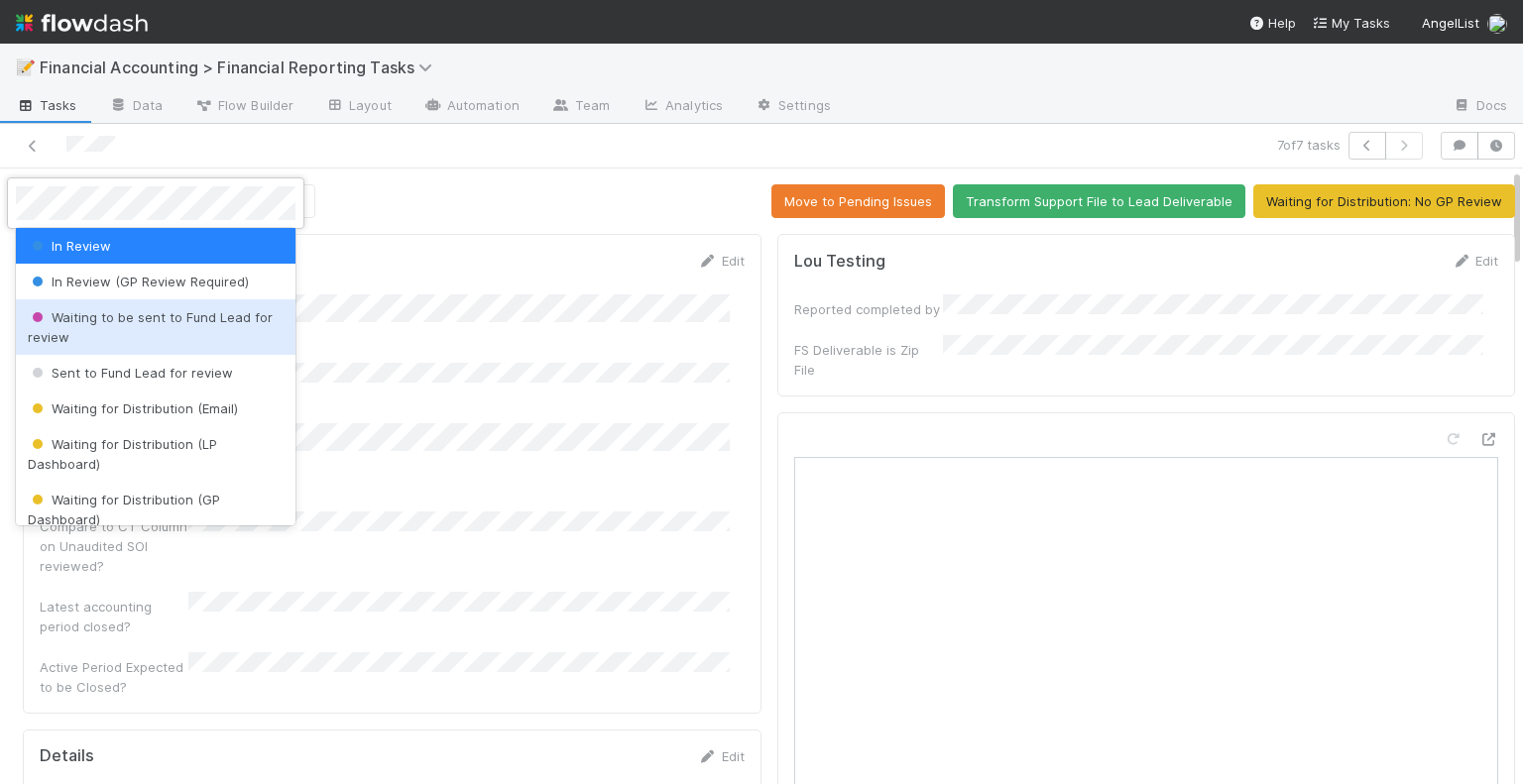 scroll, scrollTop: 198, scrollLeft: 0, axis: vertical 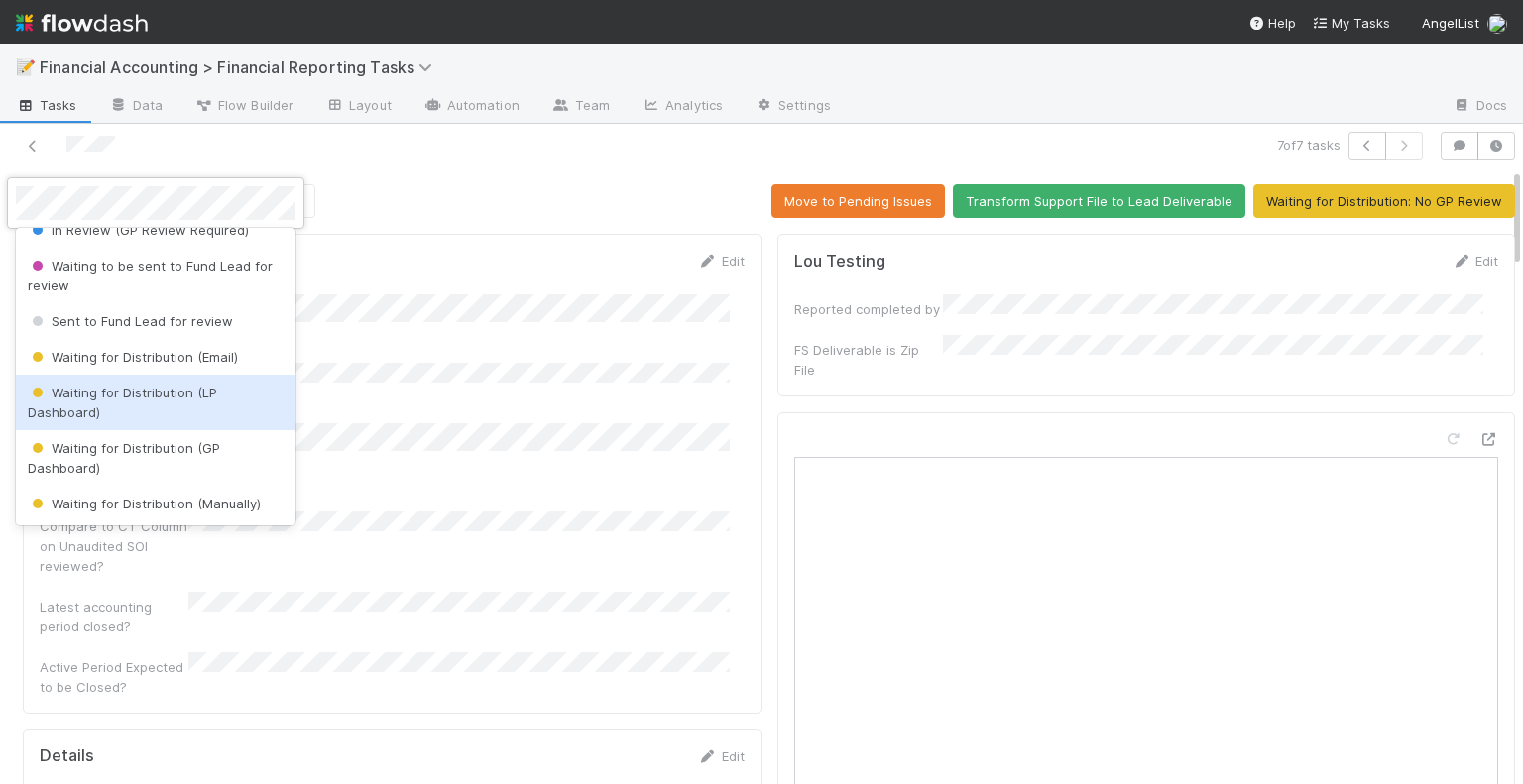 click on "Waiting for Distribution (LP Dashboard)" at bounding box center [122, 402] 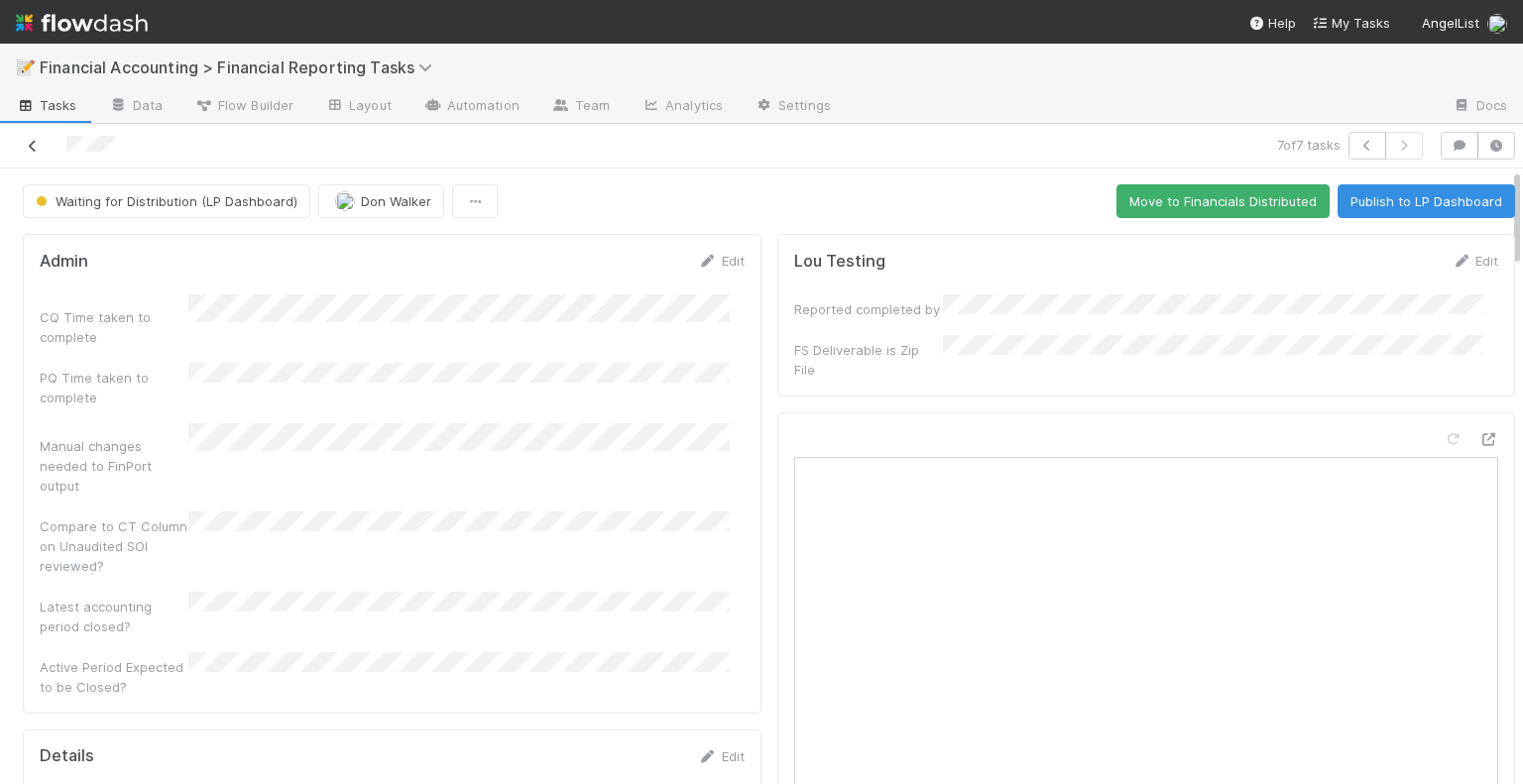 click at bounding box center [33, 146] 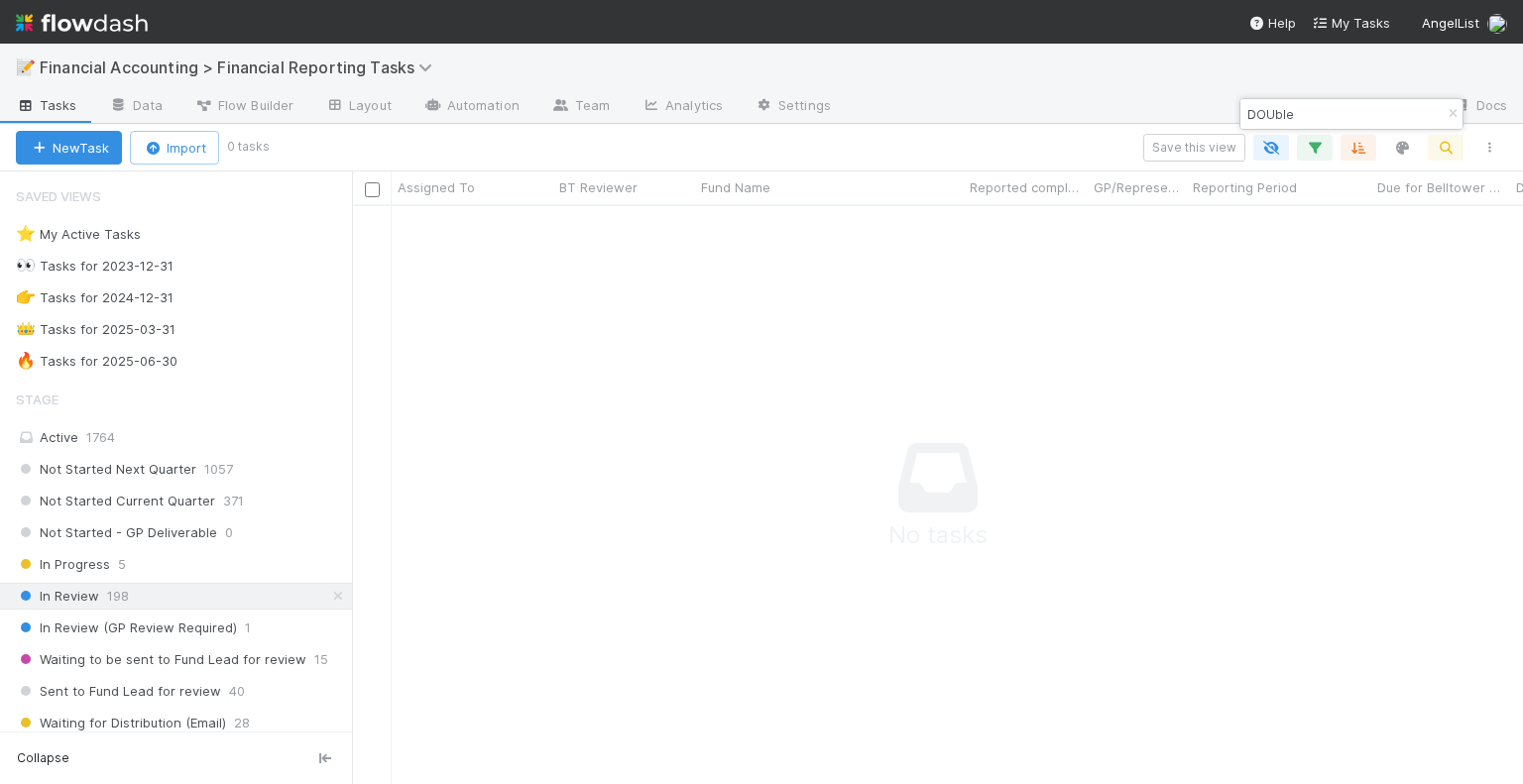 scroll, scrollTop: 16, scrollLeft: 16, axis: both 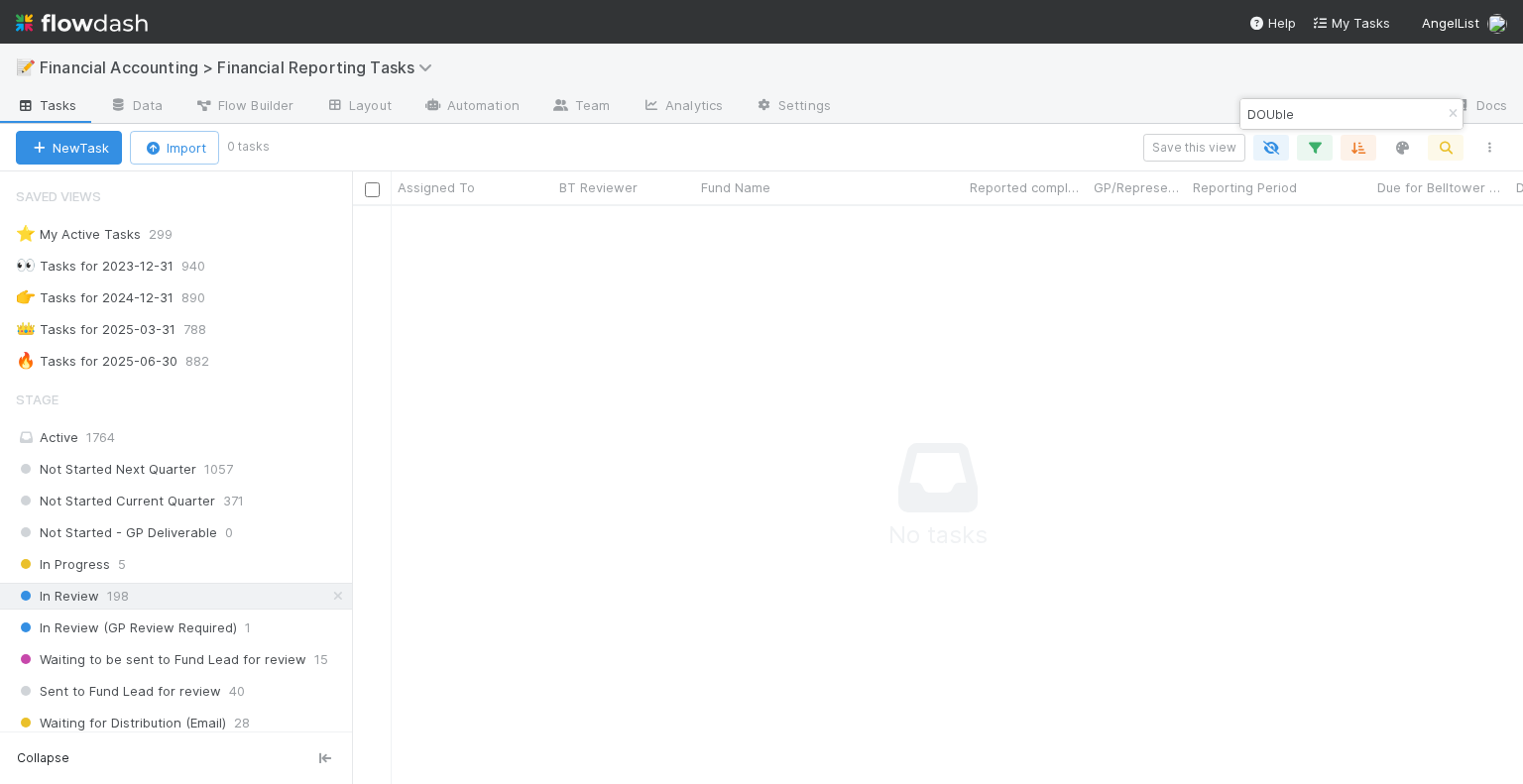 drag, startPoint x: 1461, startPoint y: 118, endPoint x: 1457, endPoint y: 128, distance: 10.77033 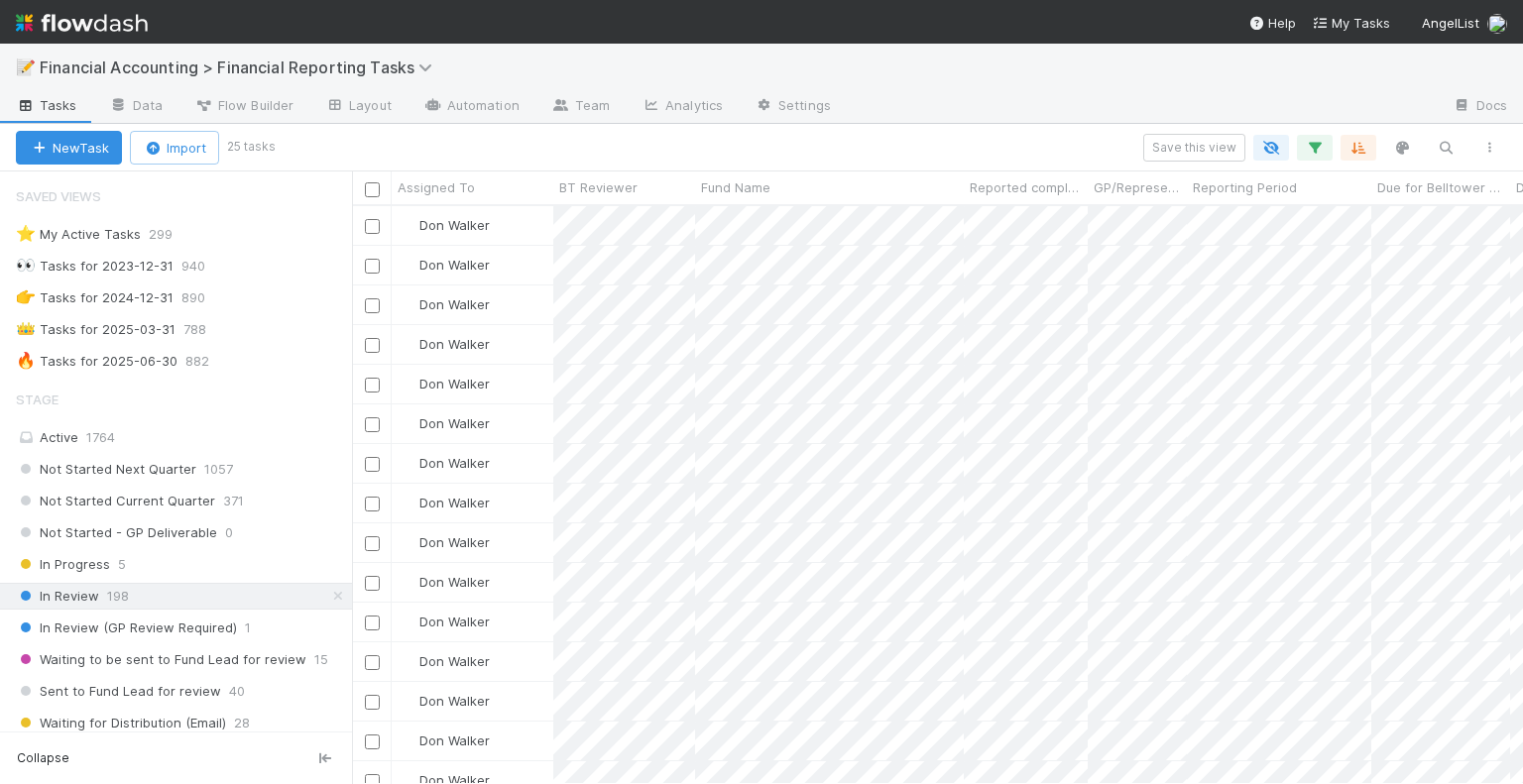 scroll, scrollTop: 16, scrollLeft: 16, axis: both 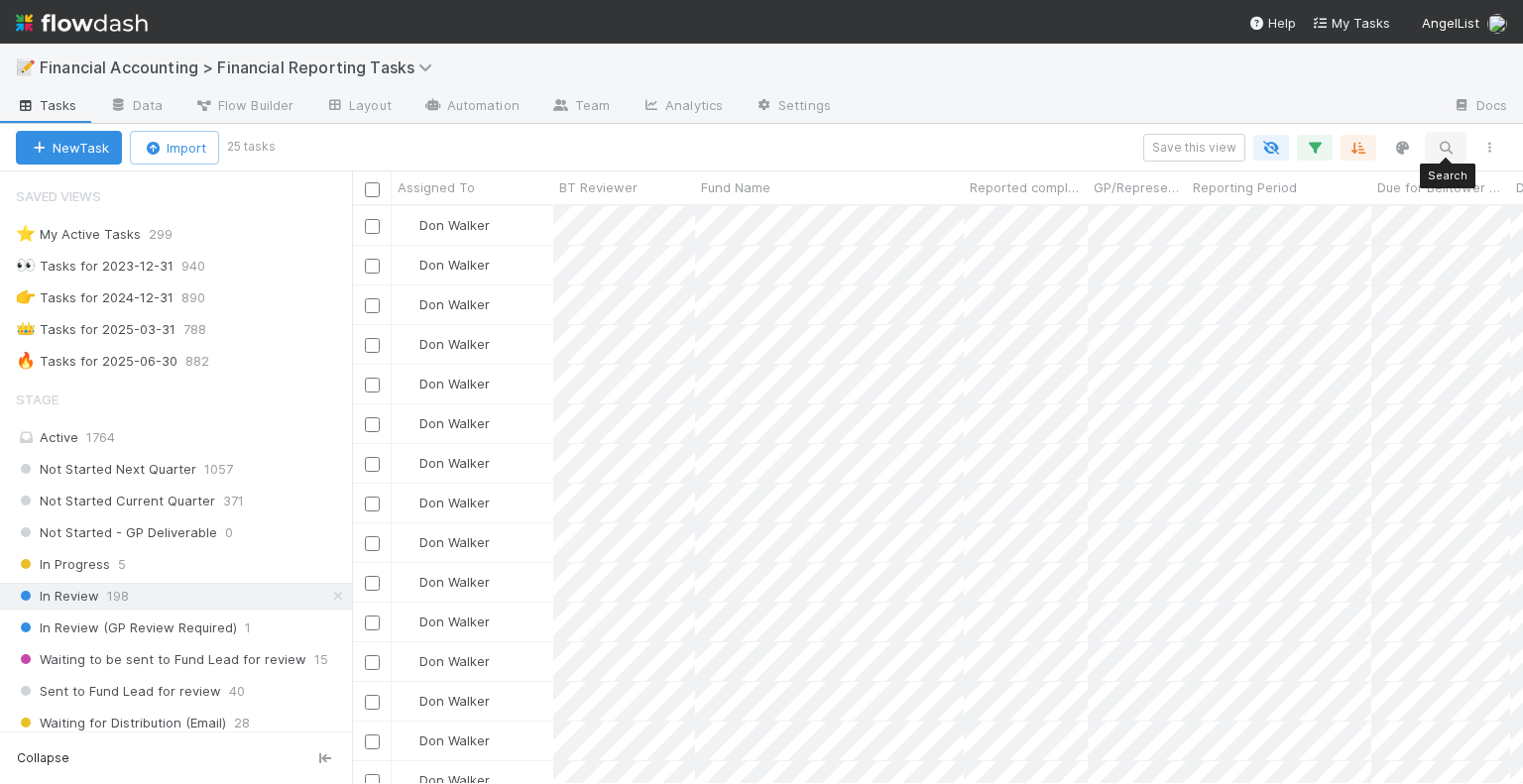 click at bounding box center (1446, 148) 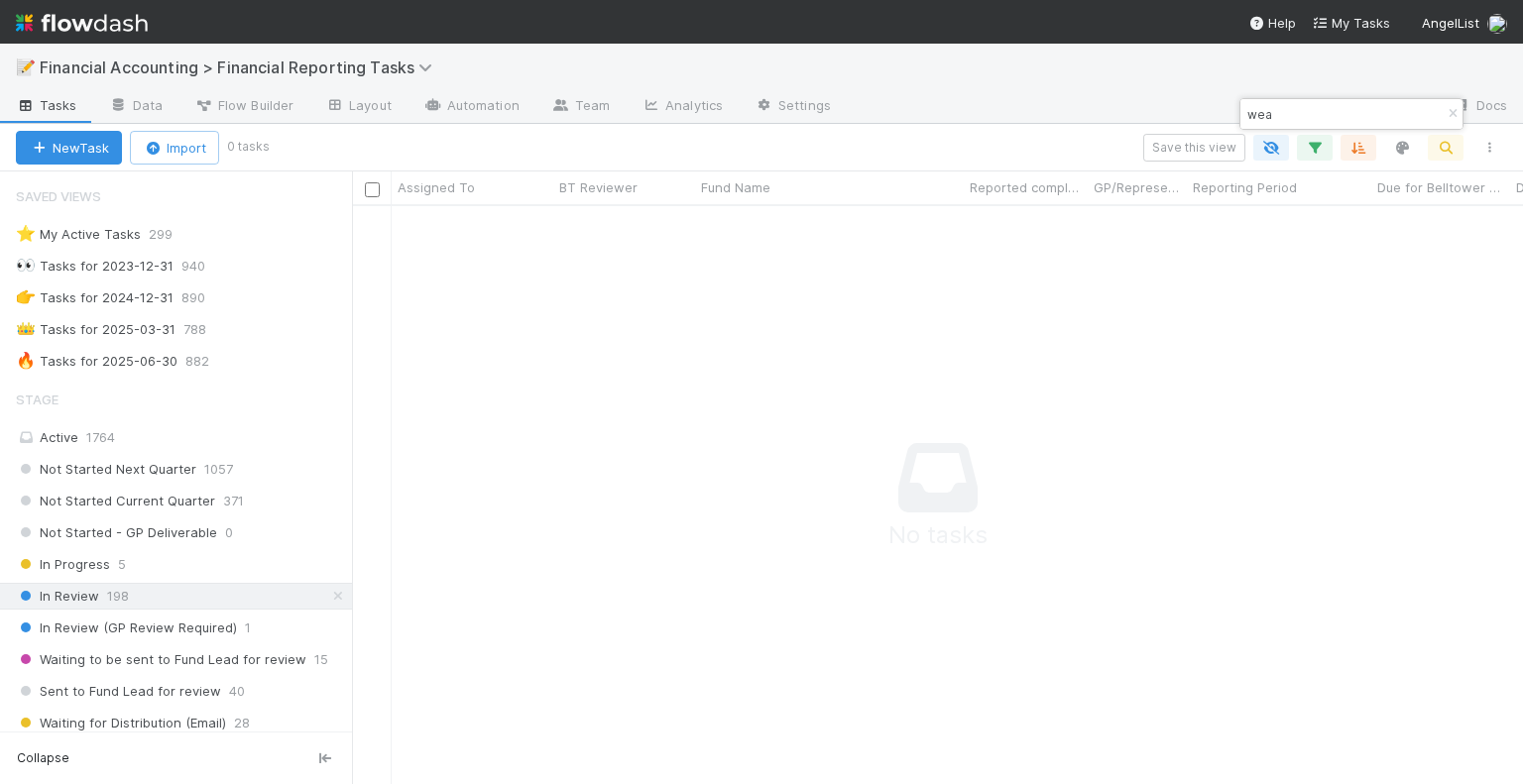 scroll, scrollTop: 16, scrollLeft: 16, axis: both 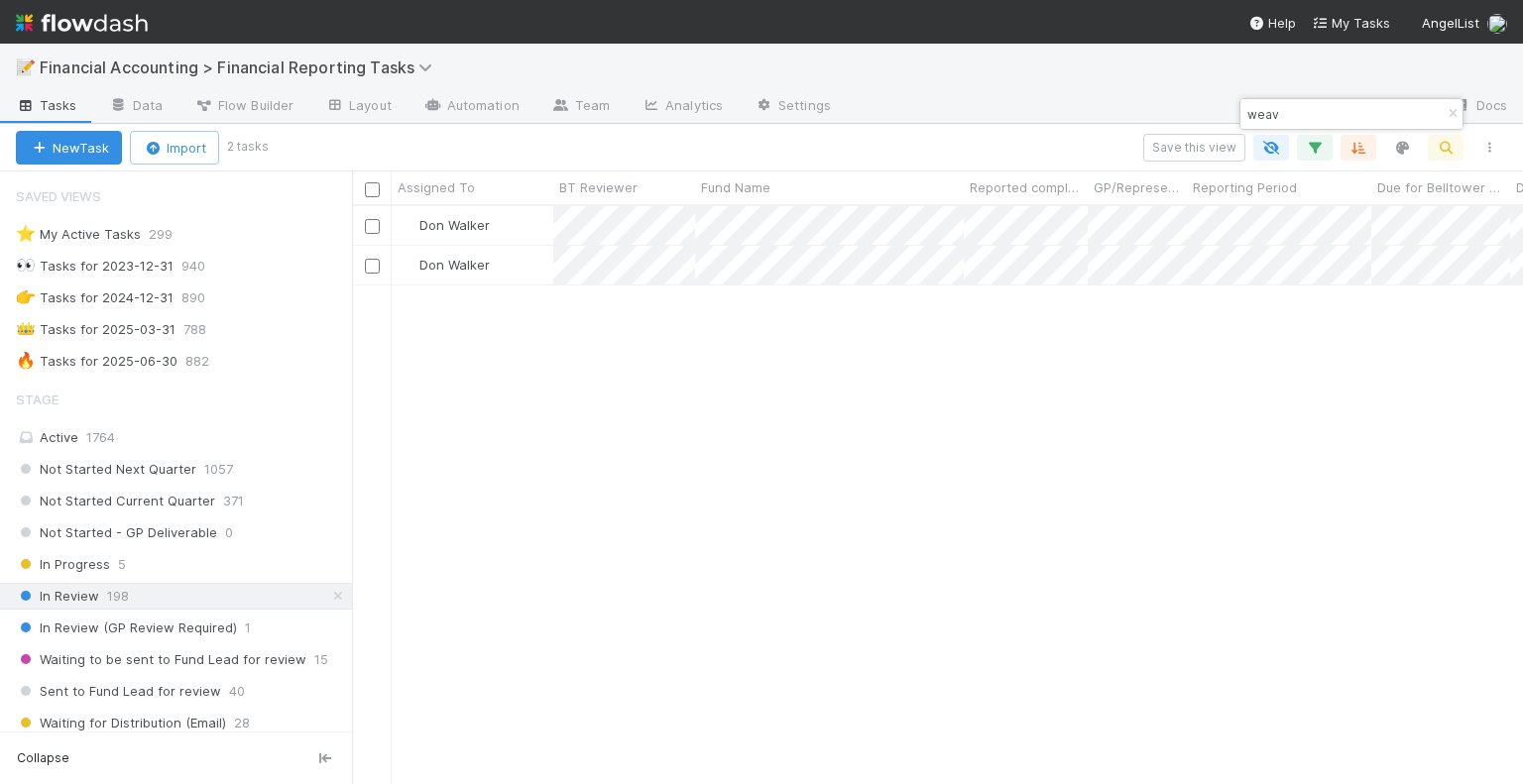 type on "weave" 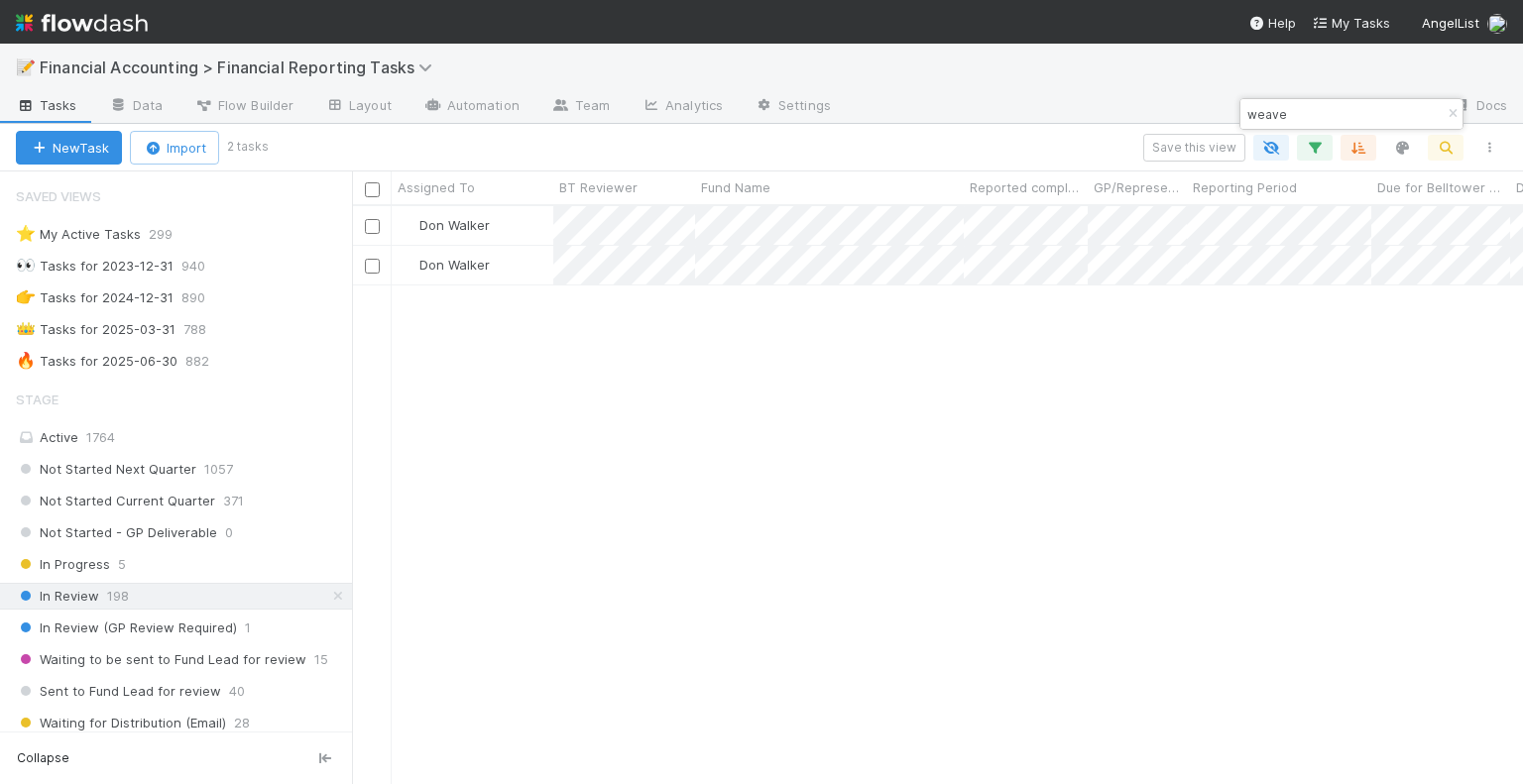 scroll, scrollTop: 16, scrollLeft: 16, axis: both 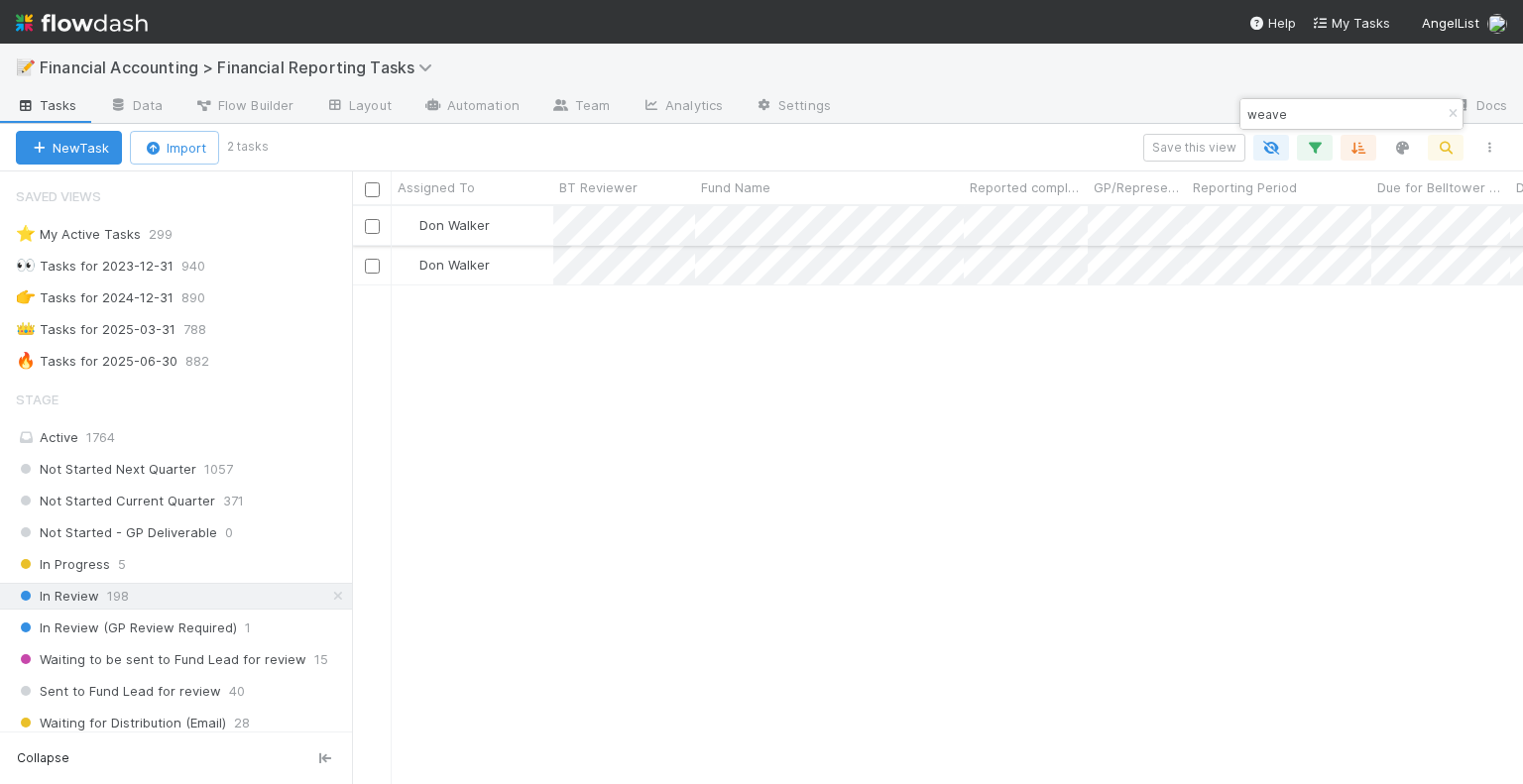 click on "Don Walker" at bounding box center [472, 225] 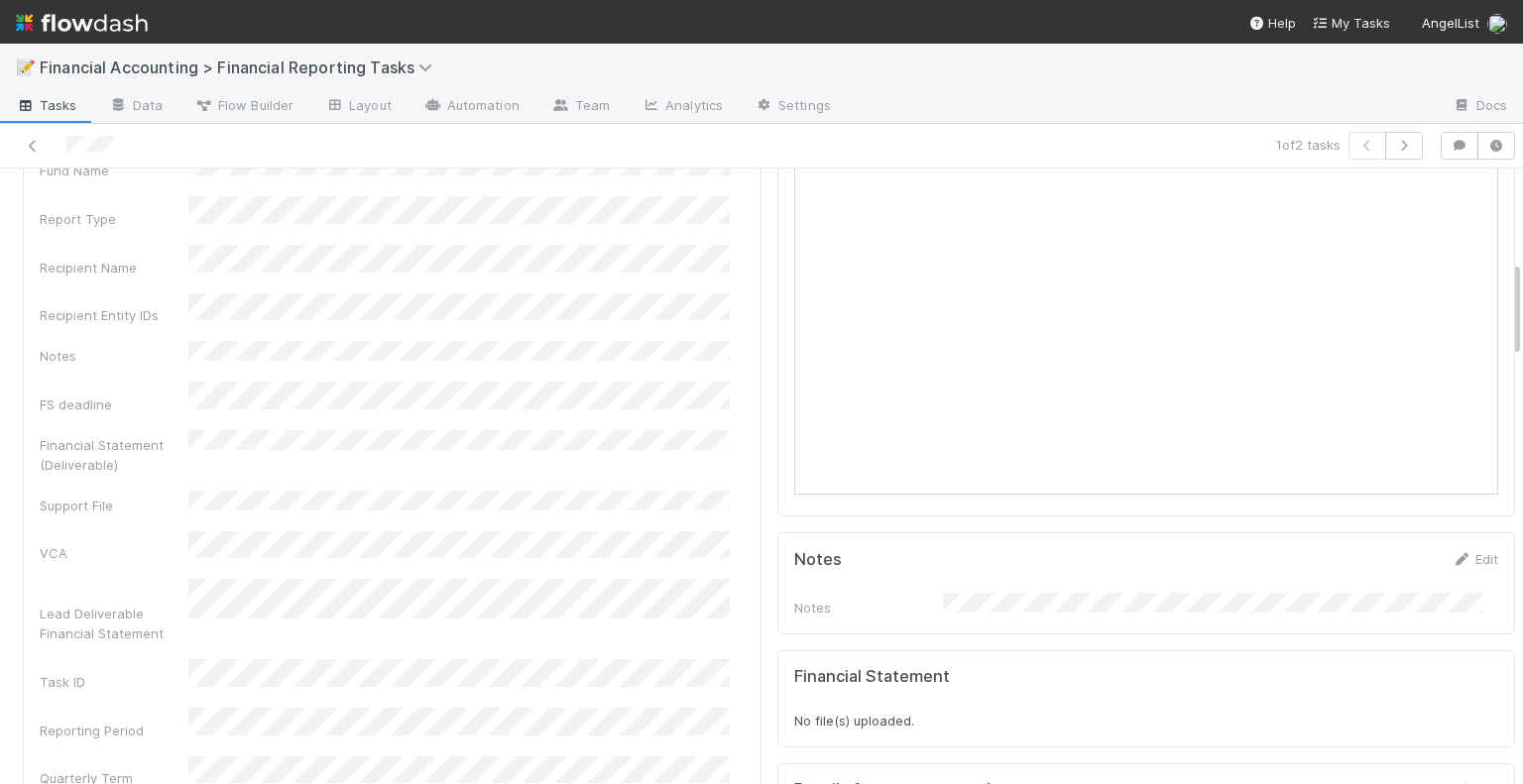 scroll, scrollTop: 694, scrollLeft: 0, axis: vertical 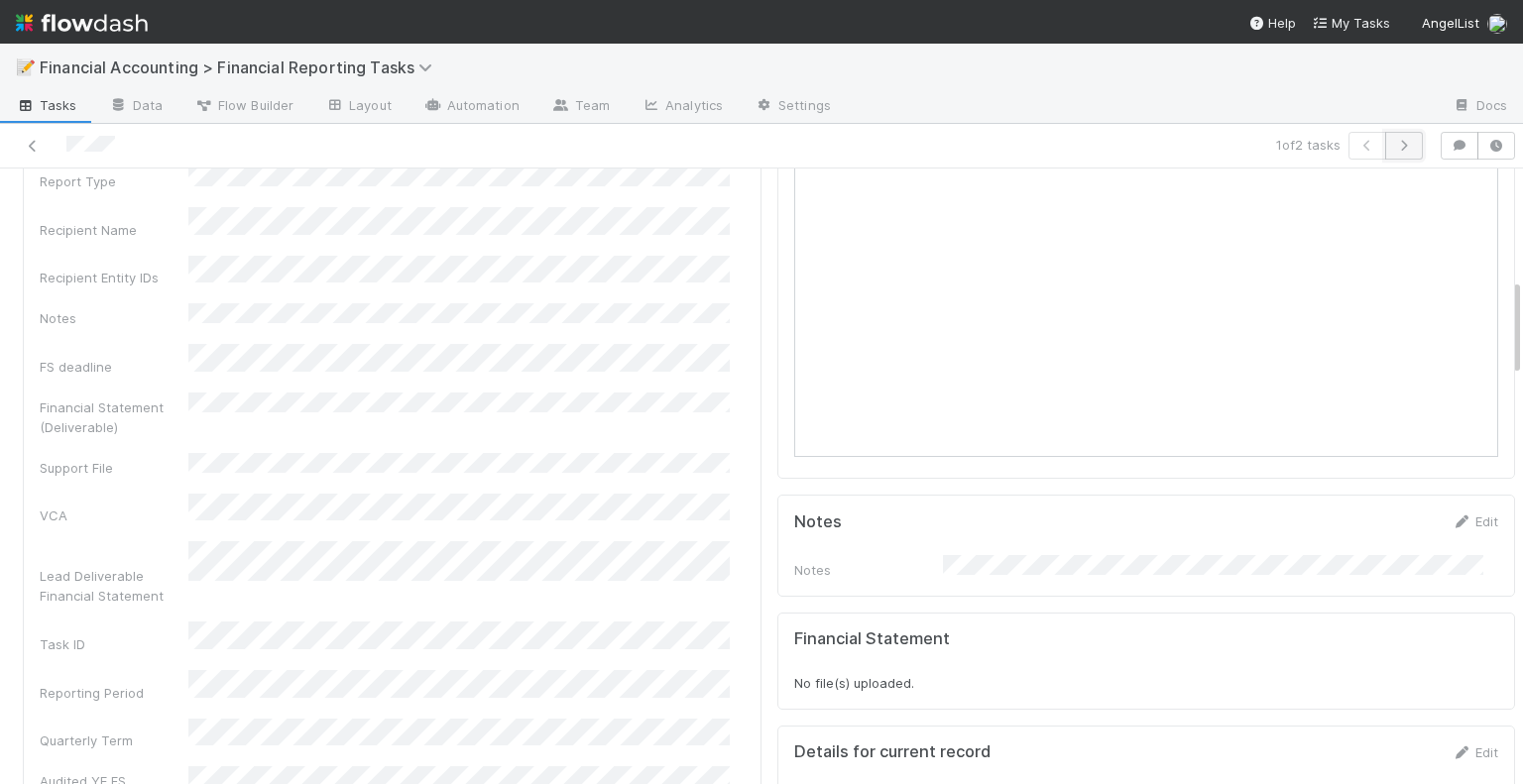 click at bounding box center [1404, 146] 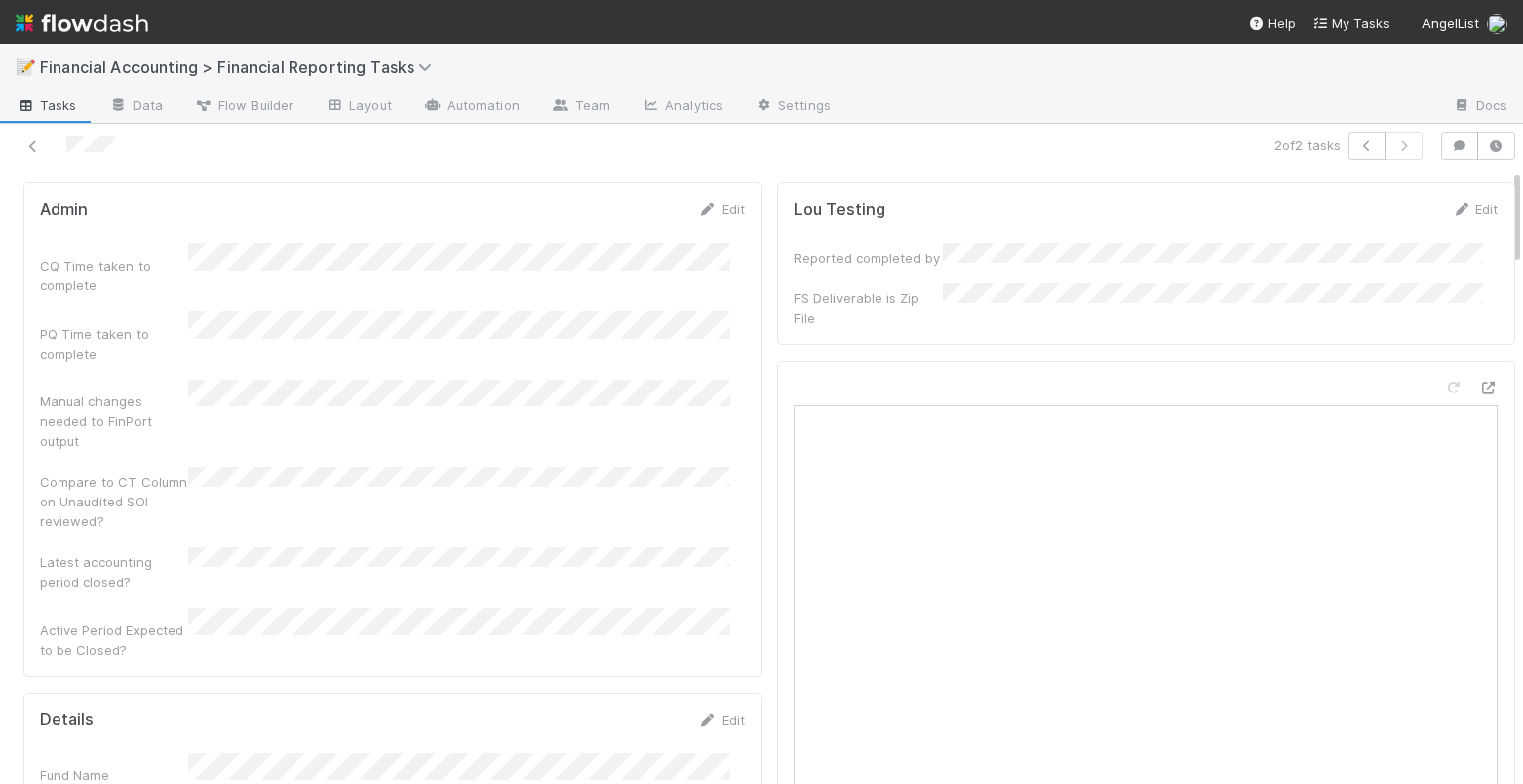 scroll, scrollTop: 0, scrollLeft: 0, axis: both 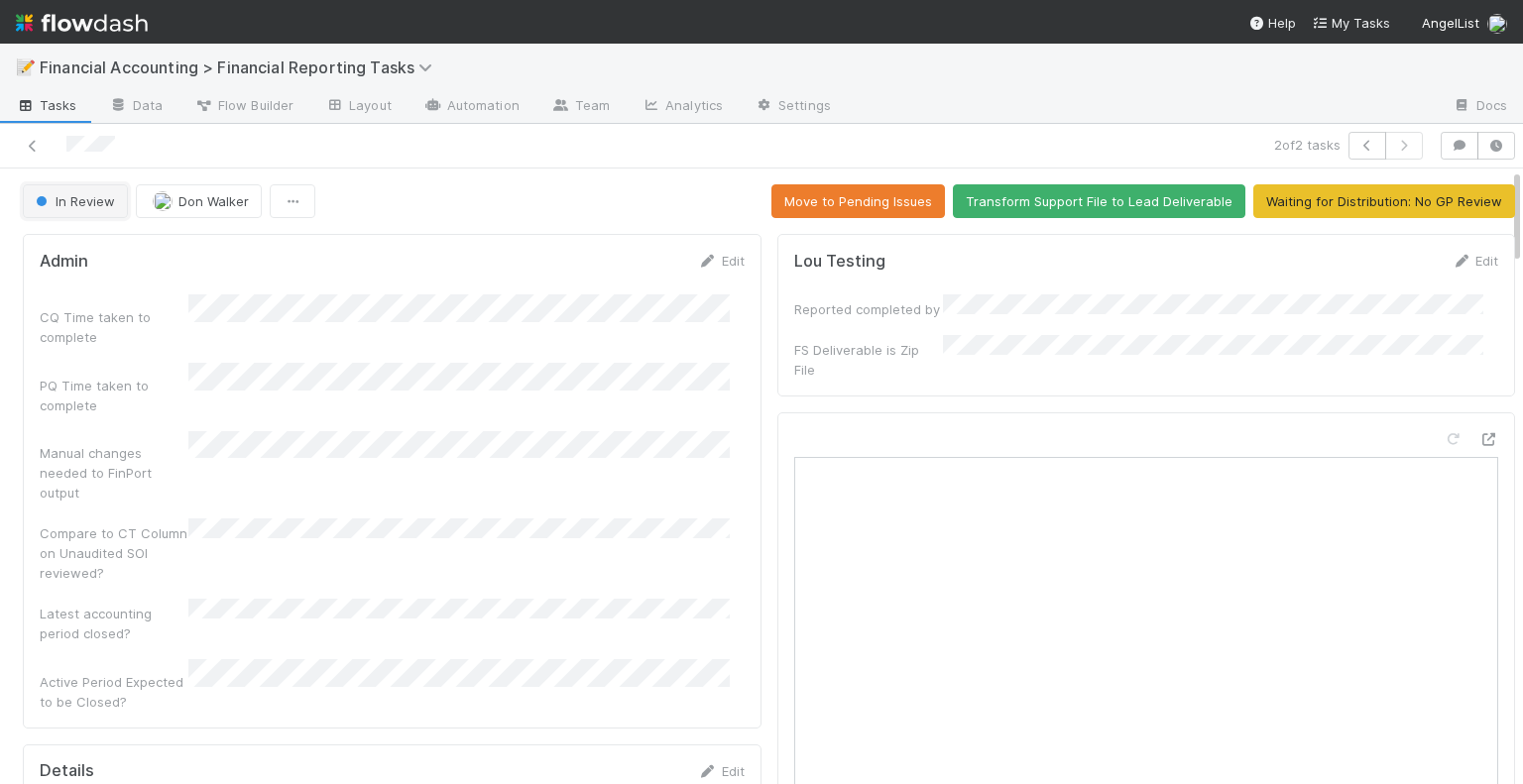 click on "In Review" at bounding box center (75, 201) 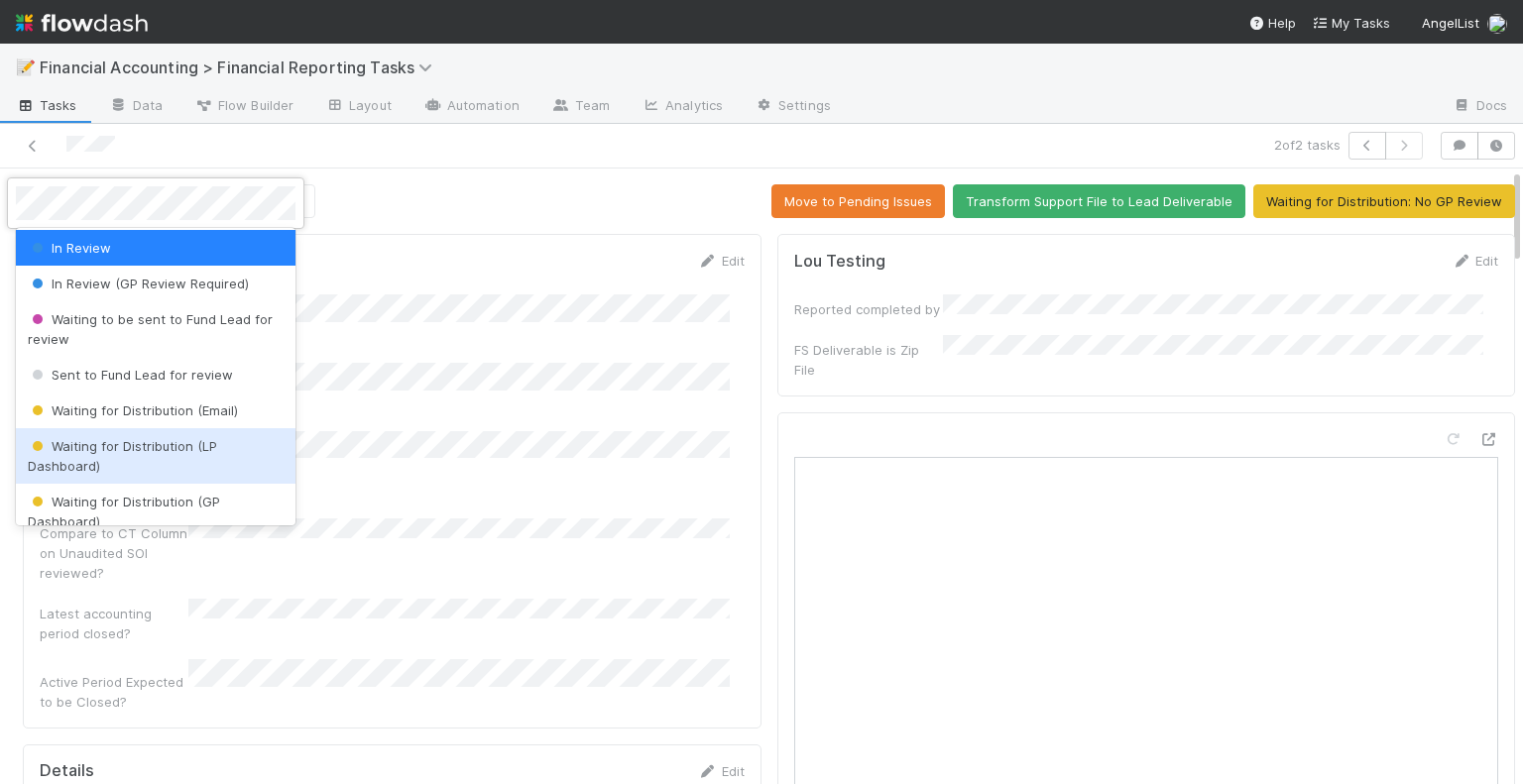 scroll, scrollTop: 198, scrollLeft: 0, axis: vertical 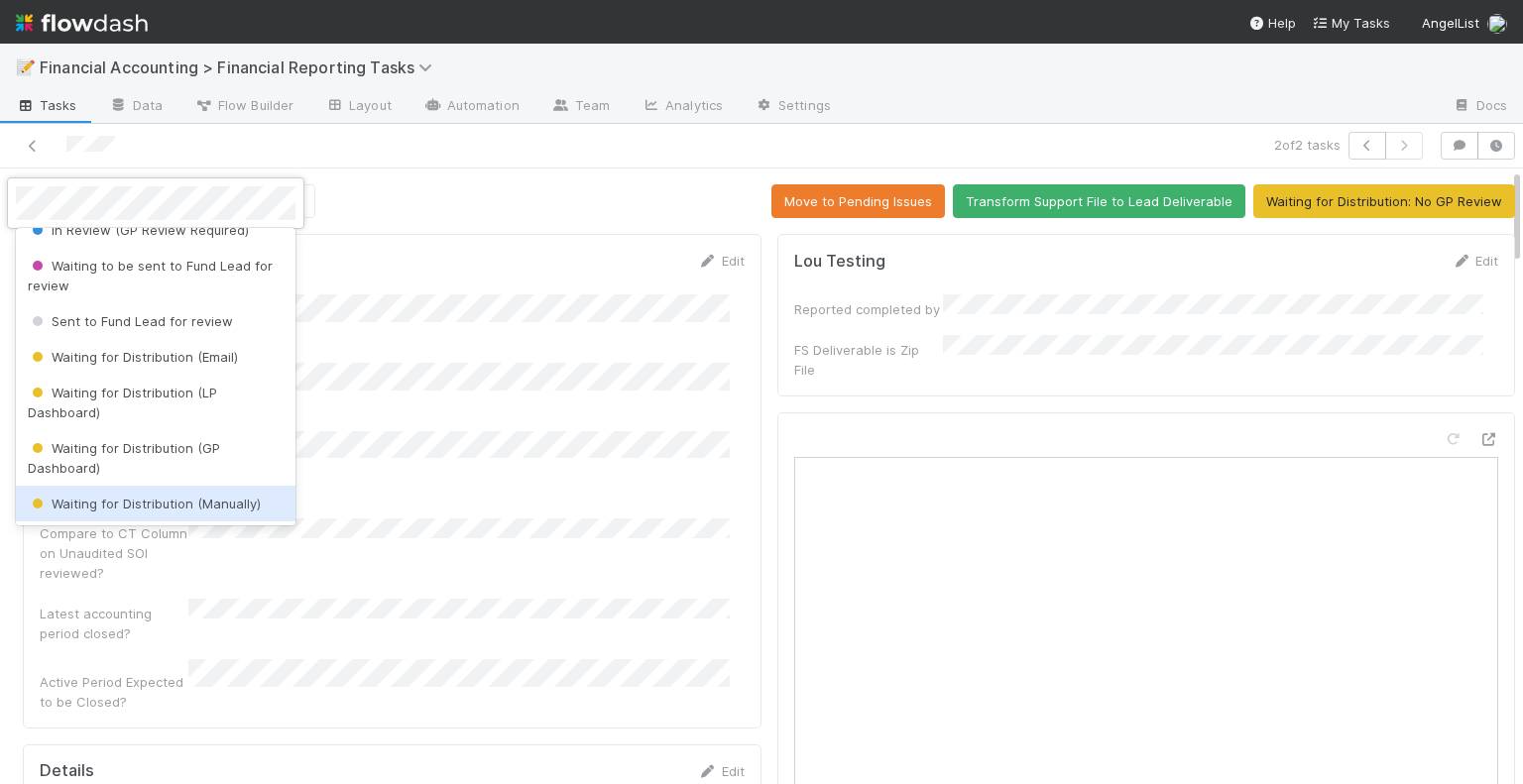 drag, startPoint x: 161, startPoint y: 504, endPoint x: 149, endPoint y: 482, distance: 25.059928 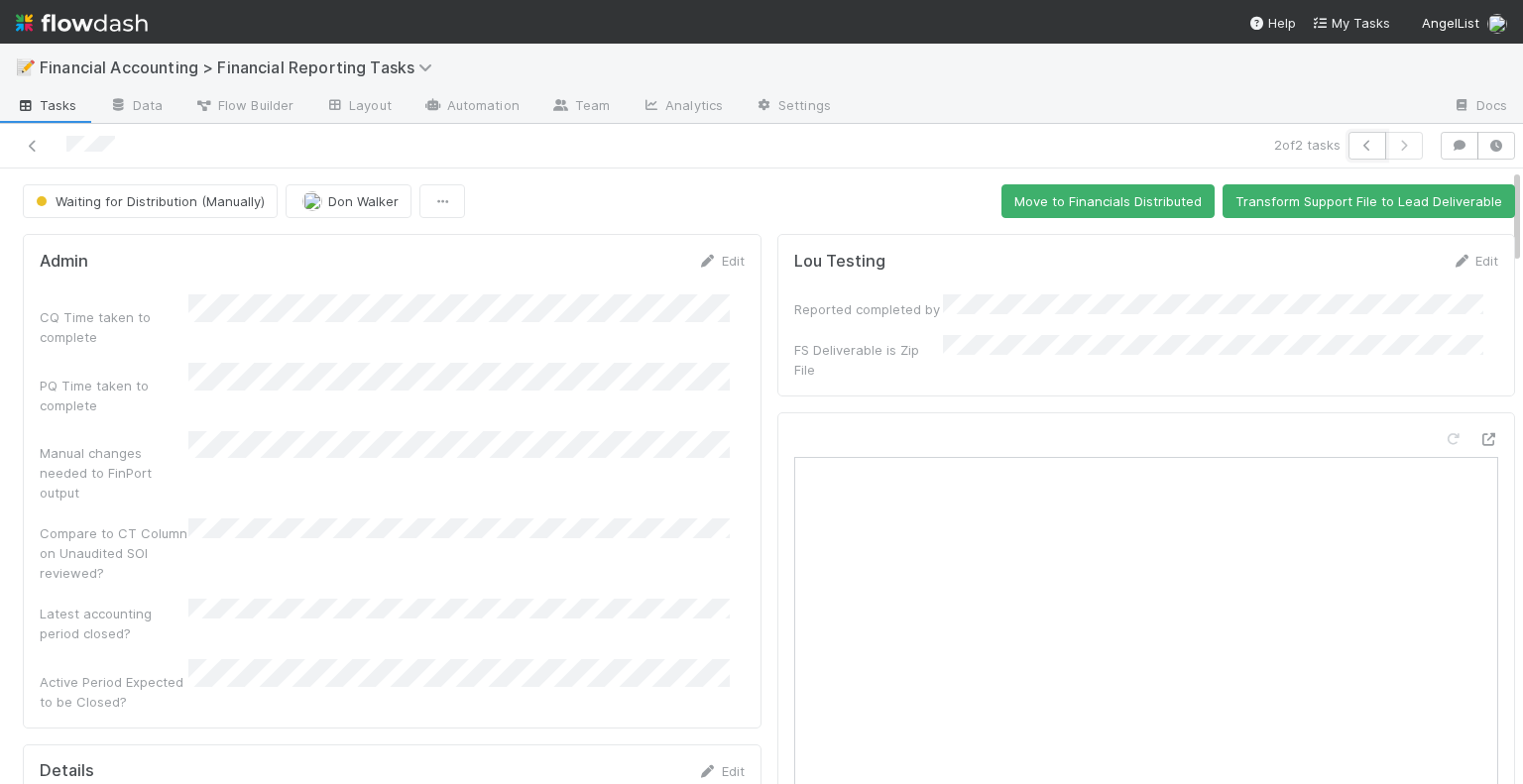click on "2  of  2   tasks" at bounding box center (762, 146) 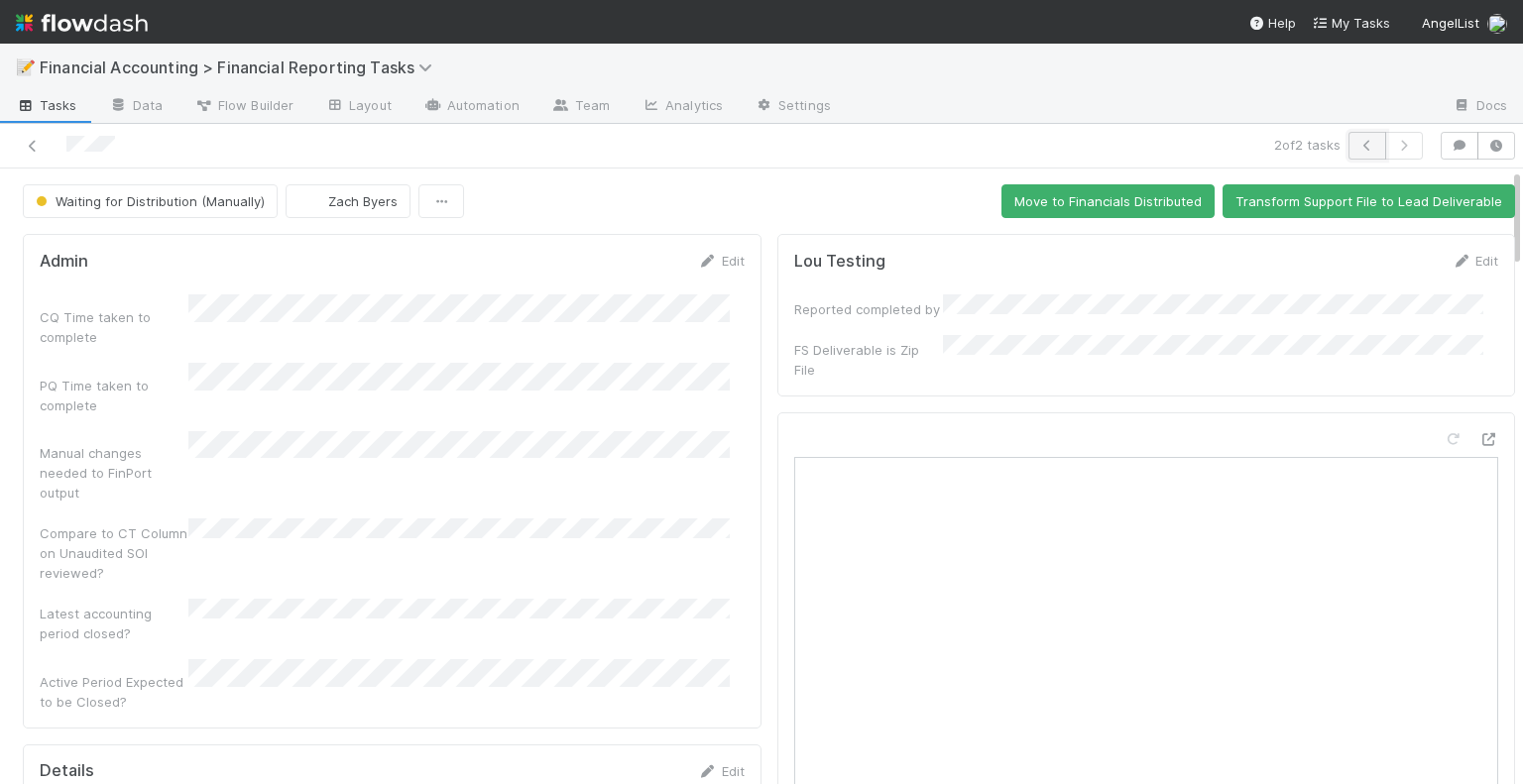 click at bounding box center [1367, 146] 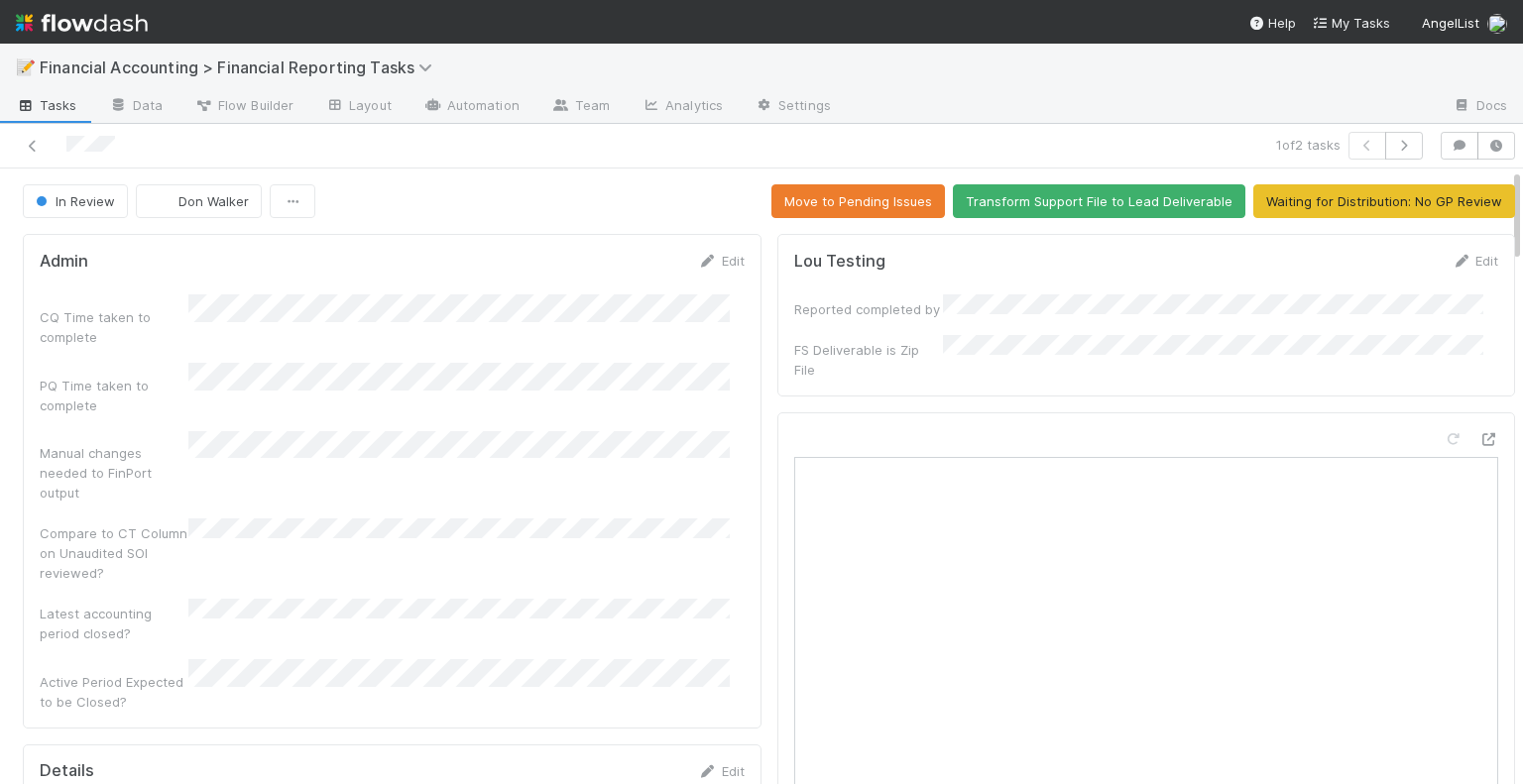 click at bounding box center [1141, 107] 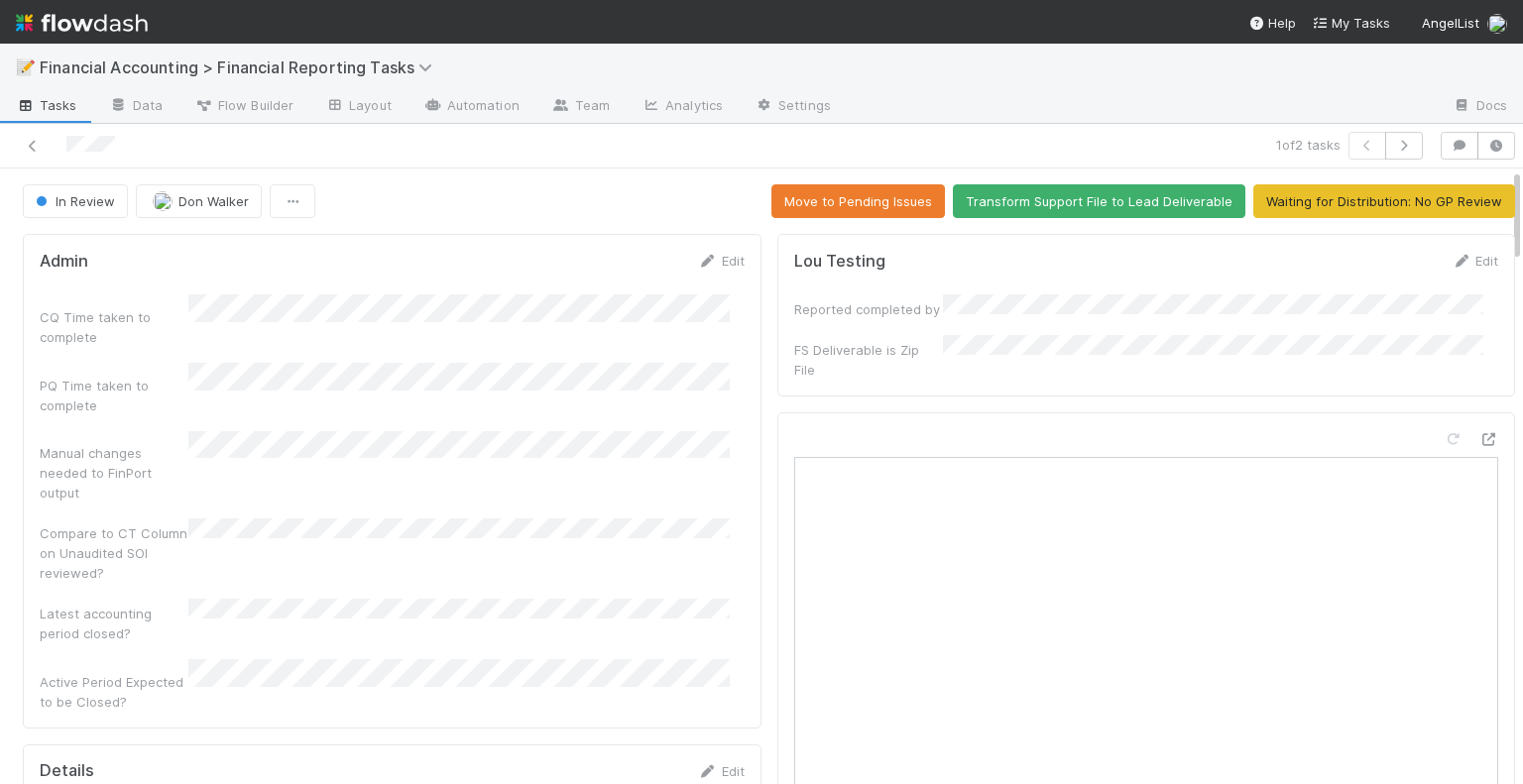 click at bounding box center [1141, 107] 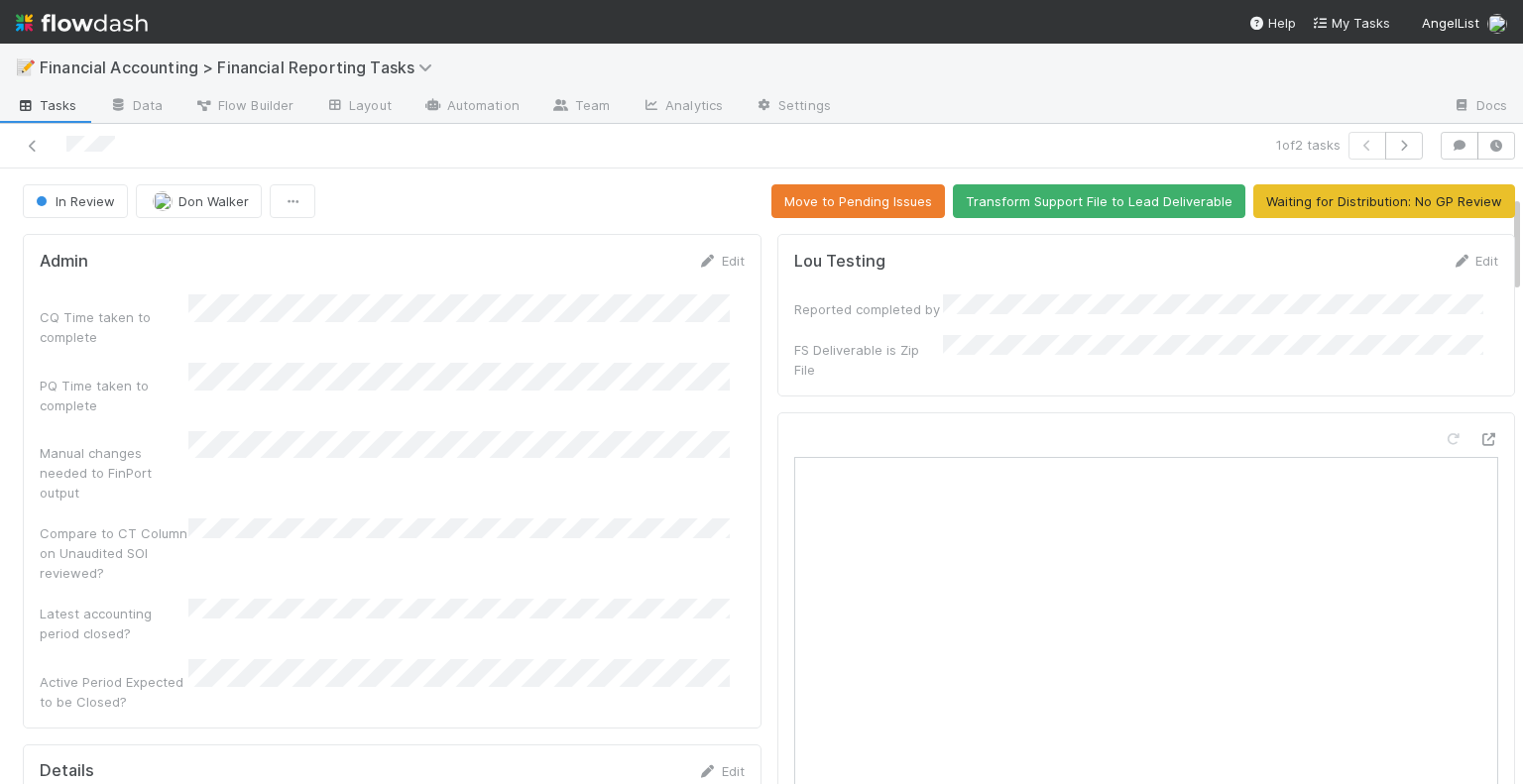 scroll, scrollTop: 0, scrollLeft: 0, axis: both 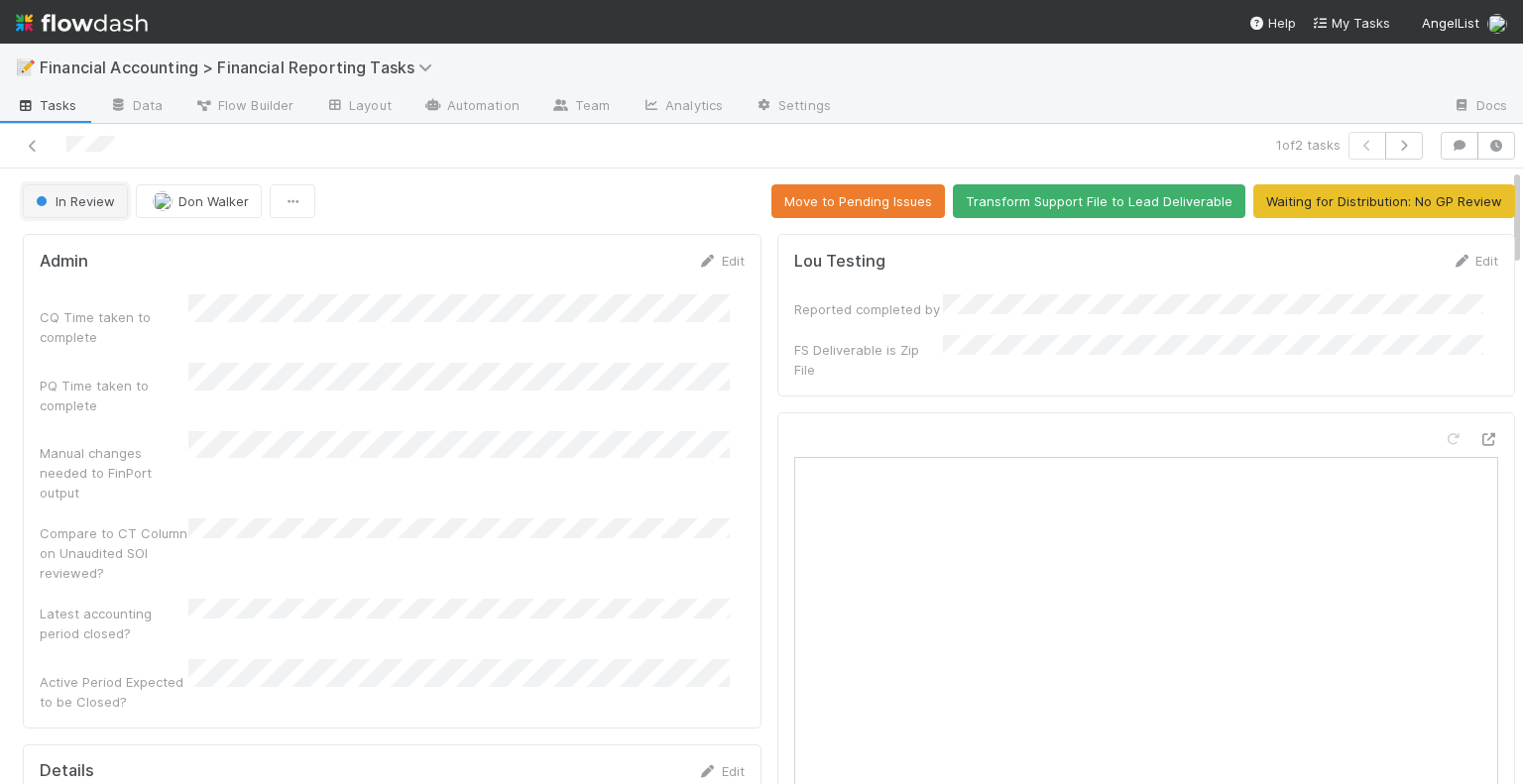 click on "In Review" at bounding box center [73, 201] 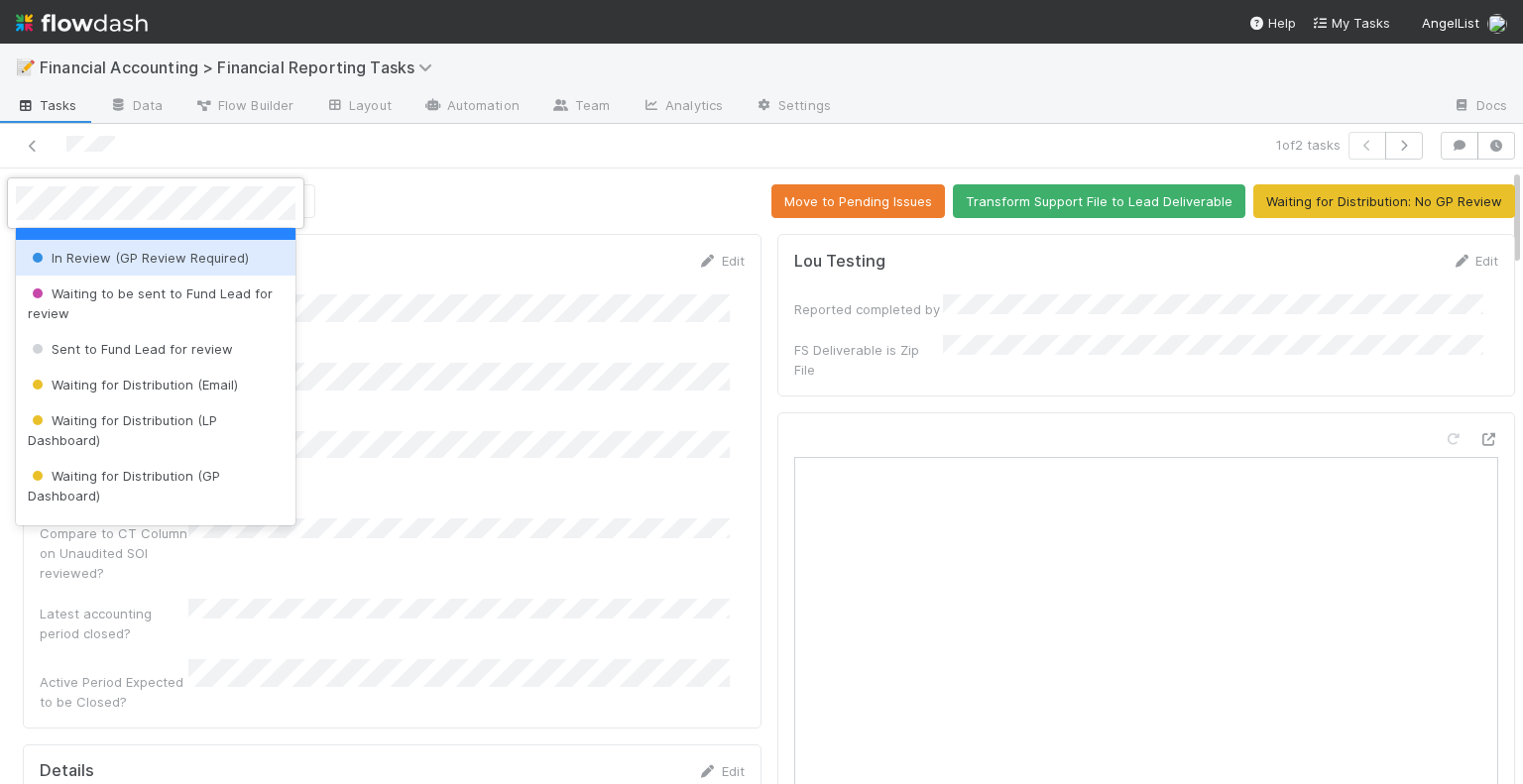 scroll, scrollTop: 198, scrollLeft: 0, axis: vertical 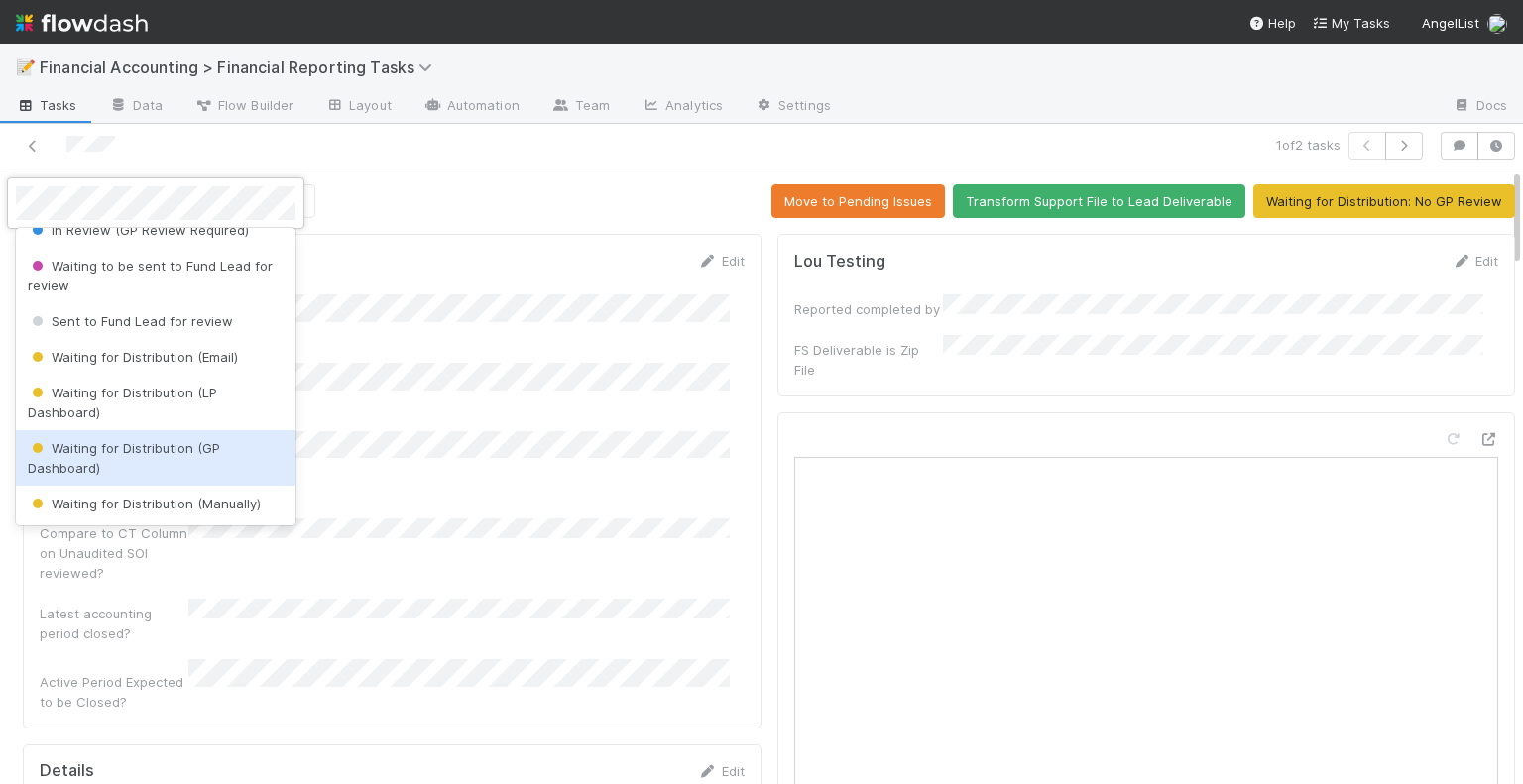click on "Waiting for Distribution (GP Dashboard)" at bounding box center (124, 458) 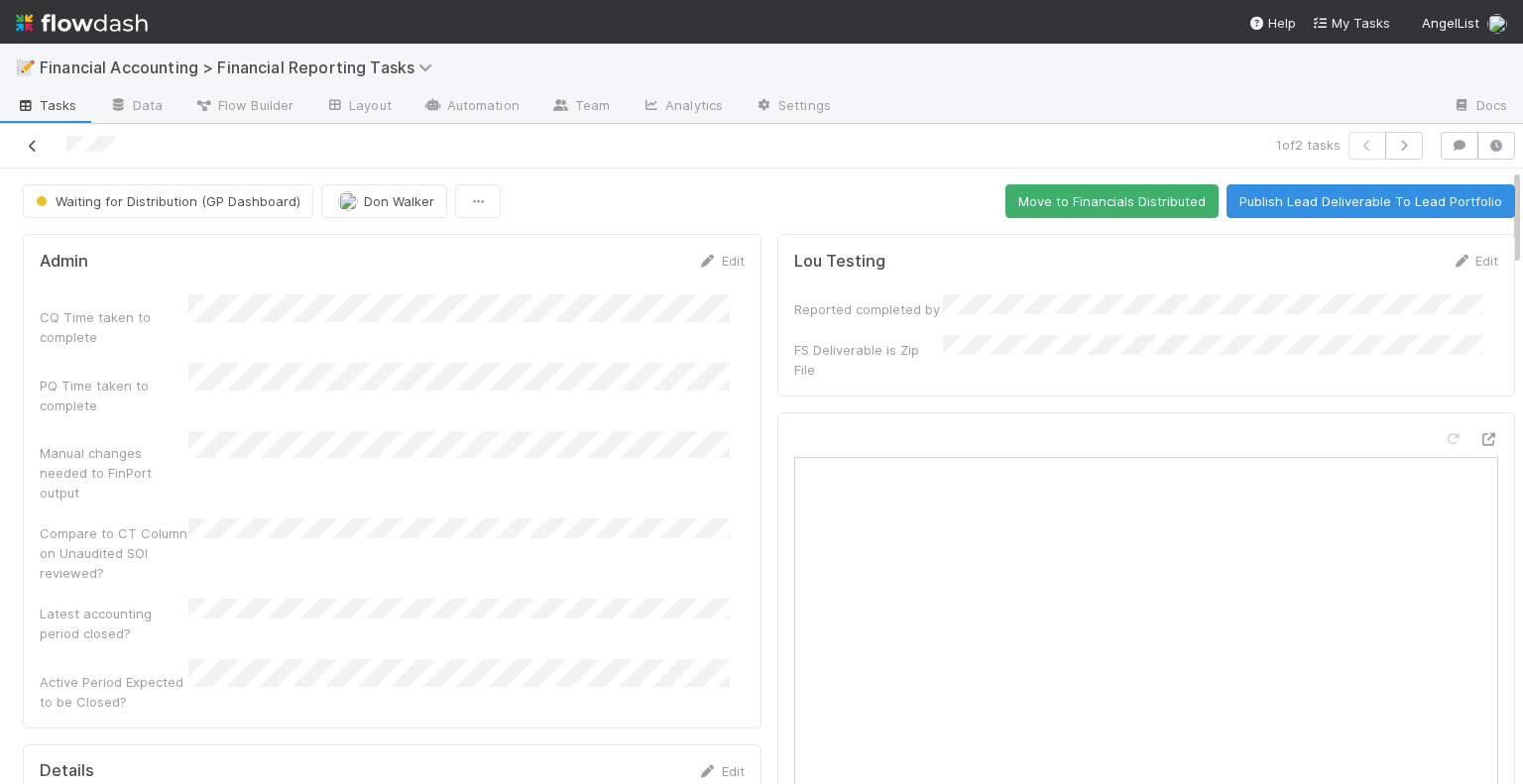 click at bounding box center (33, 146) 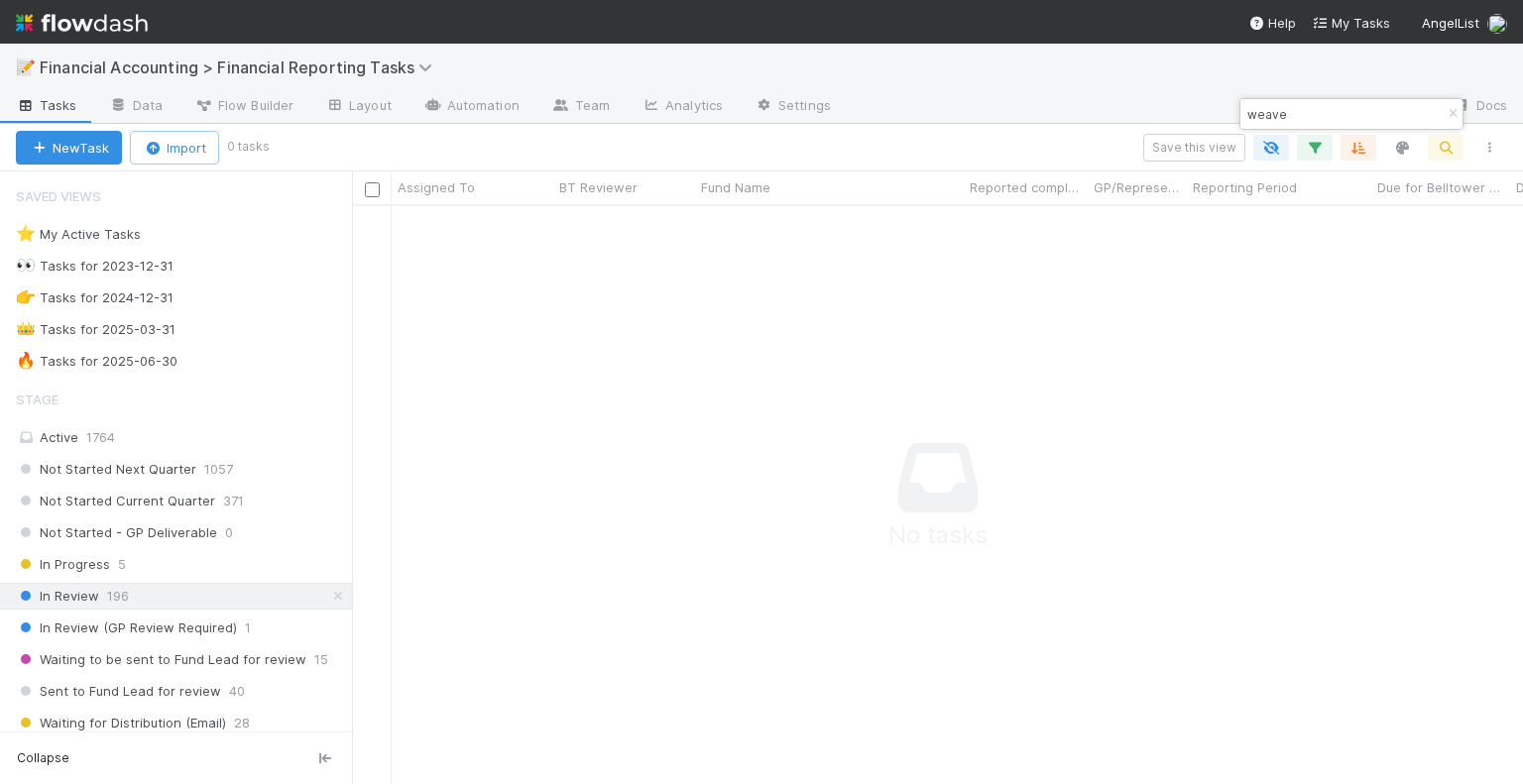 scroll, scrollTop: 16, scrollLeft: 16, axis: both 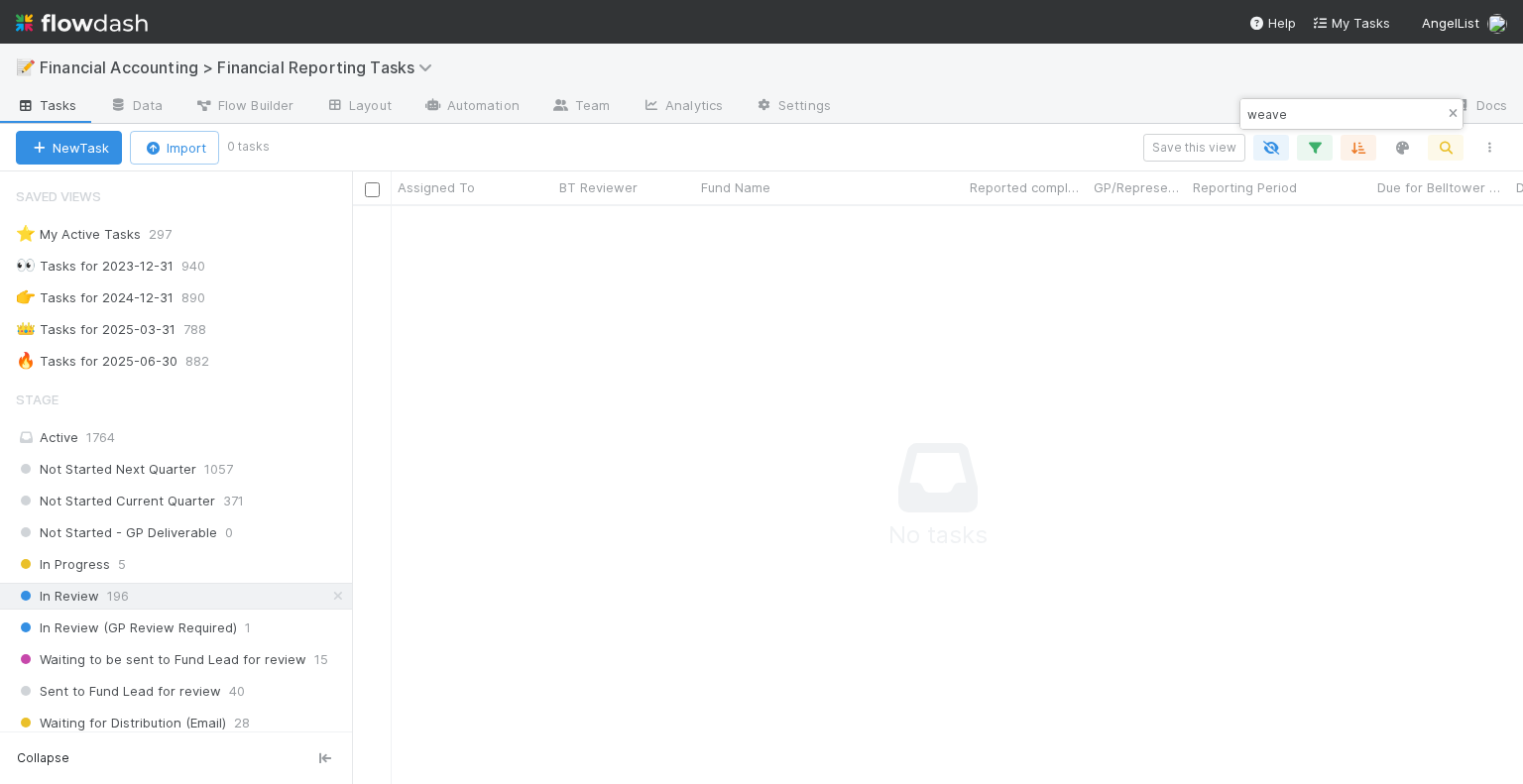 click at bounding box center (1453, 114) 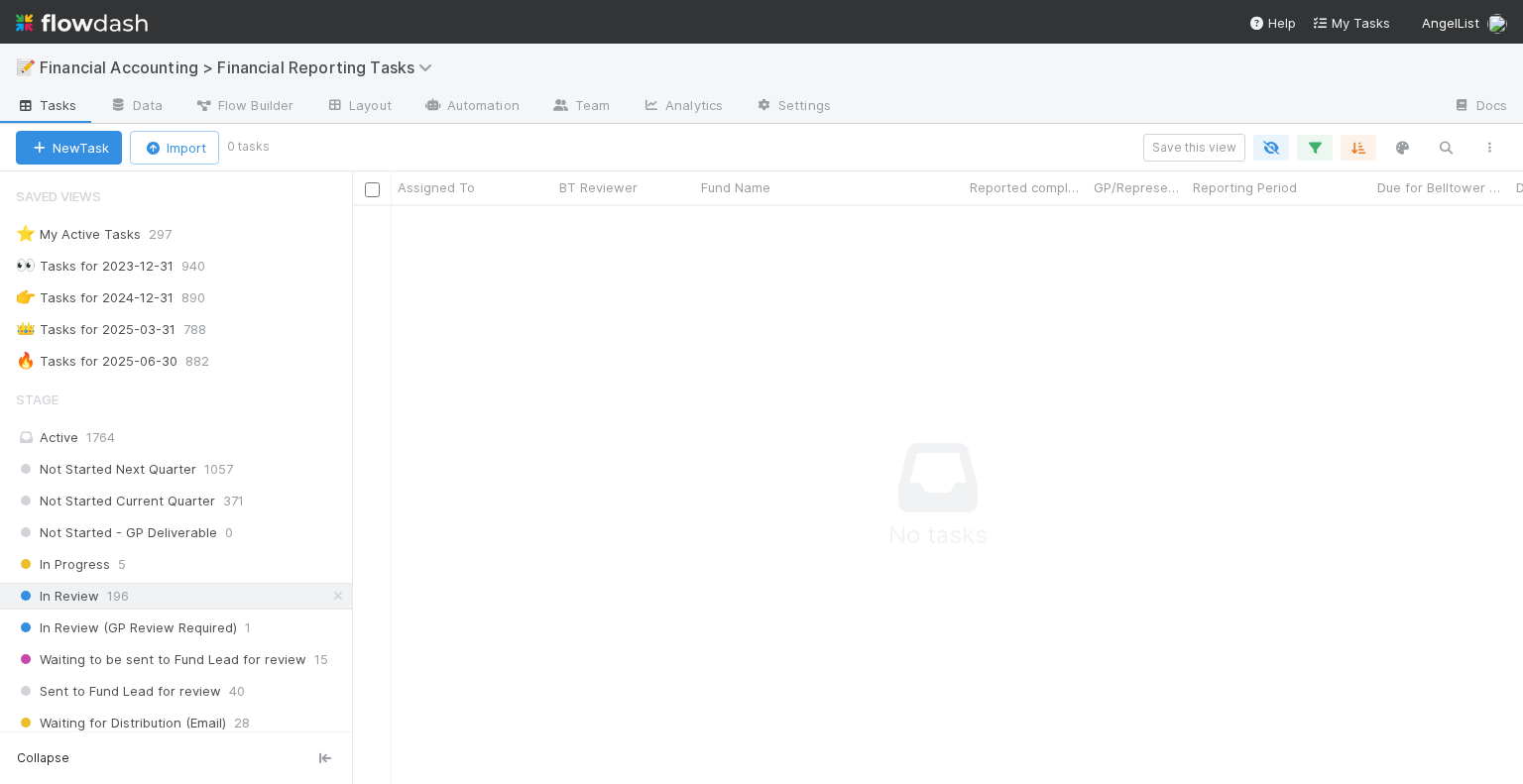 scroll, scrollTop: 16, scrollLeft: 16, axis: both 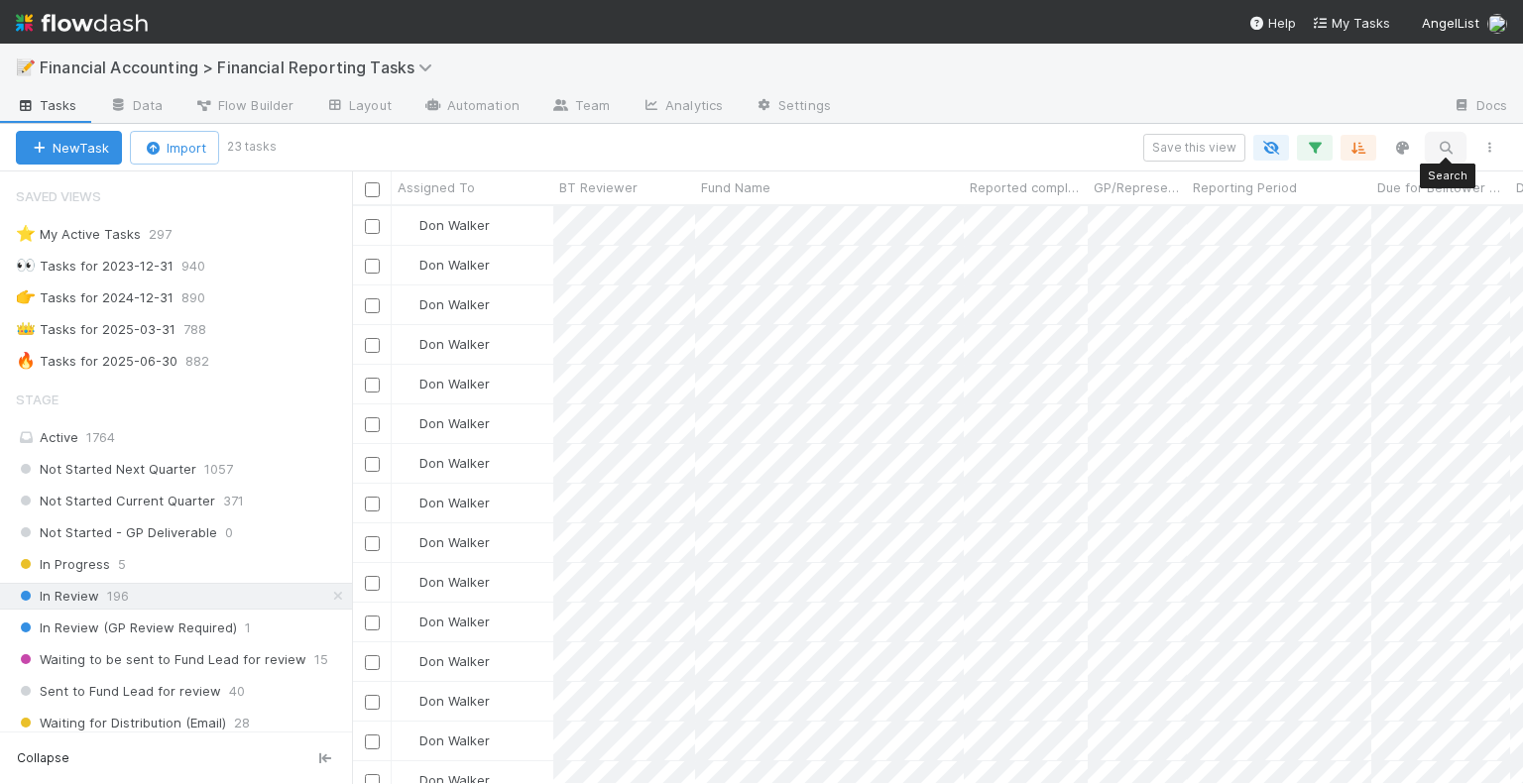 click at bounding box center (1446, 148) 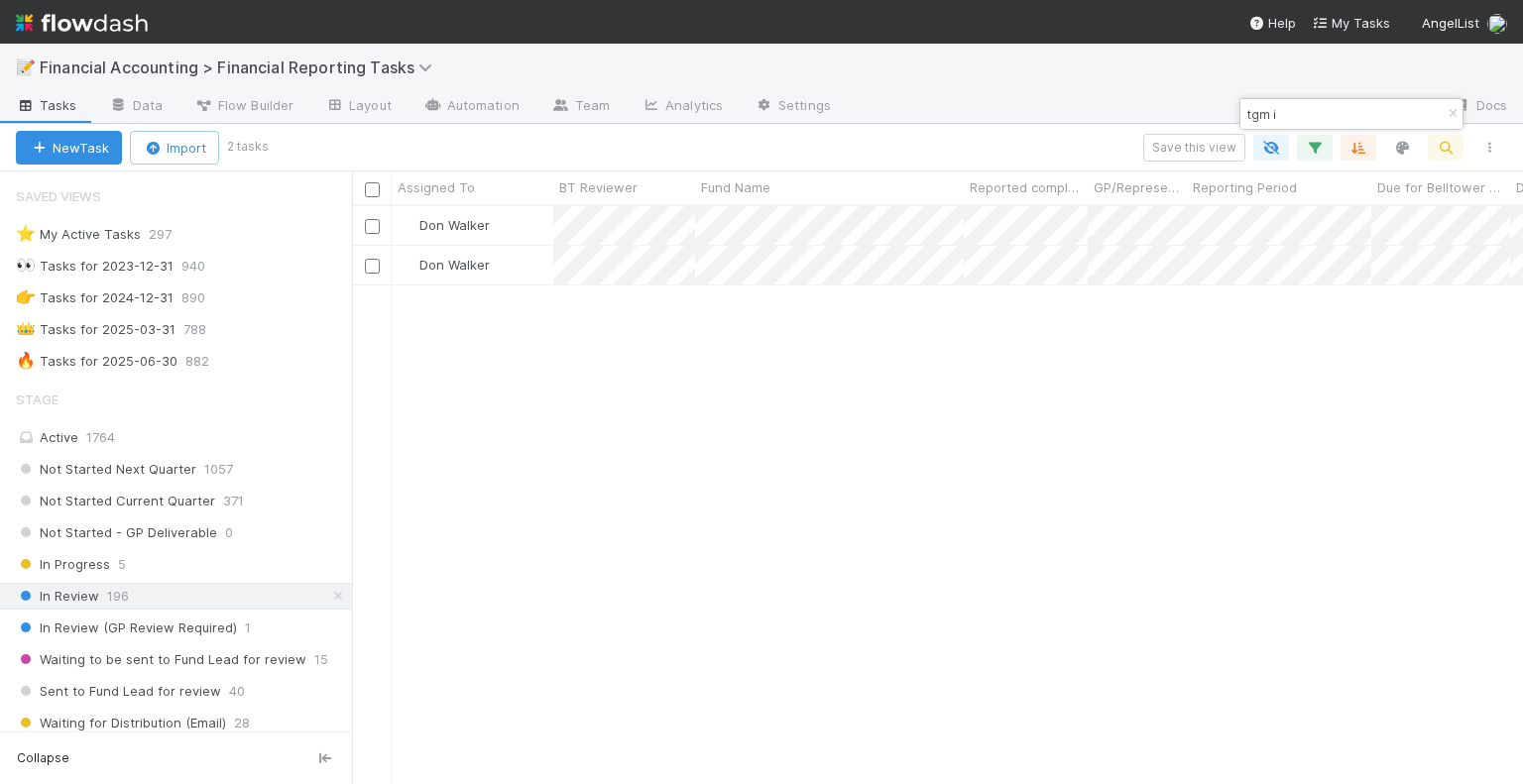 scroll, scrollTop: 16, scrollLeft: 16, axis: both 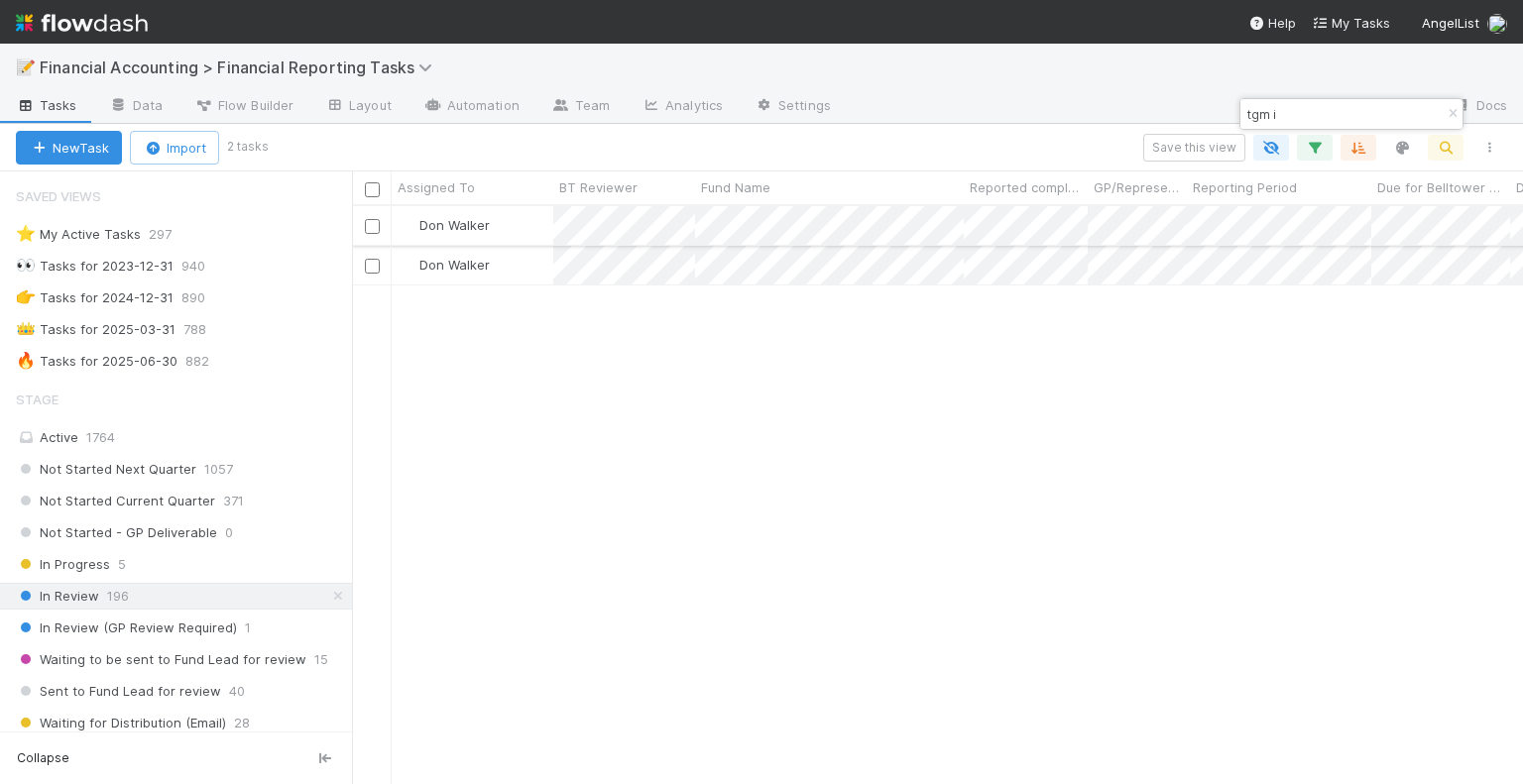 type on "tgm i" 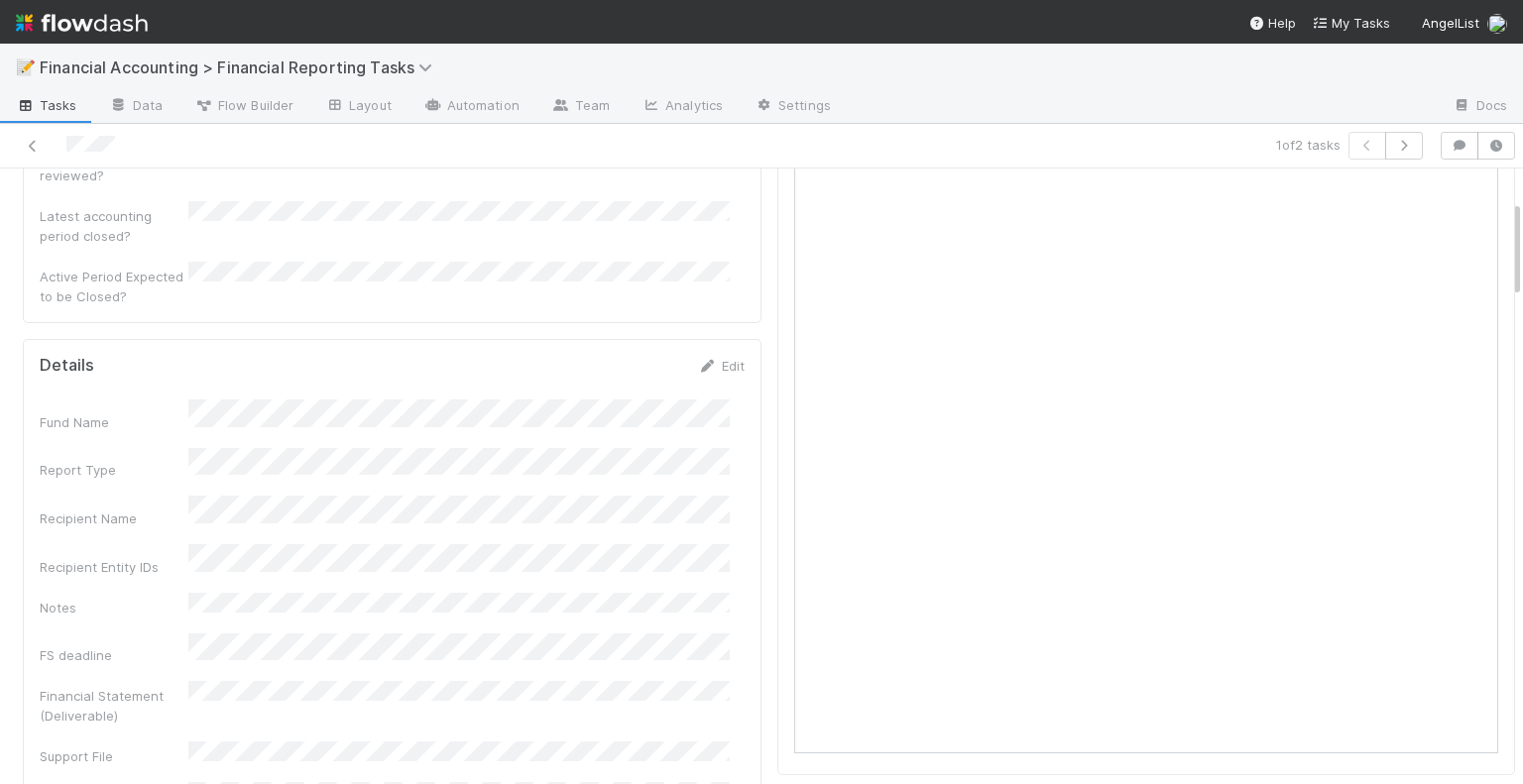 scroll, scrollTop: 198, scrollLeft: 0, axis: vertical 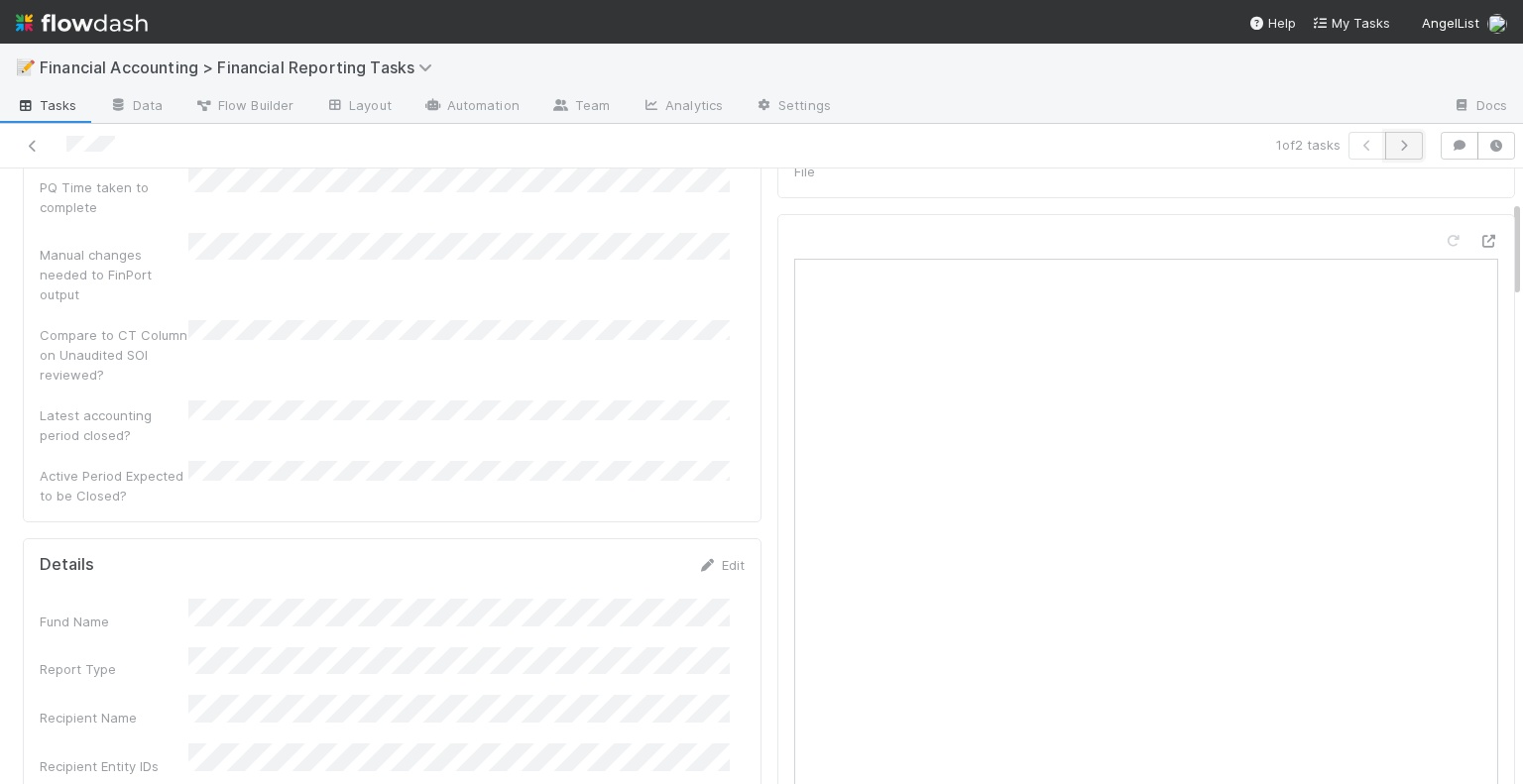 click at bounding box center (1404, 146) 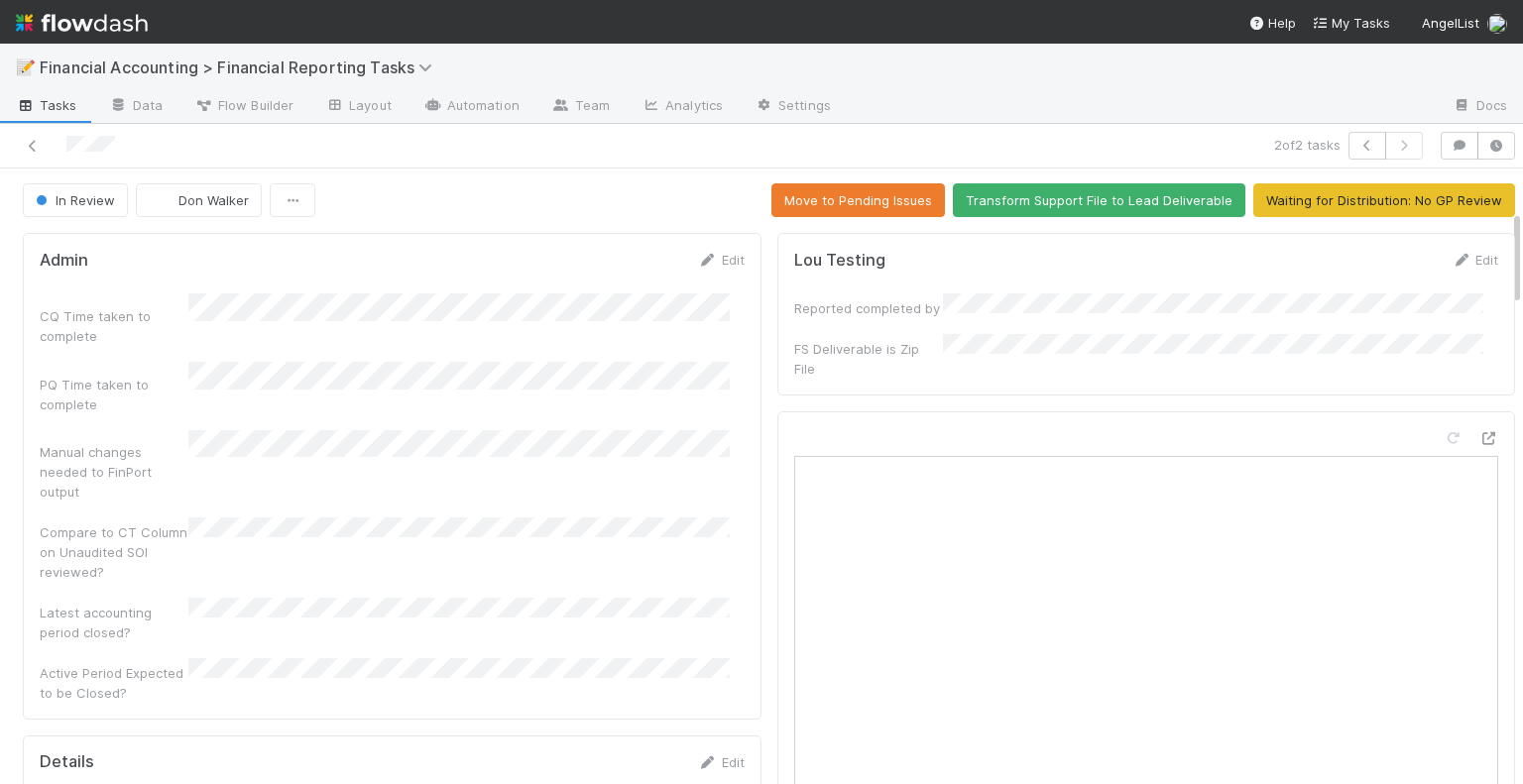 scroll, scrollTop: 0, scrollLeft: 0, axis: both 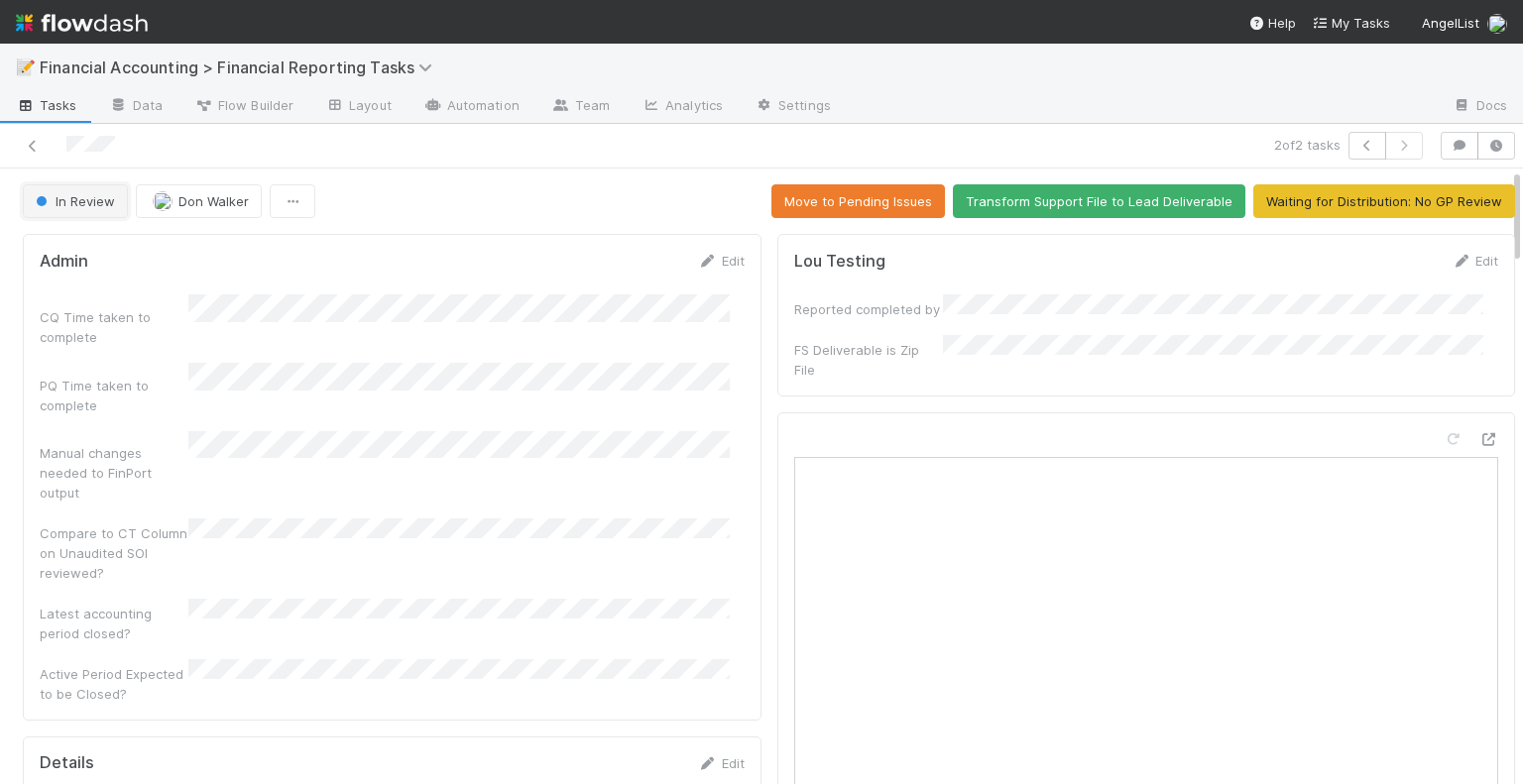 click at bounding box center (42, 201) 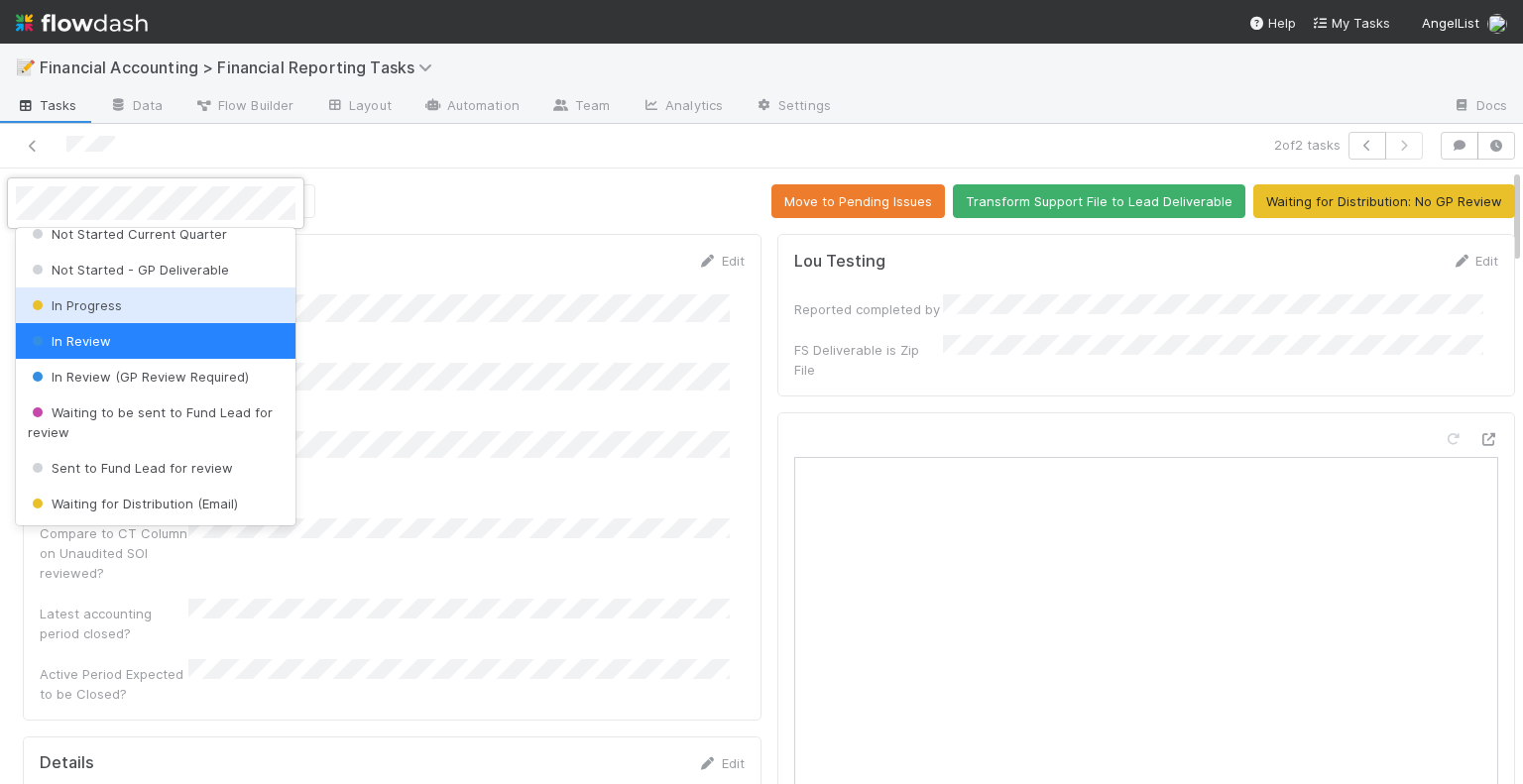 scroll, scrollTop: 198, scrollLeft: 0, axis: vertical 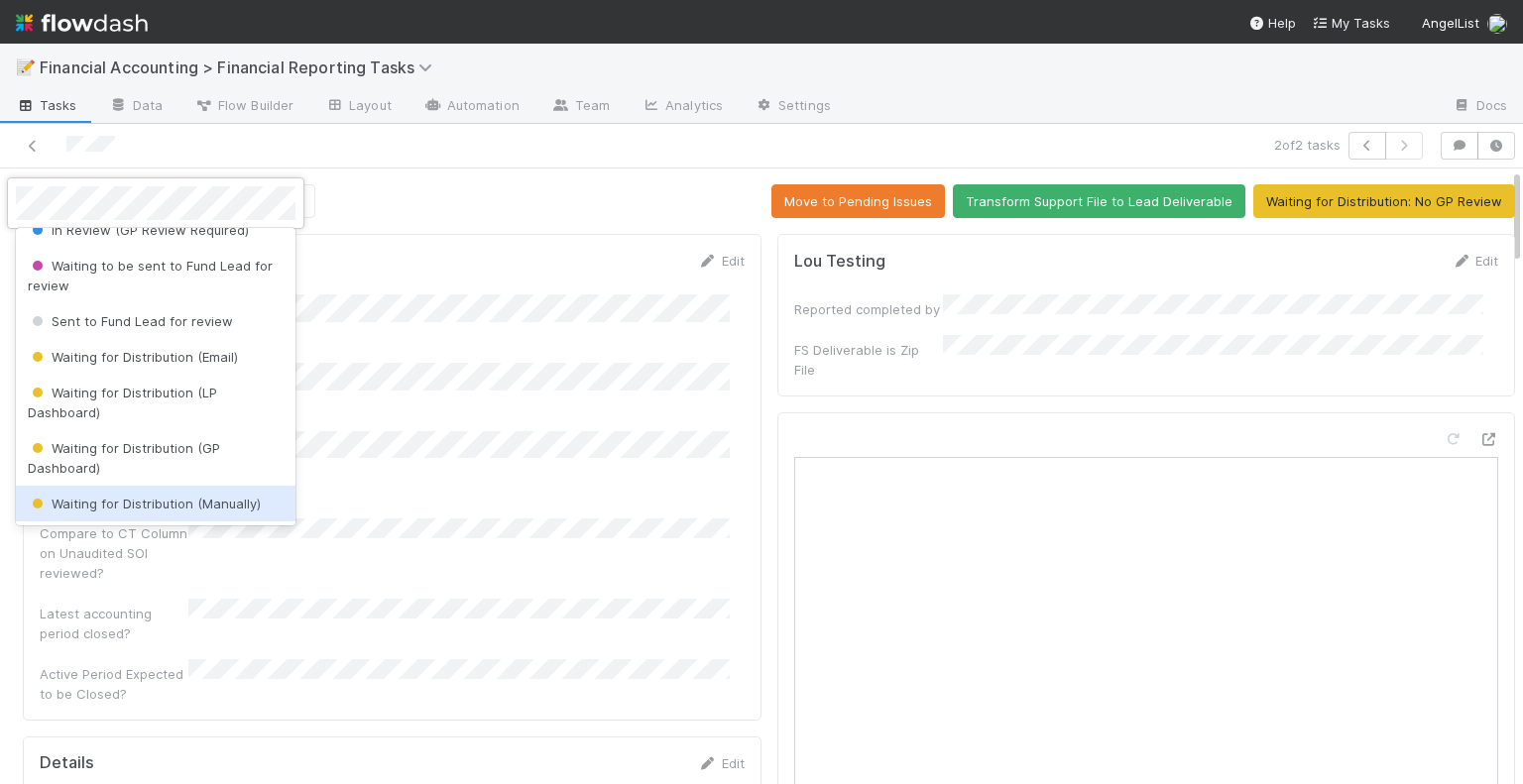 click on "Waiting for Distribution (Manually)" at bounding box center [144, 504] 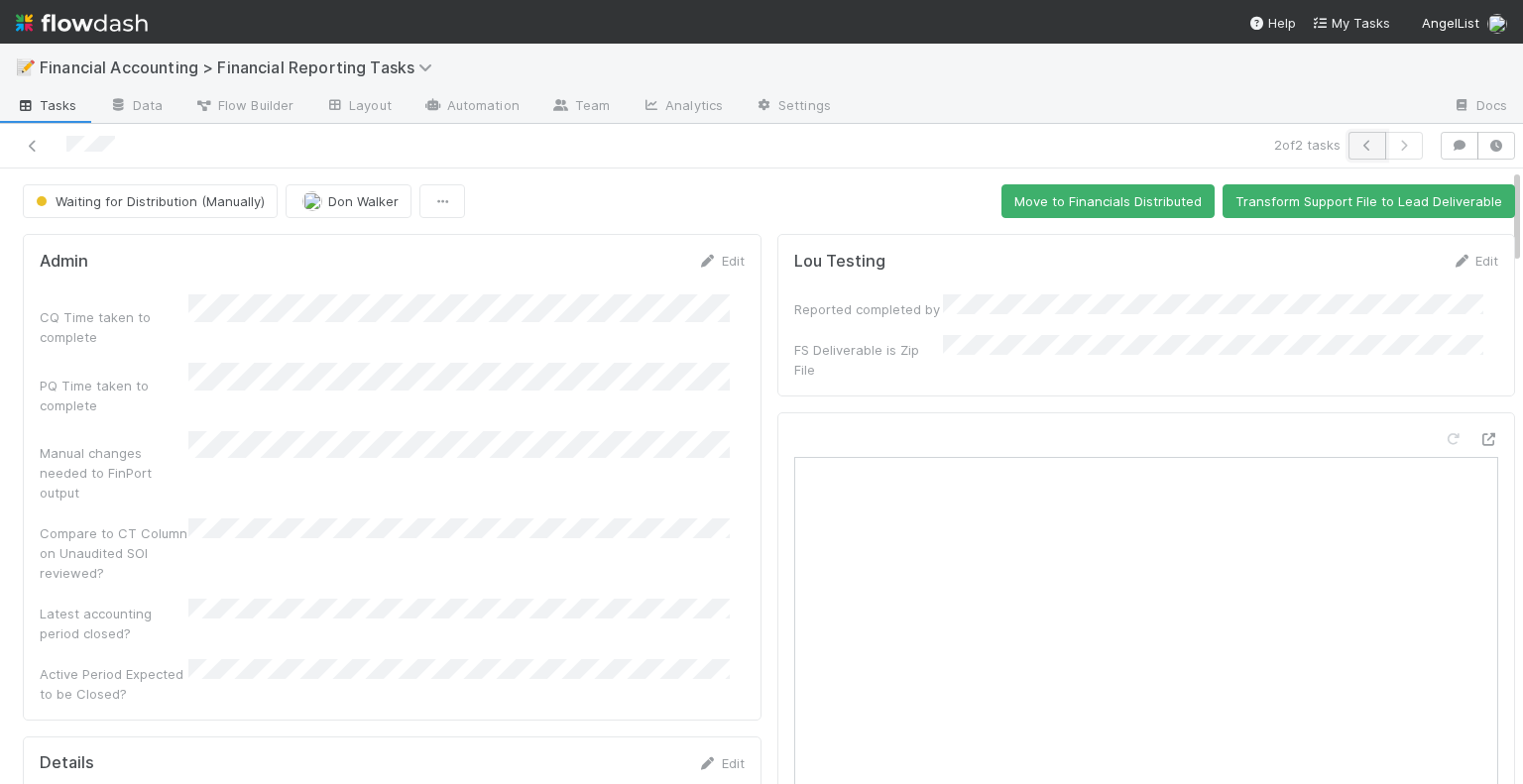 click at bounding box center [1367, 146] 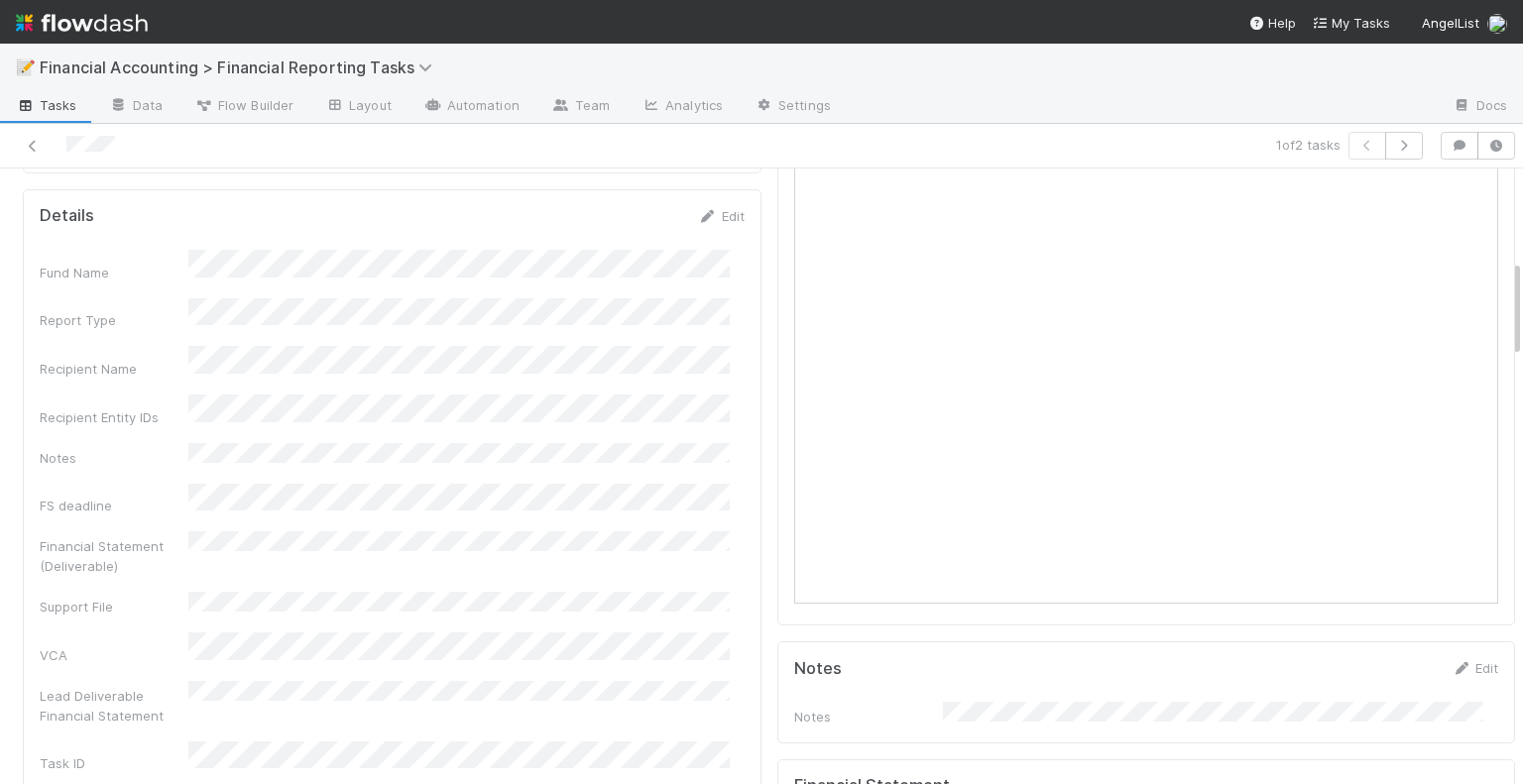 scroll, scrollTop: 595, scrollLeft: 0, axis: vertical 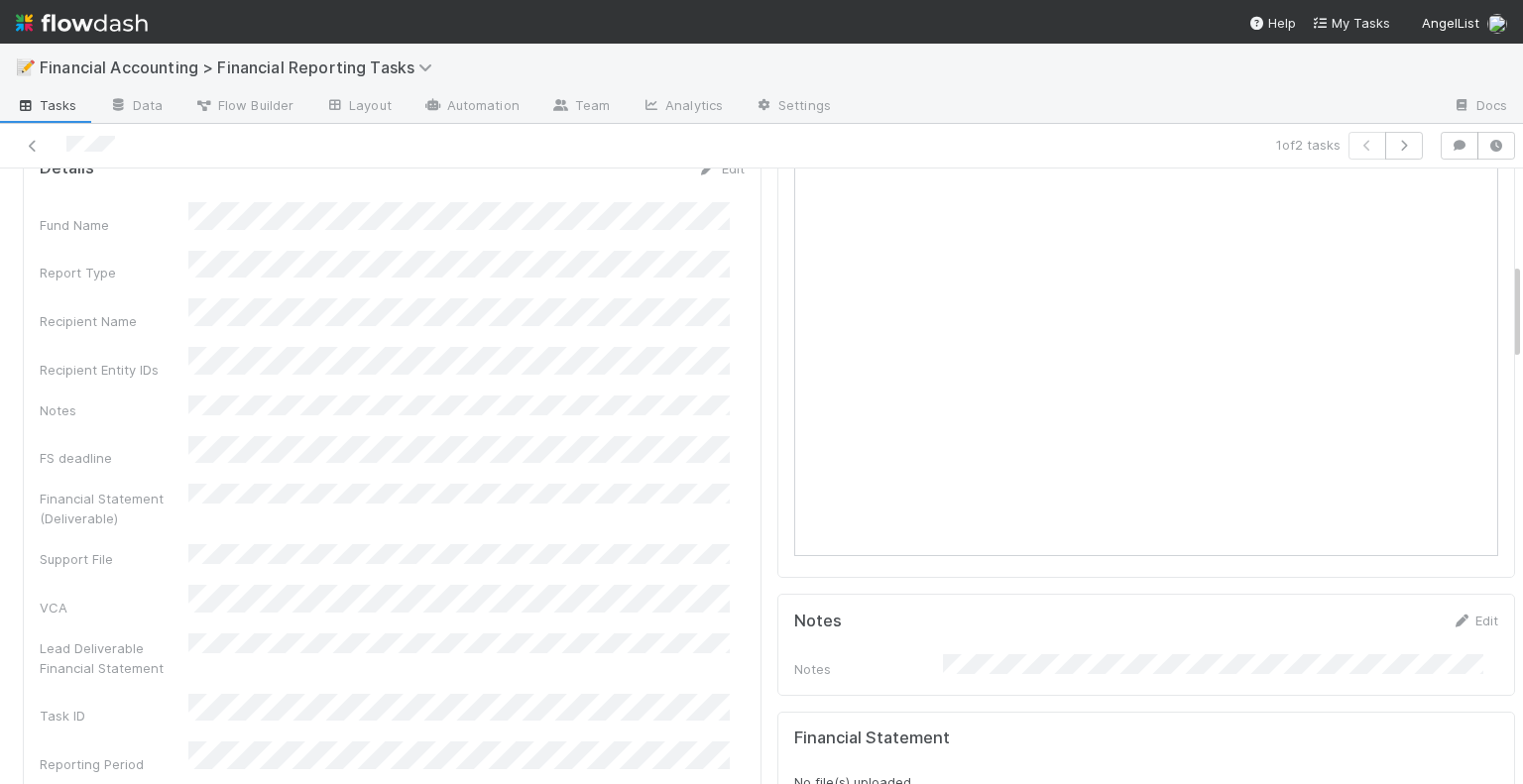 click on "Lead Deliverable Financial Statement" at bounding box center [392, 655] 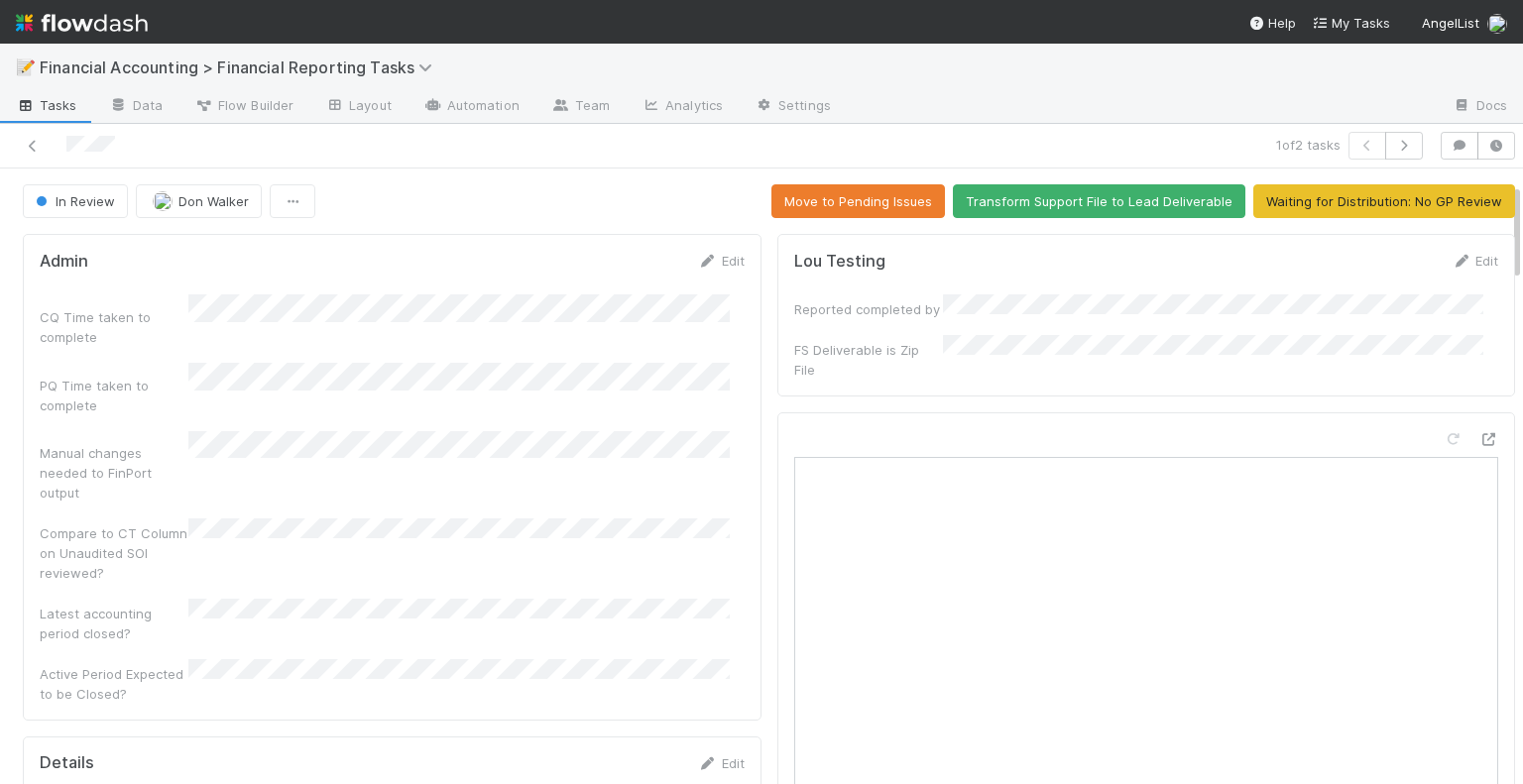 scroll, scrollTop: 0, scrollLeft: 0, axis: both 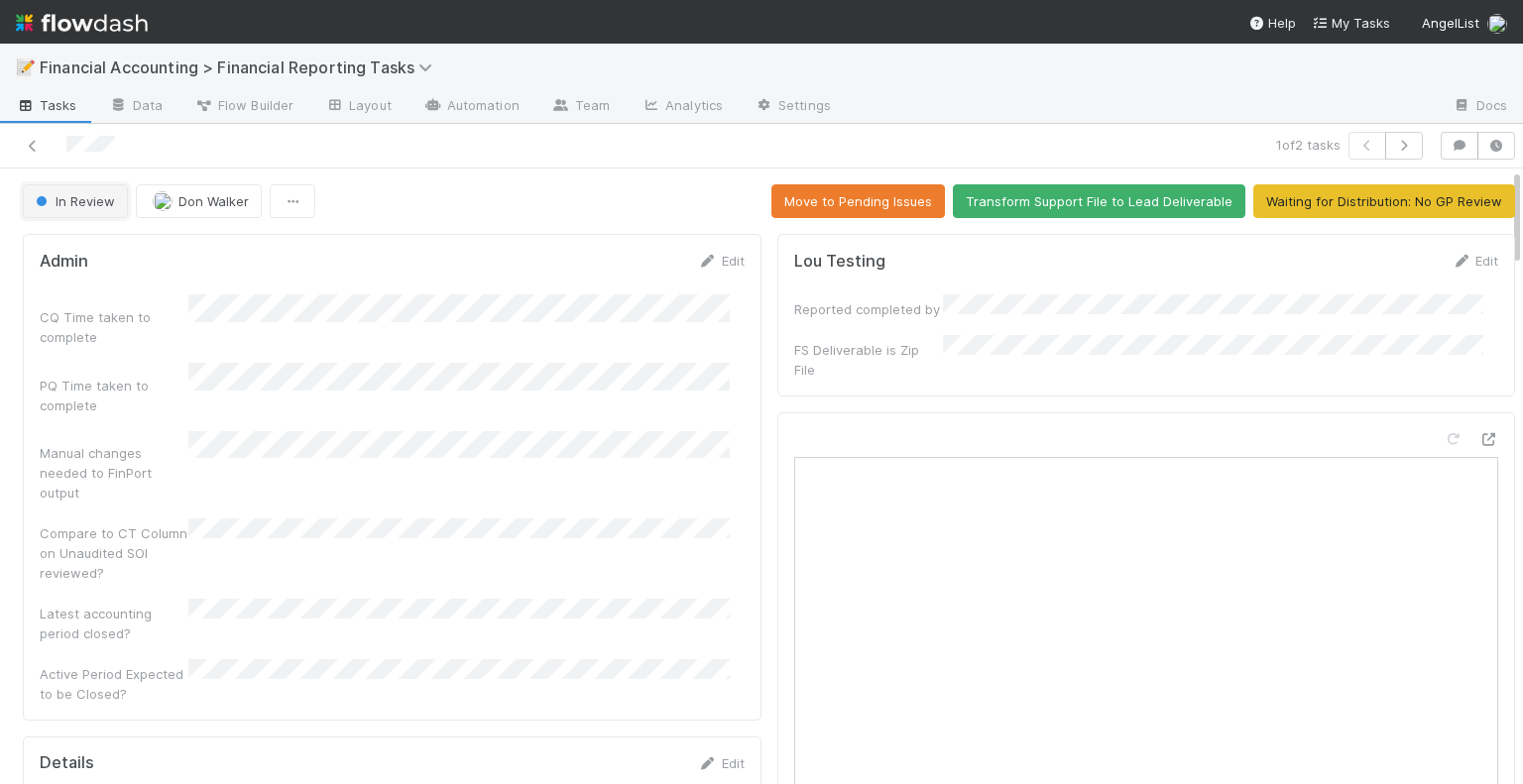 click on "In Review" at bounding box center [75, 201] 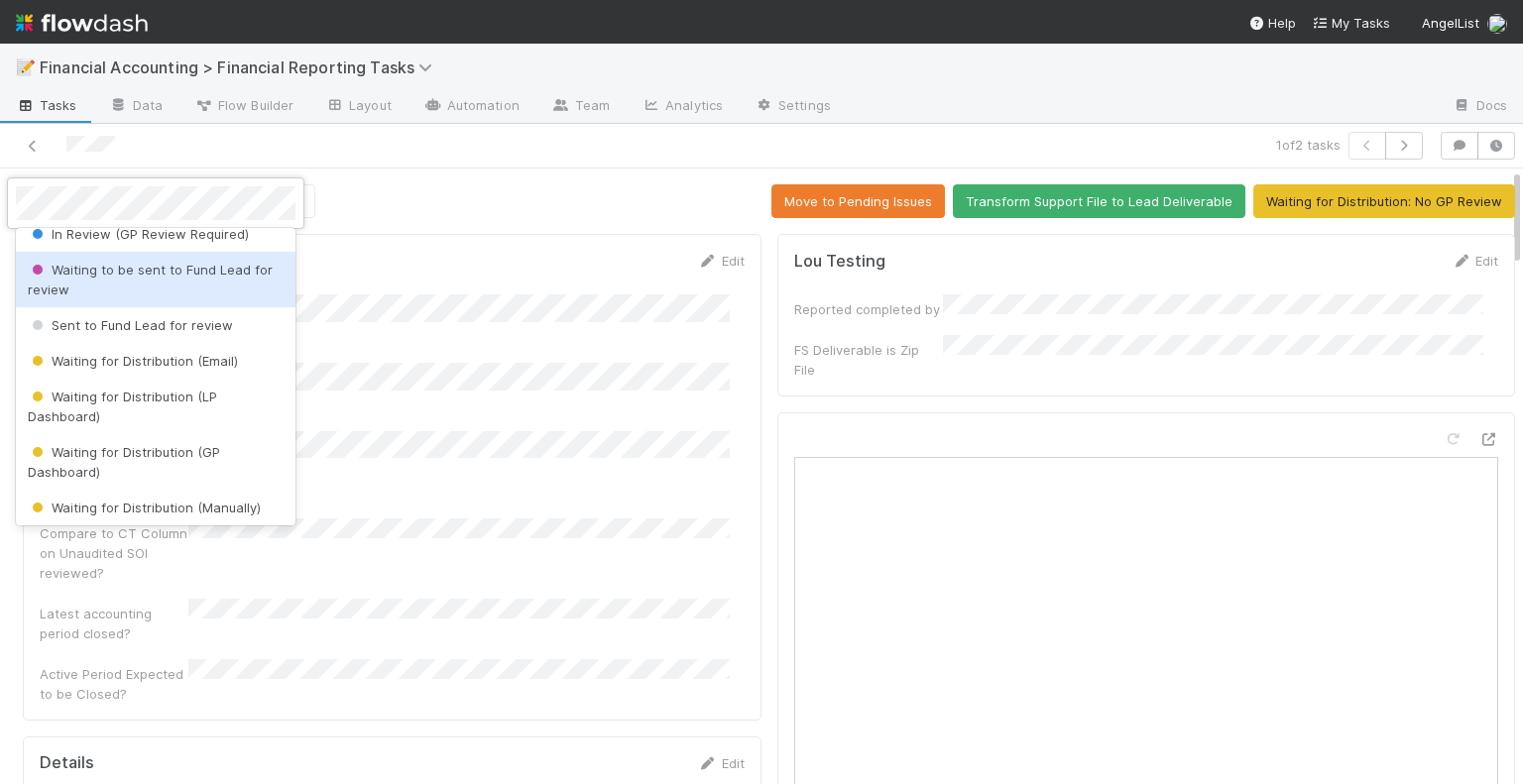 scroll, scrollTop: 198, scrollLeft: 0, axis: vertical 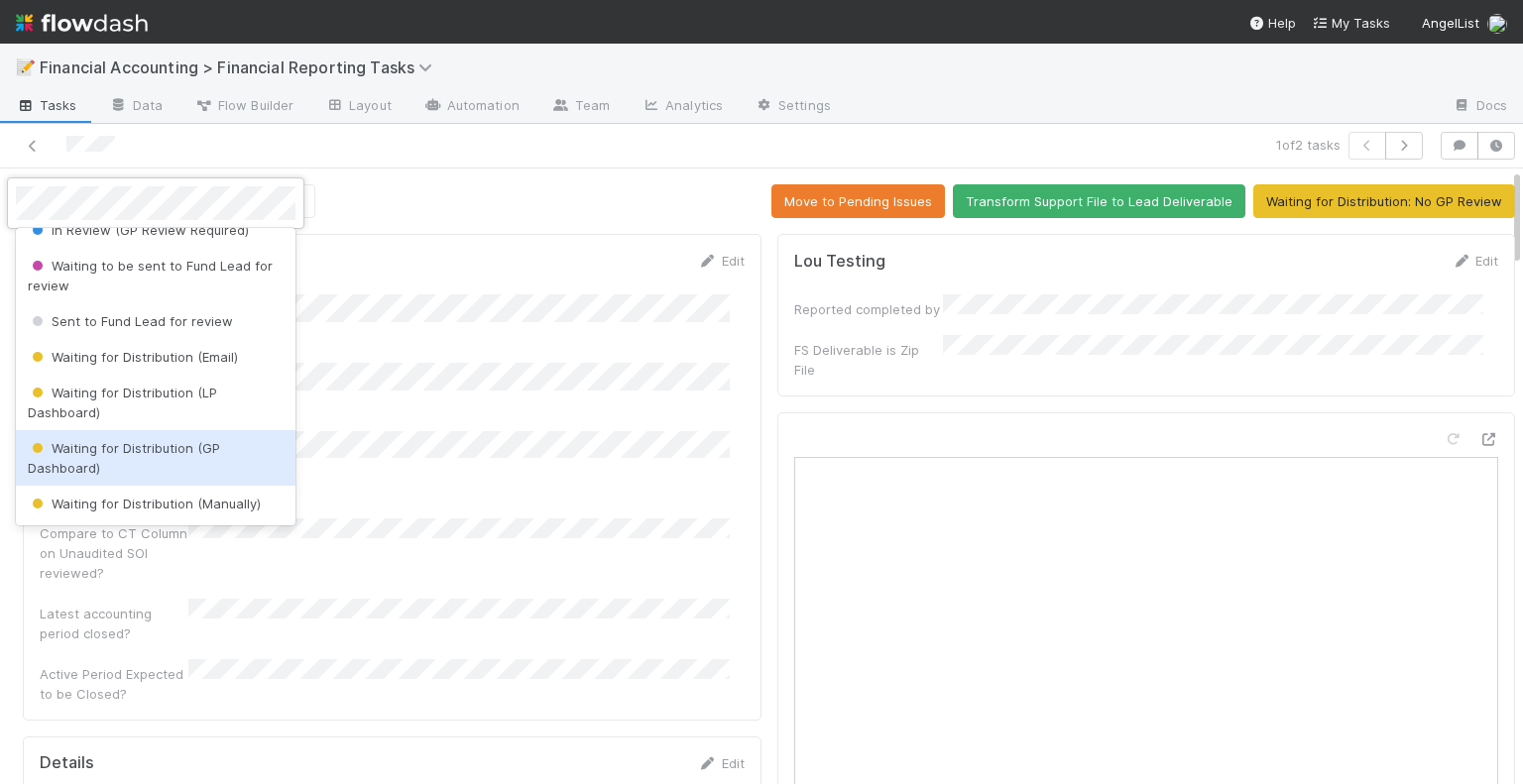 click on "Waiting for Distribution (GP Dashboard)" at bounding box center [124, 458] 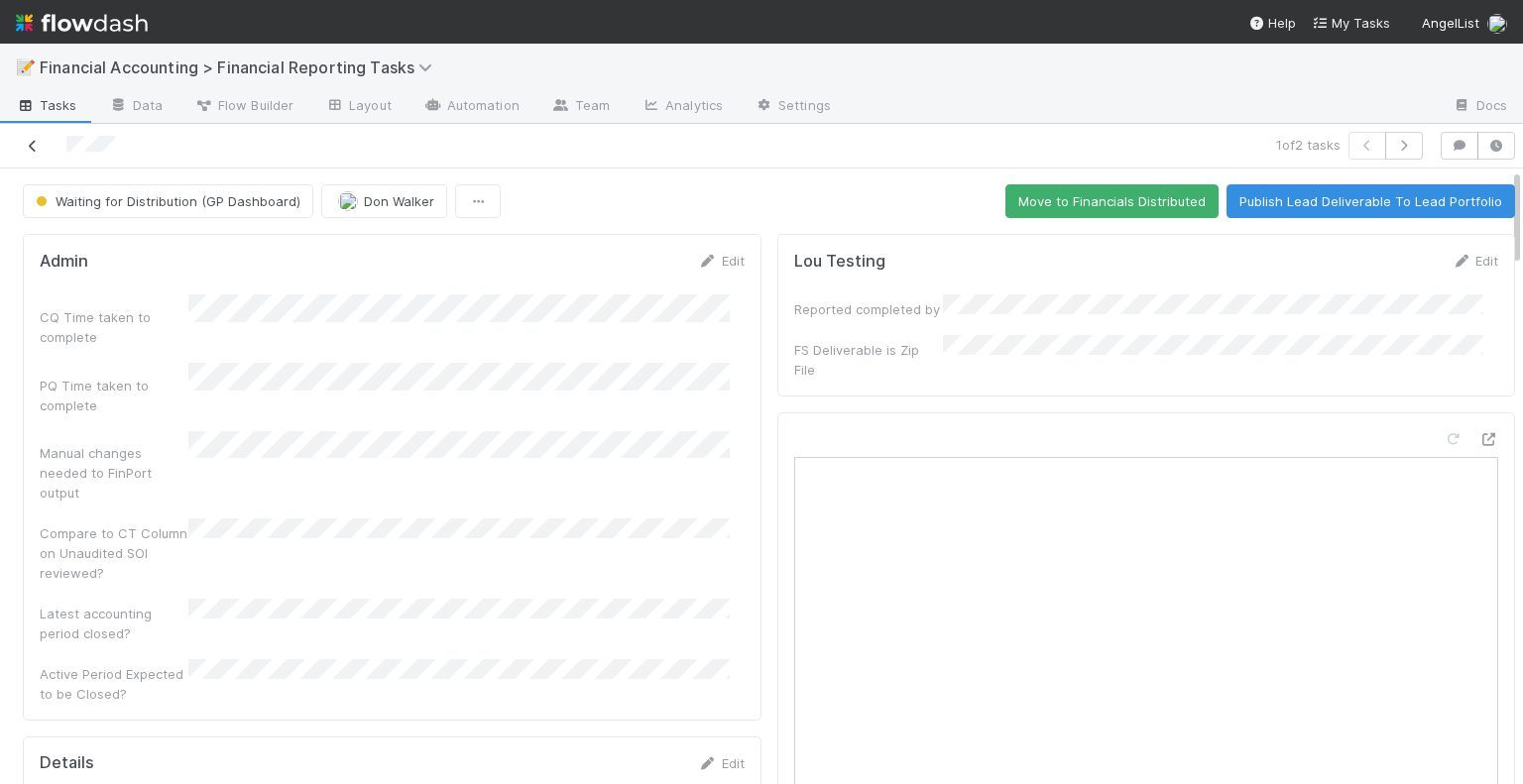 click at bounding box center (33, 146) 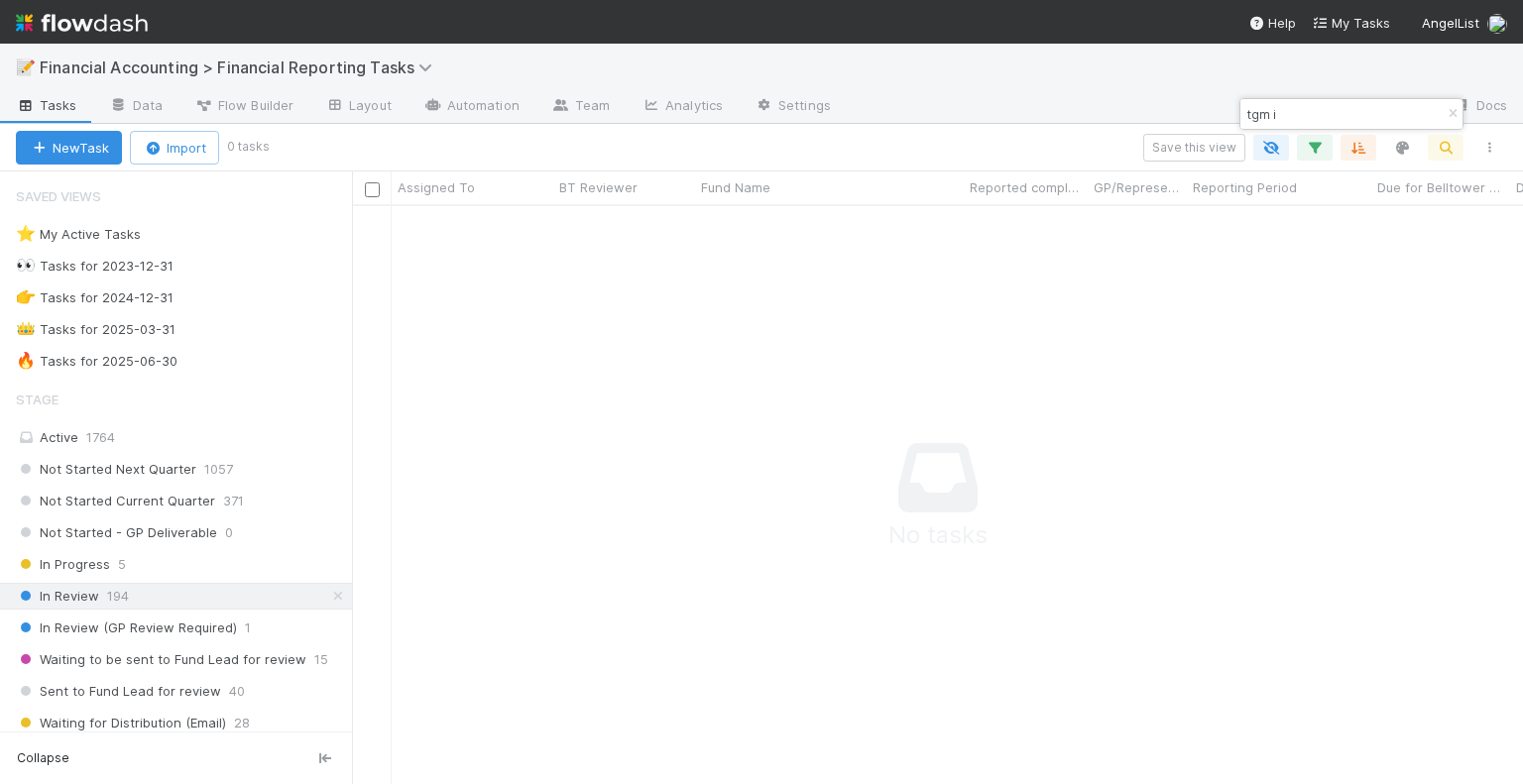 scroll, scrollTop: 16, scrollLeft: 16, axis: both 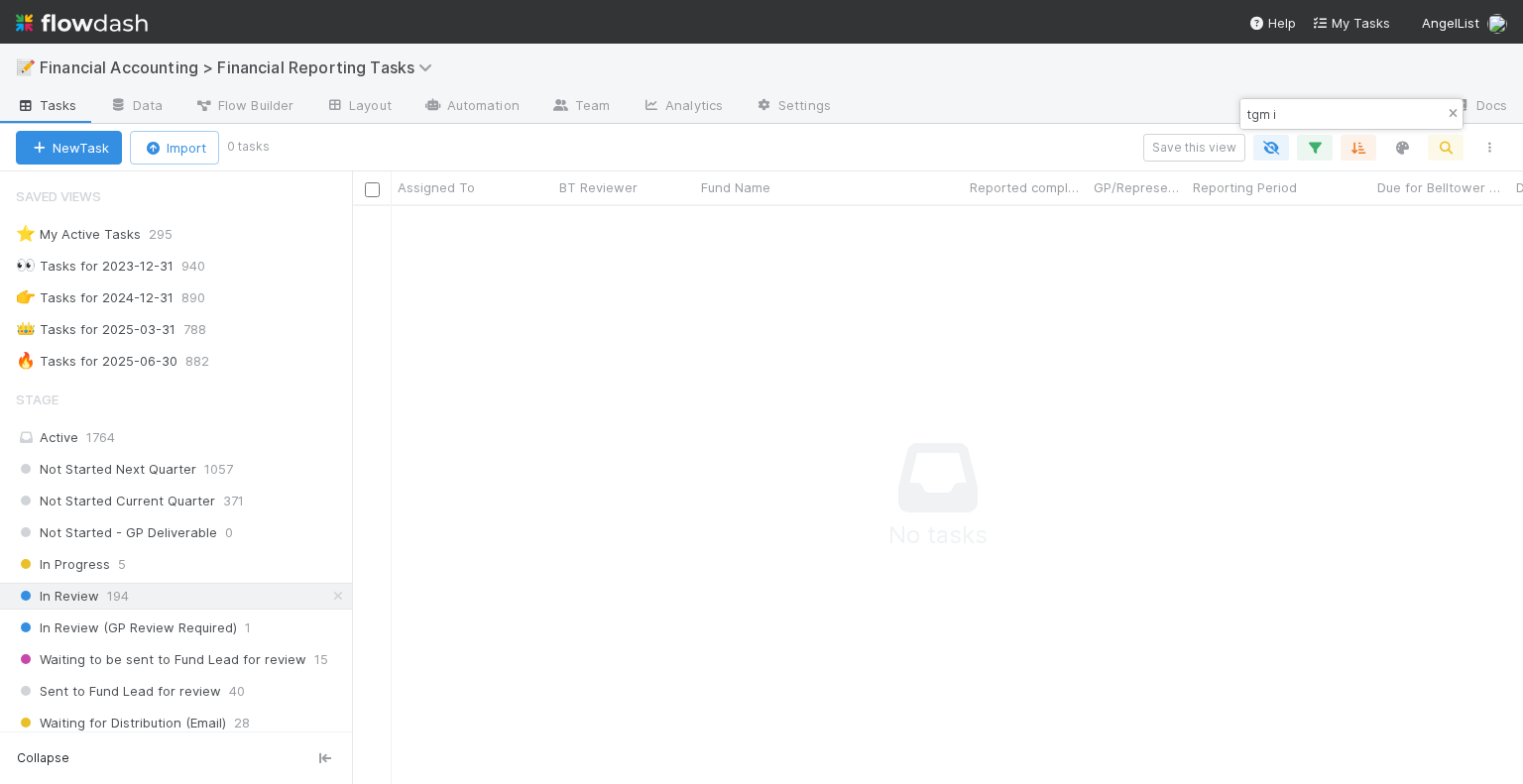 click at bounding box center [1453, 114] 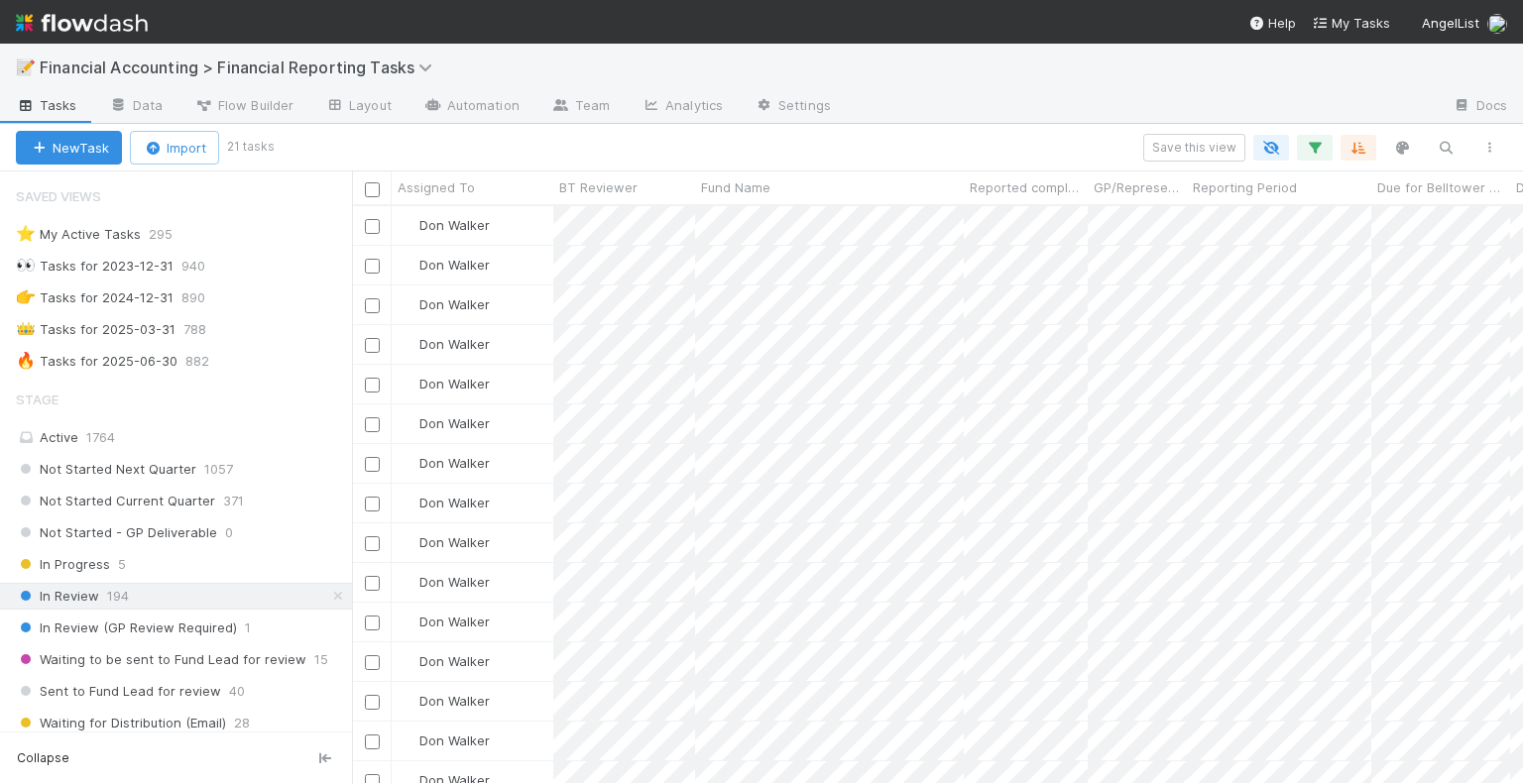 scroll, scrollTop: 16, scrollLeft: 16, axis: both 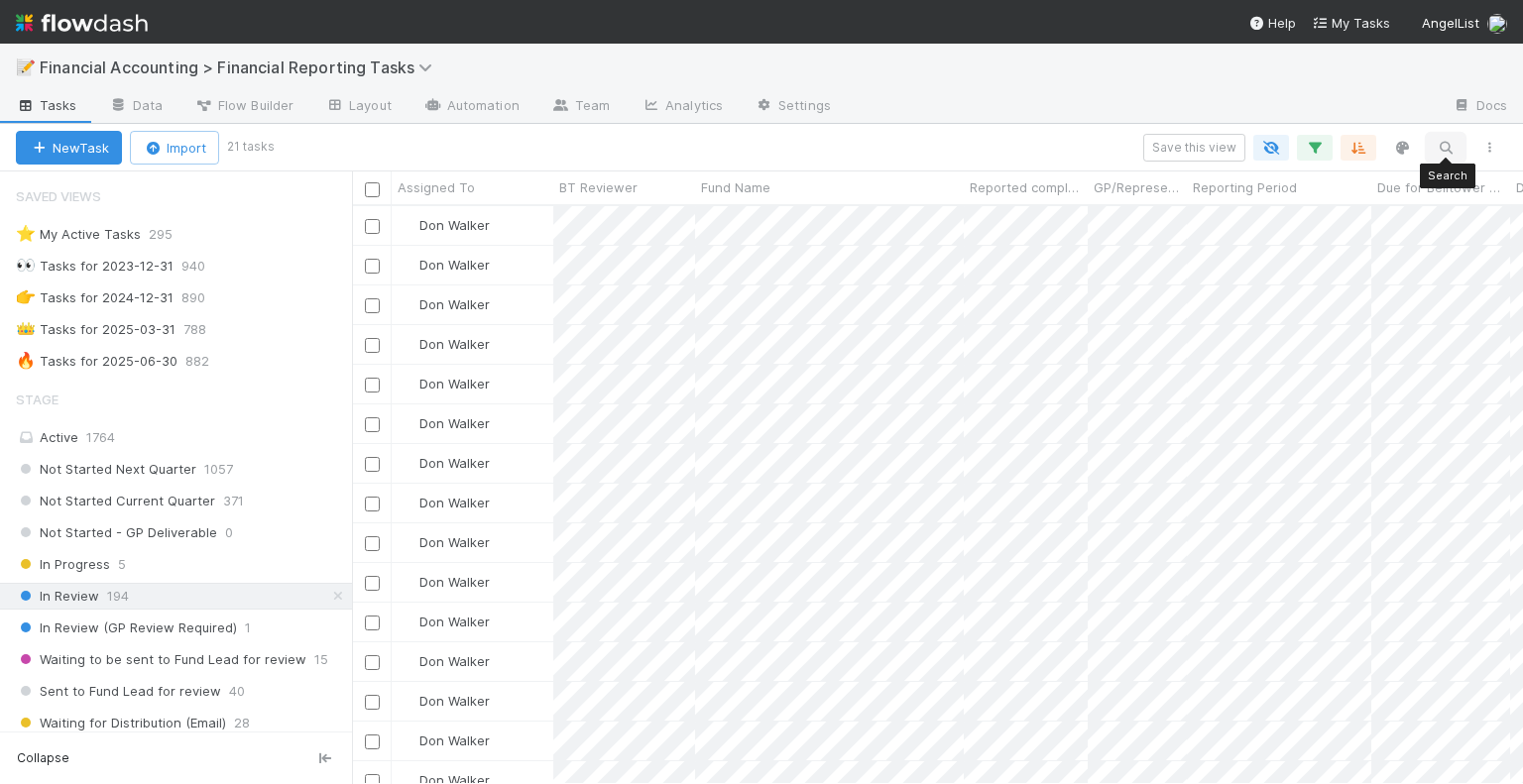 click at bounding box center (1446, 148) 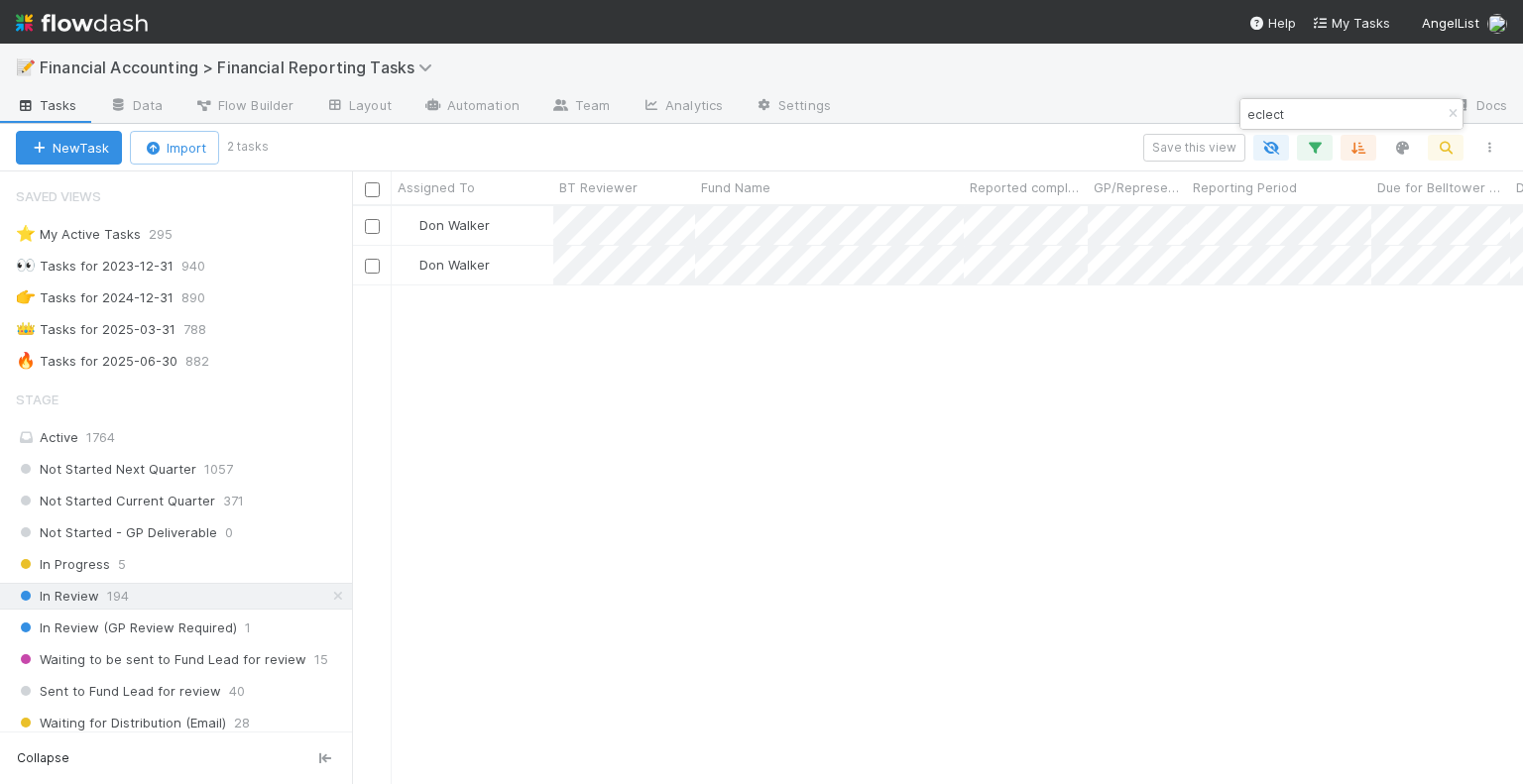 scroll, scrollTop: 16, scrollLeft: 16, axis: both 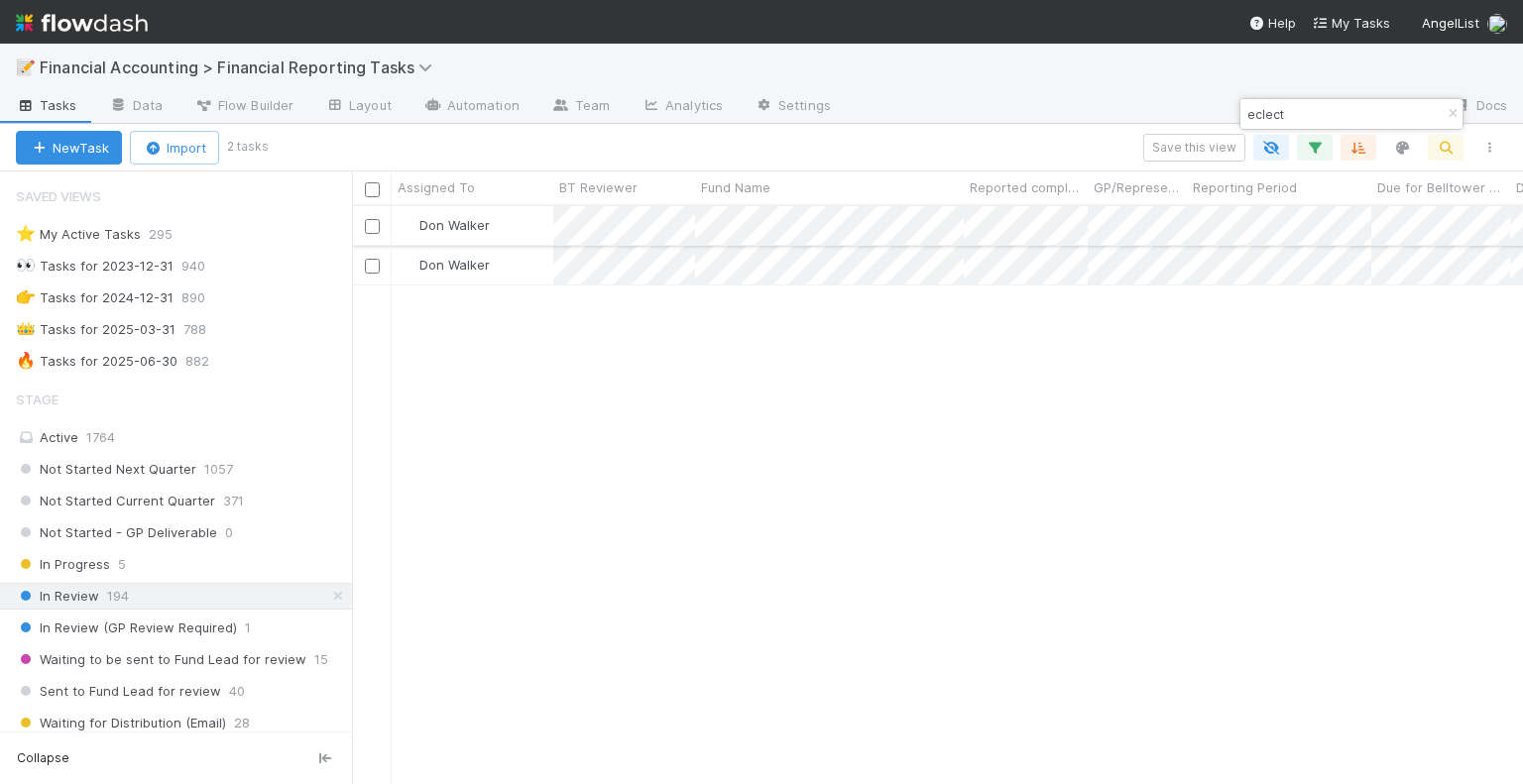 type on "eclect" 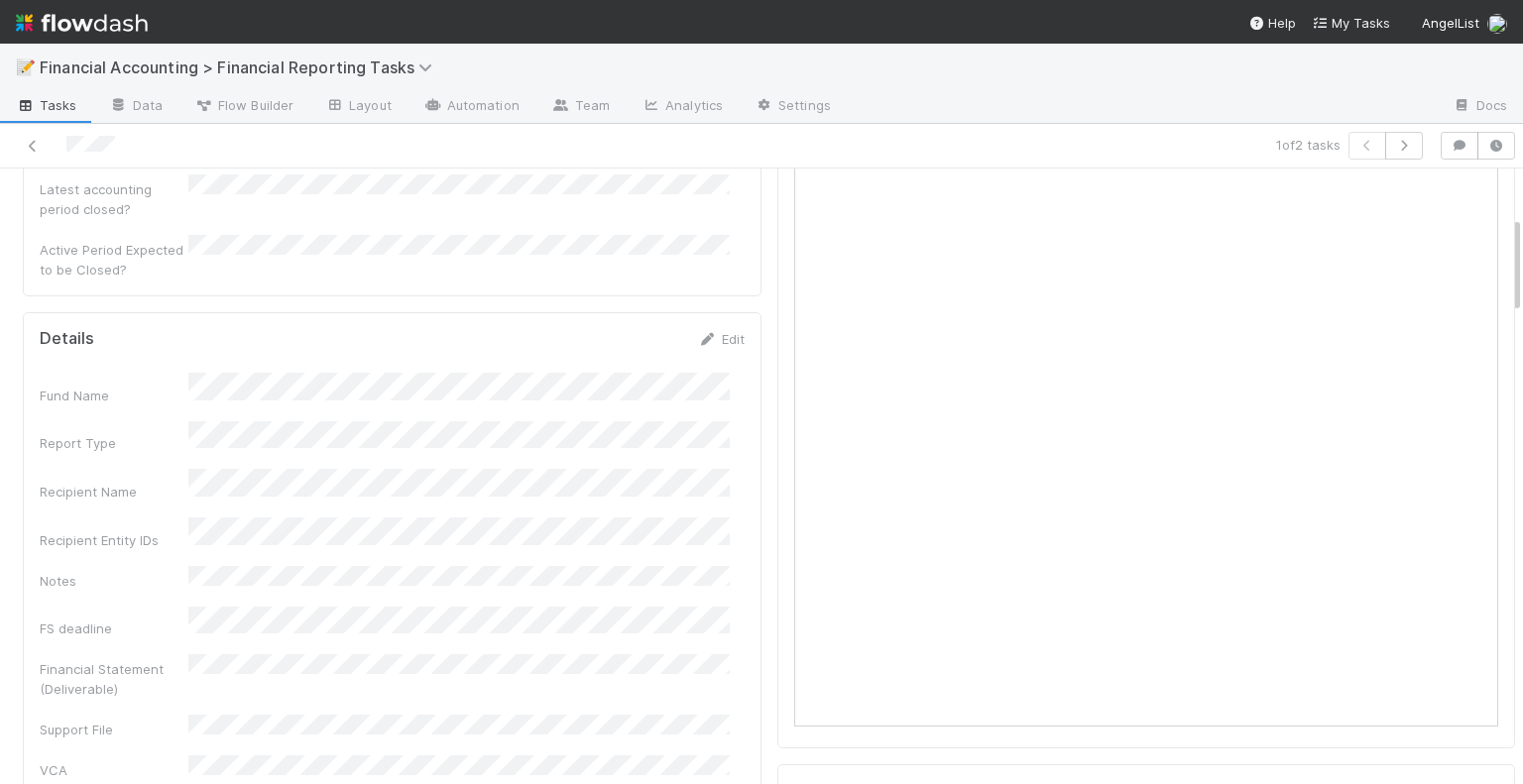 scroll, scrollTop: 496, scrollLeft: 0, axis: vertical 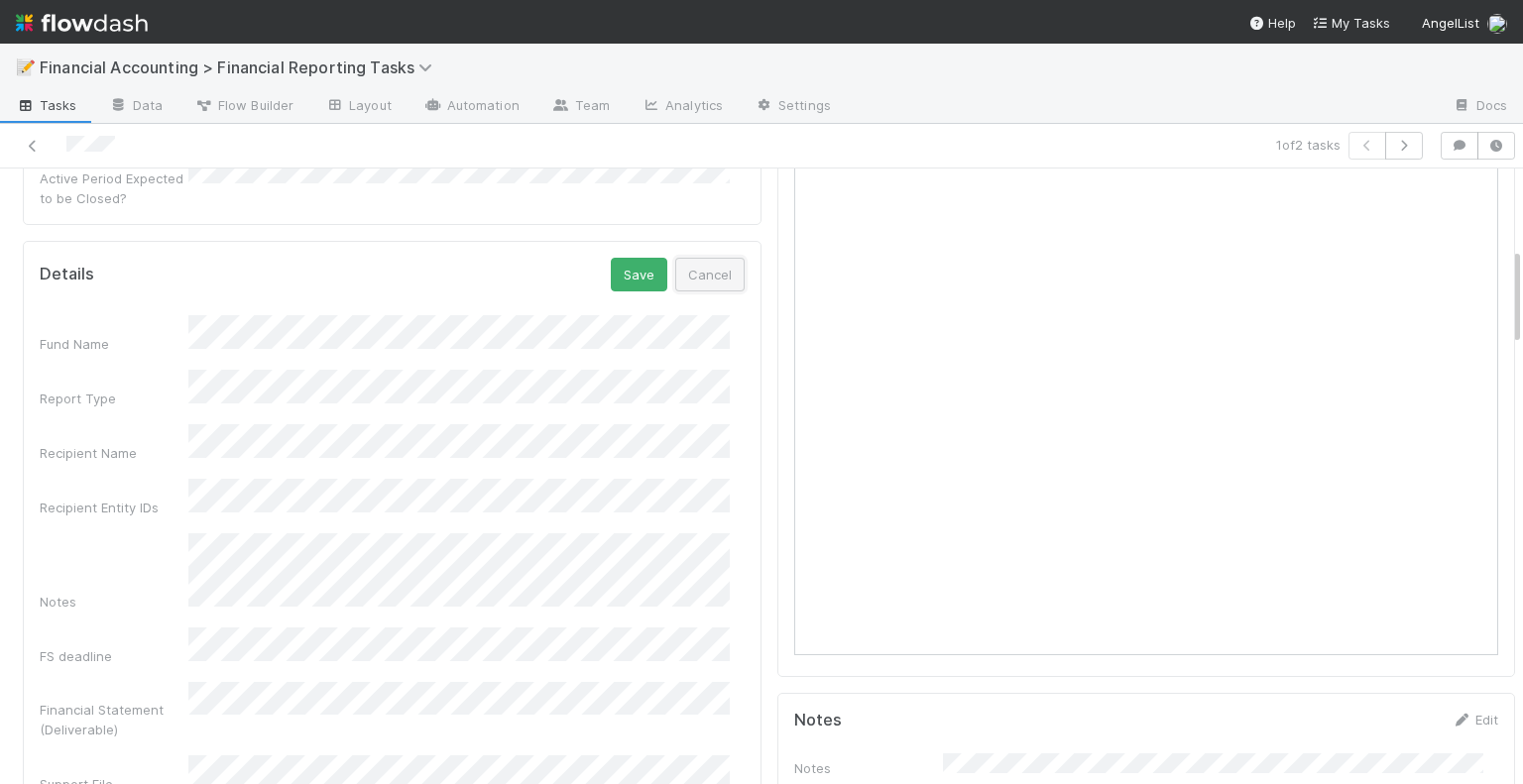 click on "Cancel" at bounding box center (710, 275) 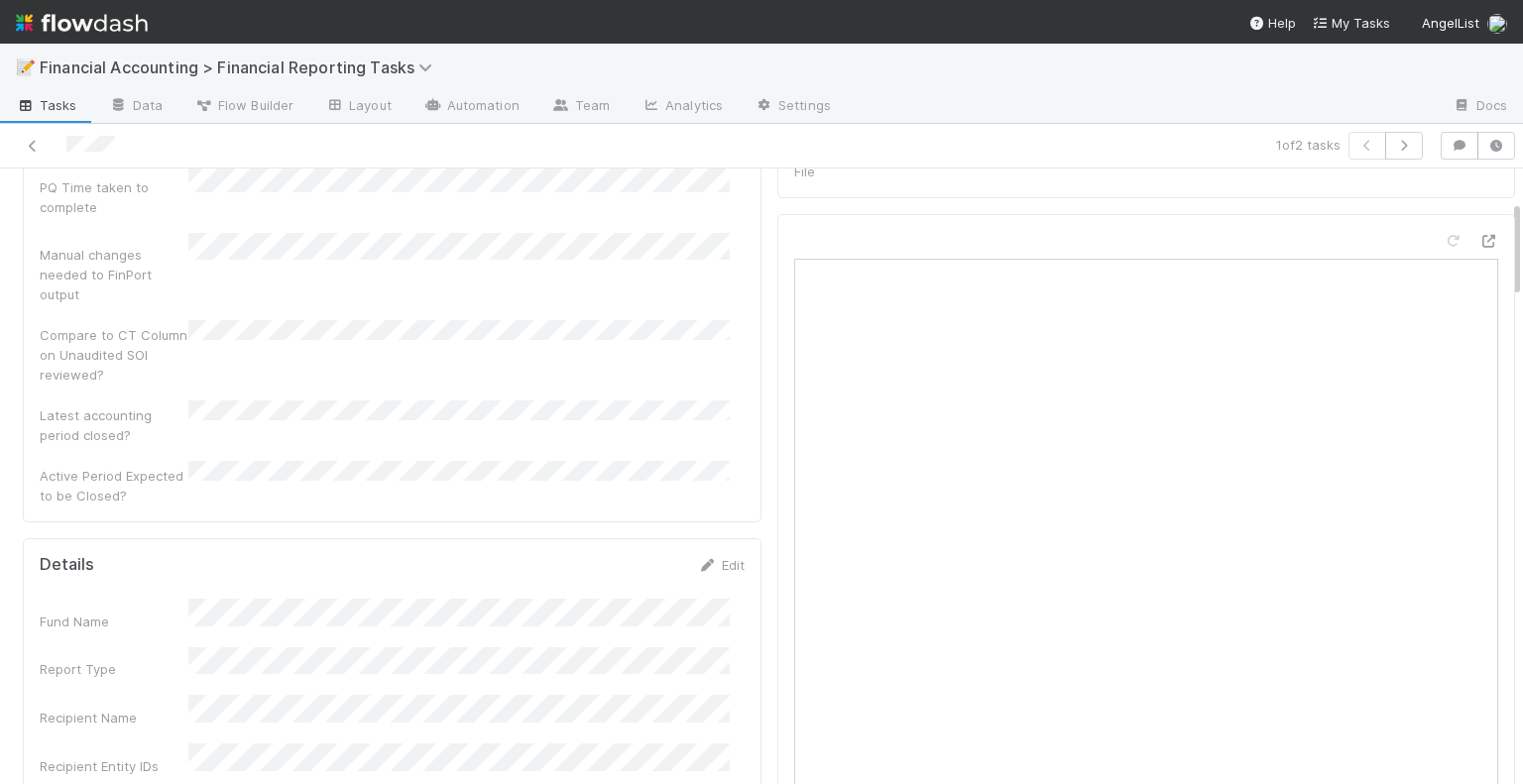 scroll, scrollTop: 0, scrollLeft: 0, axis: both 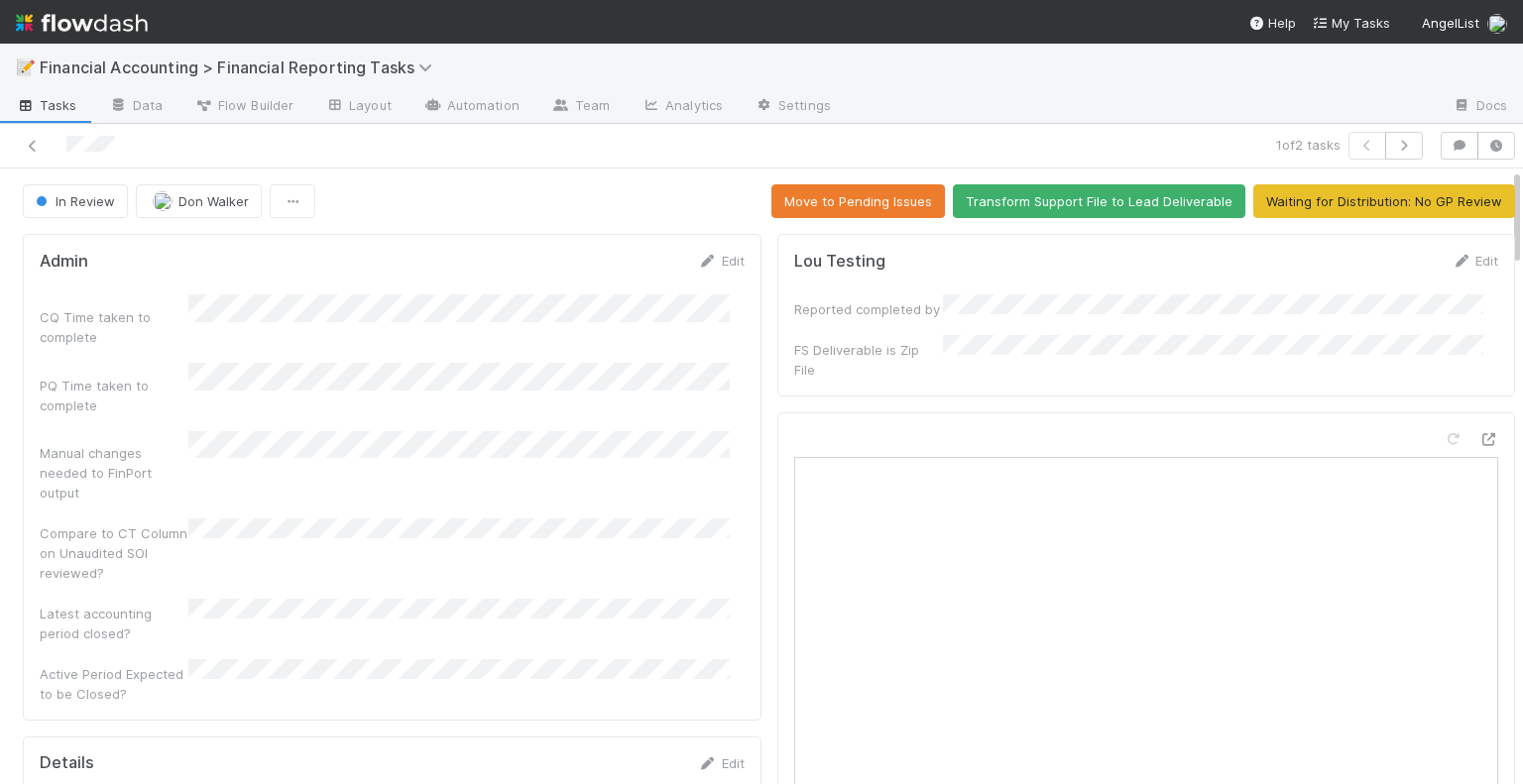 click on "In Review [PERSON] Move to Pending Issues Transform Support File to Lead Deliverable Waiting for Distribution: No GP Review Admin Edit CQ Time taken to complete PQ Time taken to complete Manual changes needed to FinPort output Compare to CT Column on Unaudited SOI reviewed? Latest accounting period closed? Active Period Expected to be Closed? Details Edit Fund Name Report Type Recipient Name Recipient Entity IDs Notes FS deadline Financial Statement (Deliverable) Support File VCA Lead Deliverable Financial Statement Task ID Reporting Period Quarterly Term Audited YE FS CQ Time taken to complete Send to emails Email Subject Email body Reported completed by Type of Fund Individual Capital Account Statements Redacted Statements Other Files/Support GP/Representative wants to review Delivery Method Previous task for obligation Closed Period Accounting Active? Current Accounting Period Closed? For all LPs? Lead Deliverable Saved in CT? Will be pushed to lead app? Checklist" at bounding box center (768, 2224) 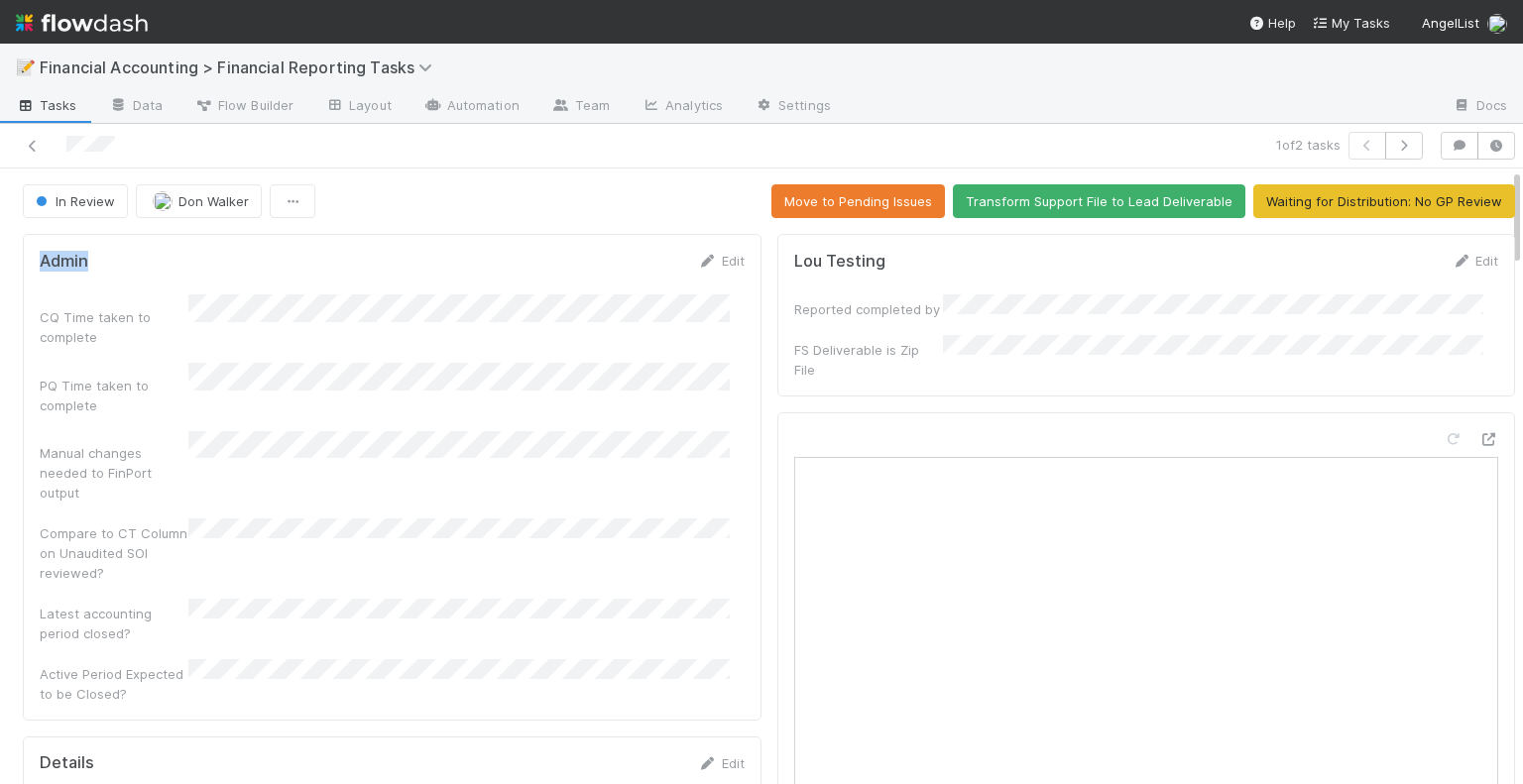 click on "In Review [PERSON] Move to Pending Issues Transform Support File to Lead Deliverable Waiting for Distribution: No GP Review Admin Edit CQ Time taken to complete PQ Time taken to complete Manual changes needed to FinPort output Compare to CT Column on Unaudited SOI reviewed? Latest accounting period closed? Active Period Expected to be Closed? Details Edit Fund Name Report Type Recipient Name Recipient Entity IDs Notes FS deadline Financial Statement (Deliverable) Support File VCA Lead Deliverable Financial Statement Task ID Reporting Period Quarterly Term Audited YE FS CQ Time taken to complete Send to emails Email Subject Email body Reported completed by Type of Fund Individual Capital Account Statements Redacted Statements Other Files/Support GP/Representative wants to review Delivery Method Previous task for obligation Closed Period Accounting Active? Current Accounting Period Closed? For all LPs? Lead Deliverable Saved in CT? Will be pushed to lead app? Checklist" at bounding box center [768, 2224] 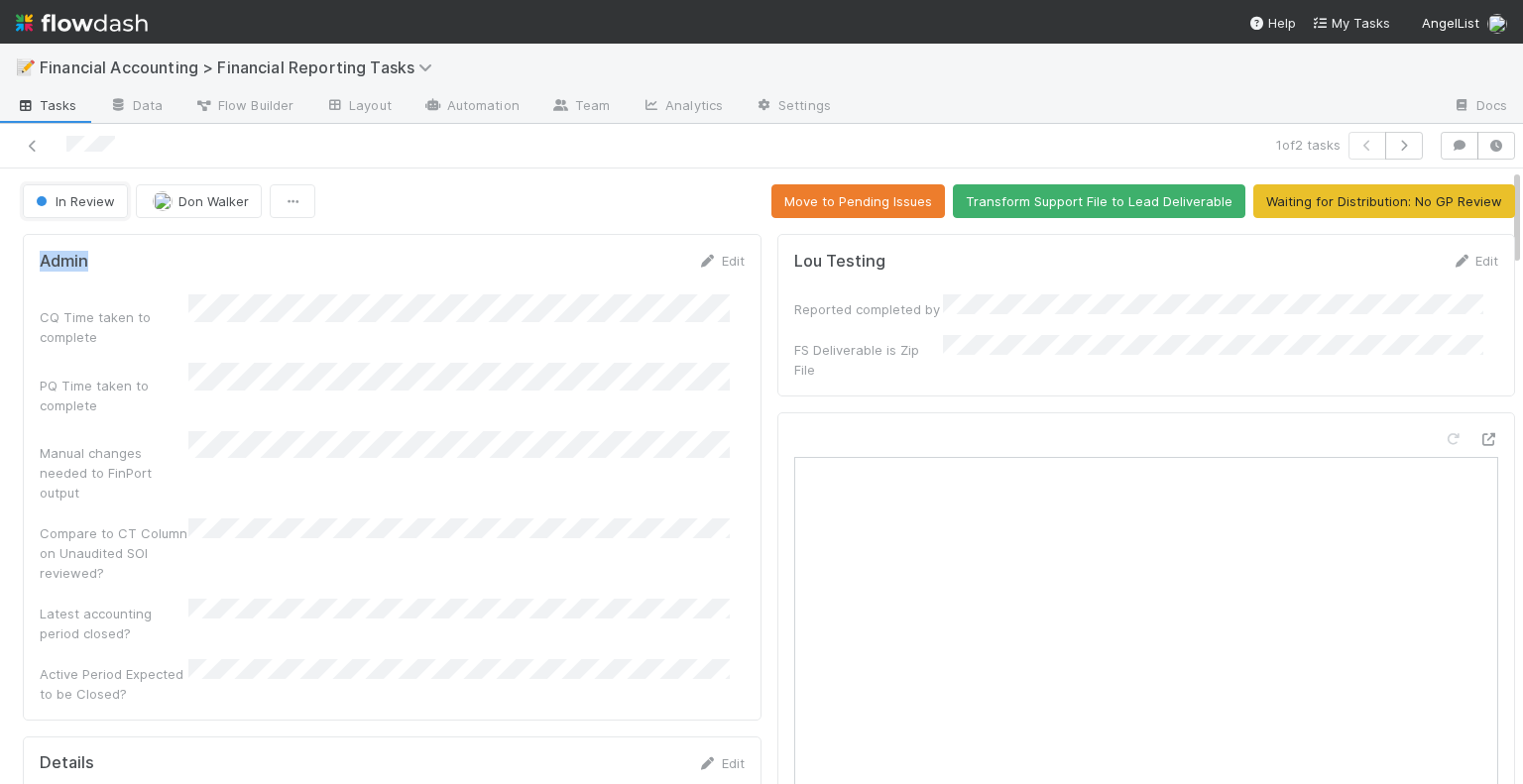 click on "In Review [PERSON] Move to Pending Issues Transform Support File to Lead Deliverable Waiting for Distribution: No GP Review Admin Edit CQ Time taken to complete PQ Time taken to complete Manual changes needed to FinPort output Compare to CT Column on Unaudited SOI reviewed? Latest accounting period closed? Active Period Expected to be Closed? Details Edit Fund Name Report Type Recipient Name Recipient Entity IDs Notes FS deadline Financial Statement (Deliverable) Support File VCA Lead Deliverable Financial Statement Task ID Reporting Period Quarterly Term Audited YE FS CQ Time taken to complete Send to emails Email Subject Email body Reported completed by Type of Fund Individual Capital Account Statements Redacted Statements Other Files/Support GP/Representative wants to review Delivery Method Previous task for obligation Closed Period Accounting Active? Current Accounting Period Closed? For all LPs? Lead Deliverable Saved in CT? Will be pushed to lead app? Checklist" at bounding box center (768, 2232) 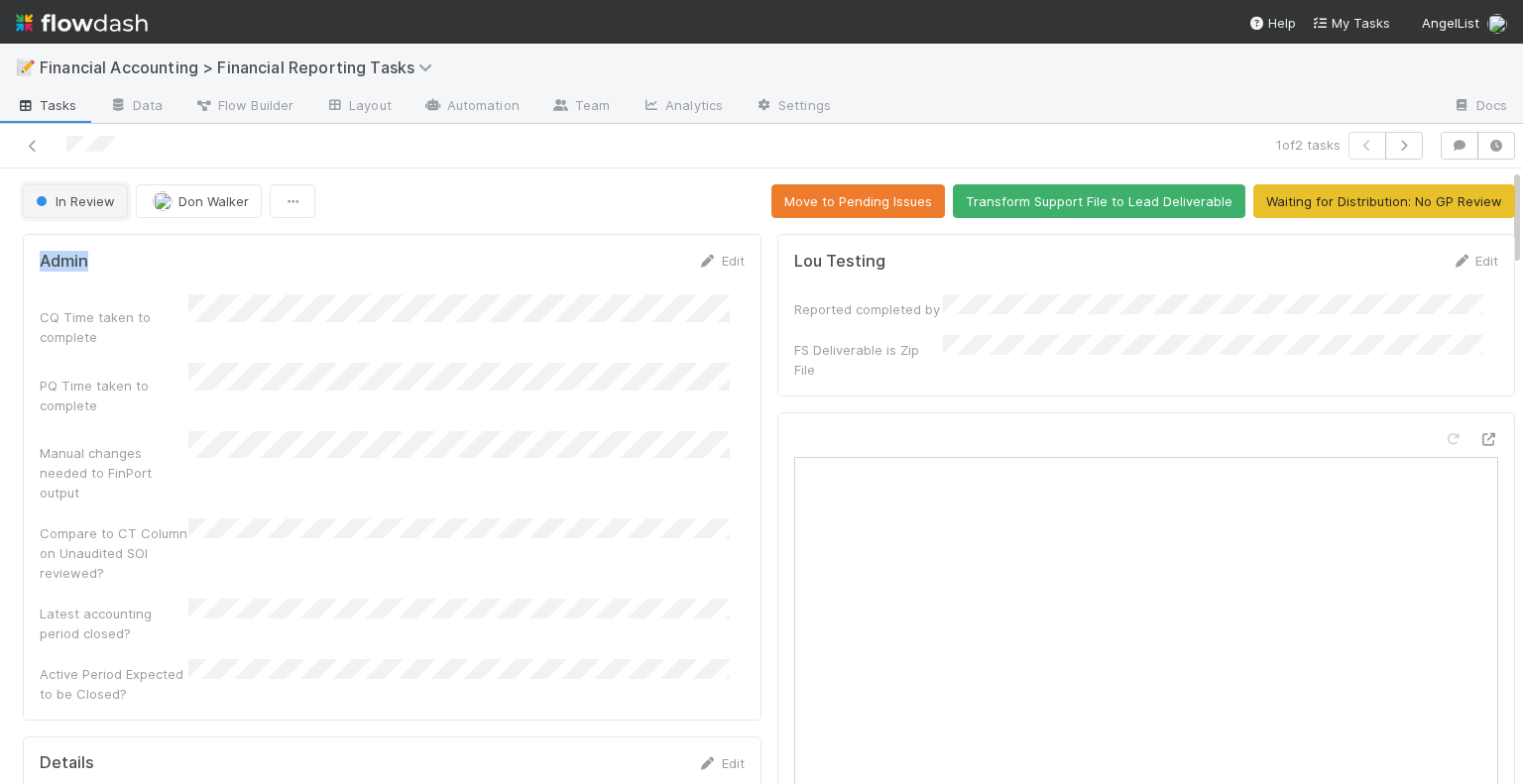 click on "In Review" at bounding box center (75, 201) 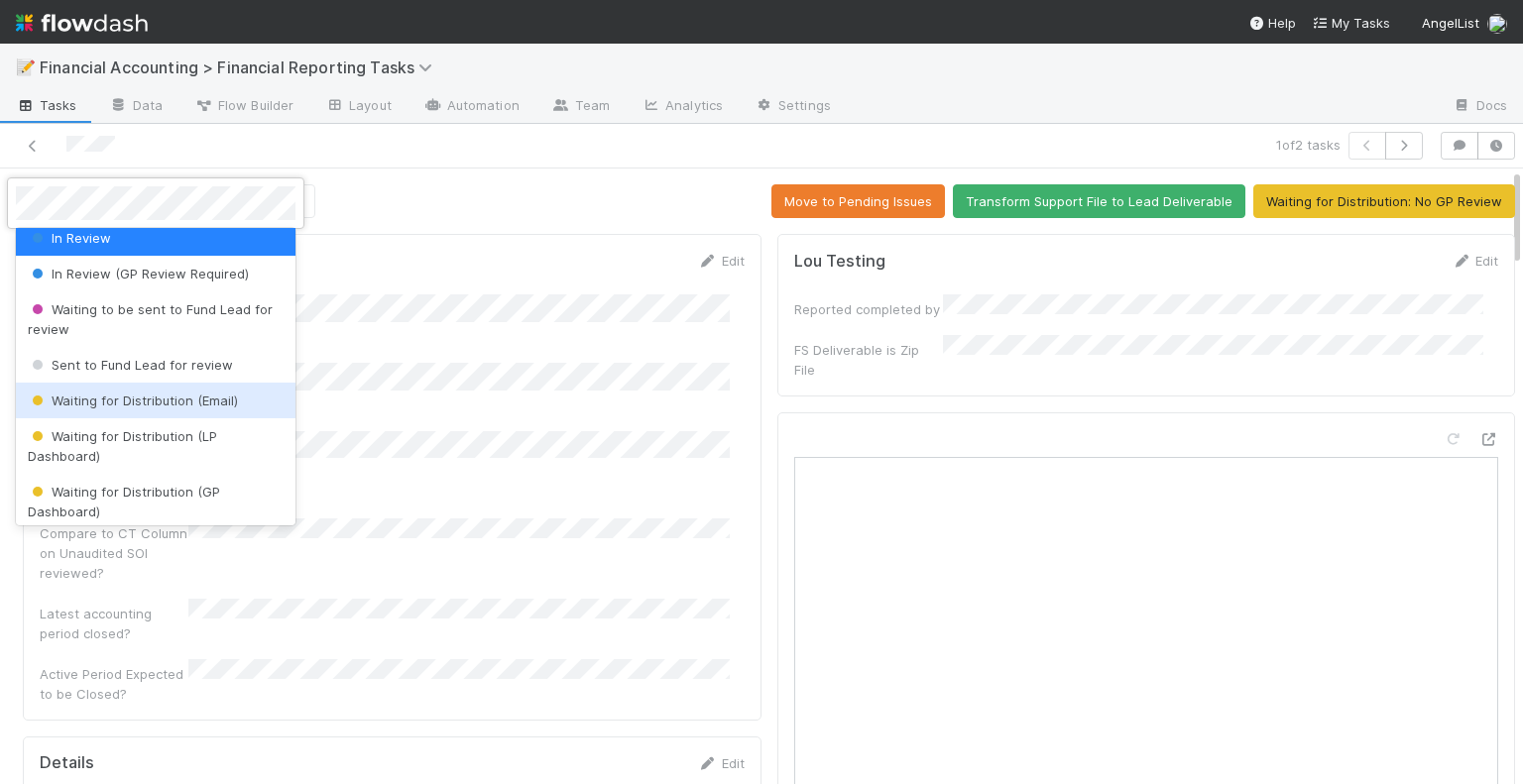 scroll, scrollTop: 198, scrollLeft: 0, axis: vertical 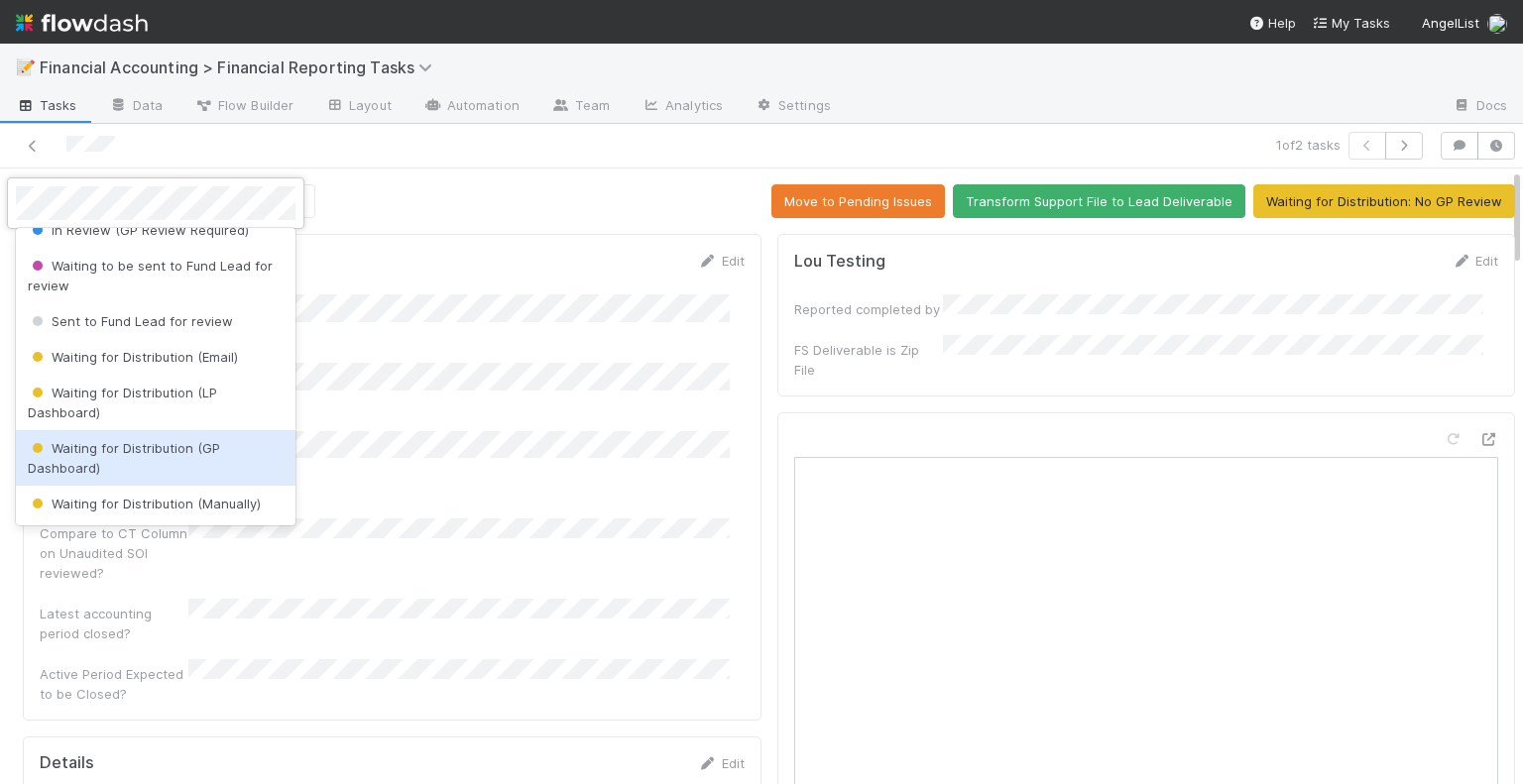 click on "Waiting for Distribution (GP Dashboard)" at bounding box center [124, 458] 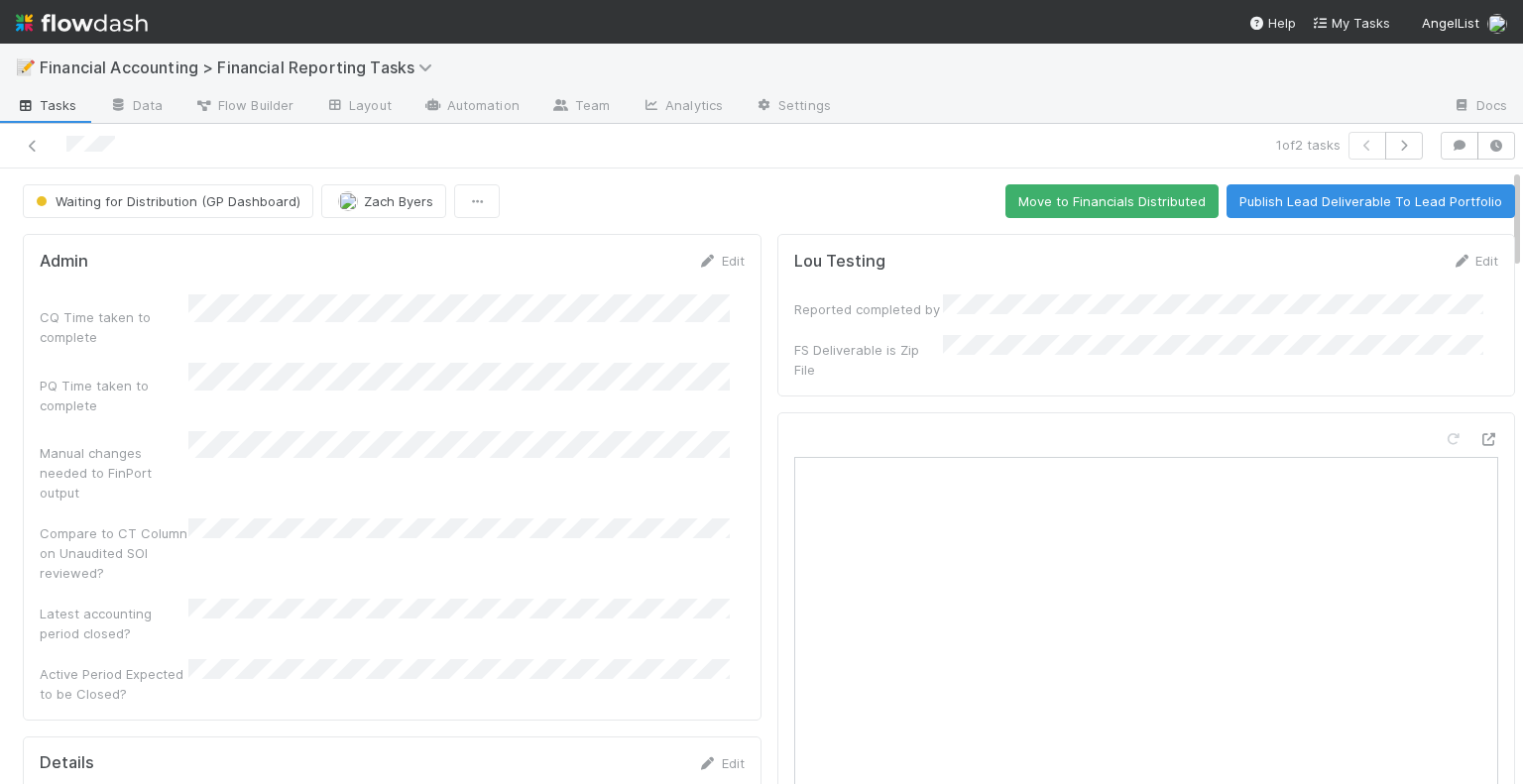 click on "1  of  2   tasks" at bounding box center [762, 146] 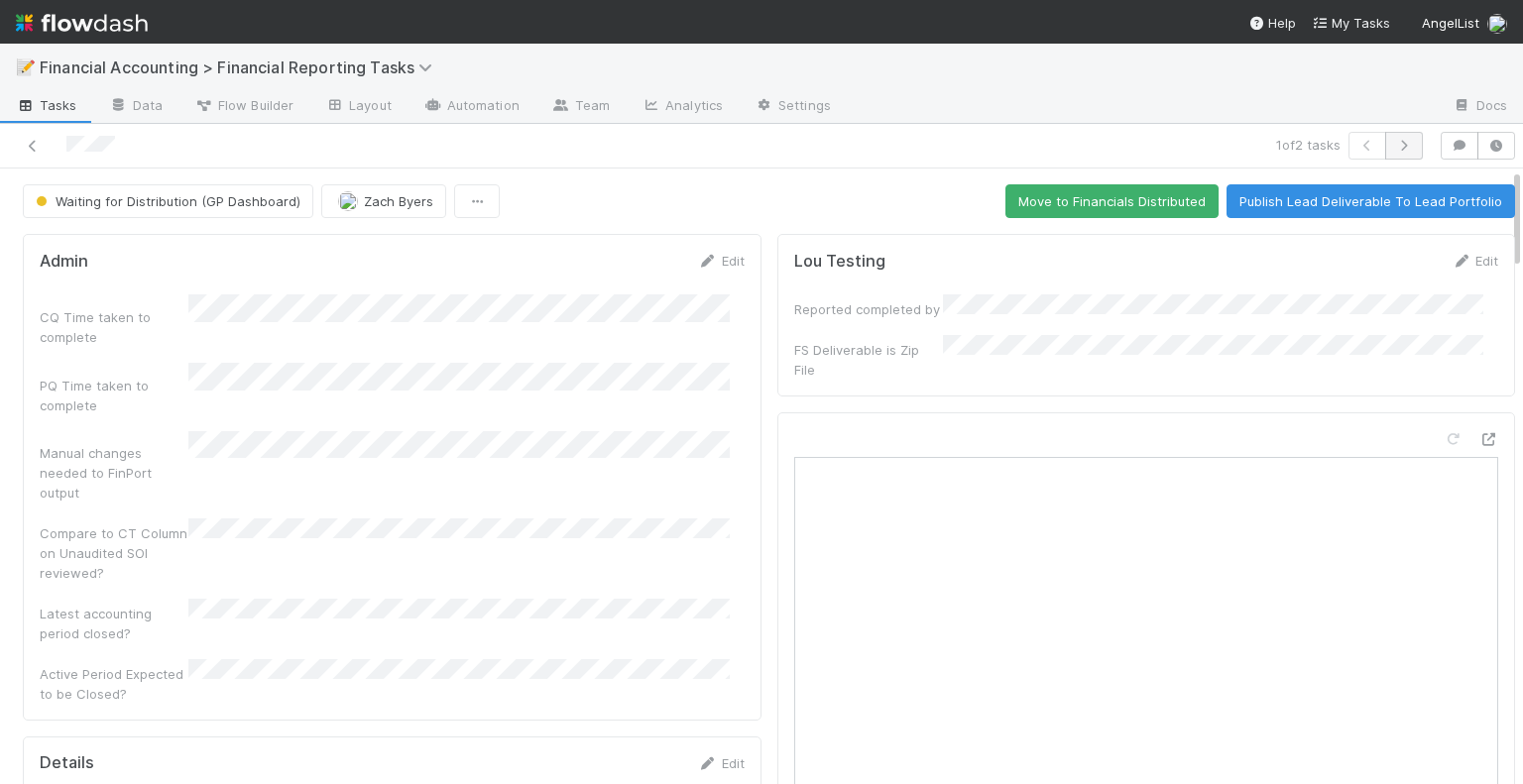 click on "1  of  2   tasks" at bounding box center [762, 146] 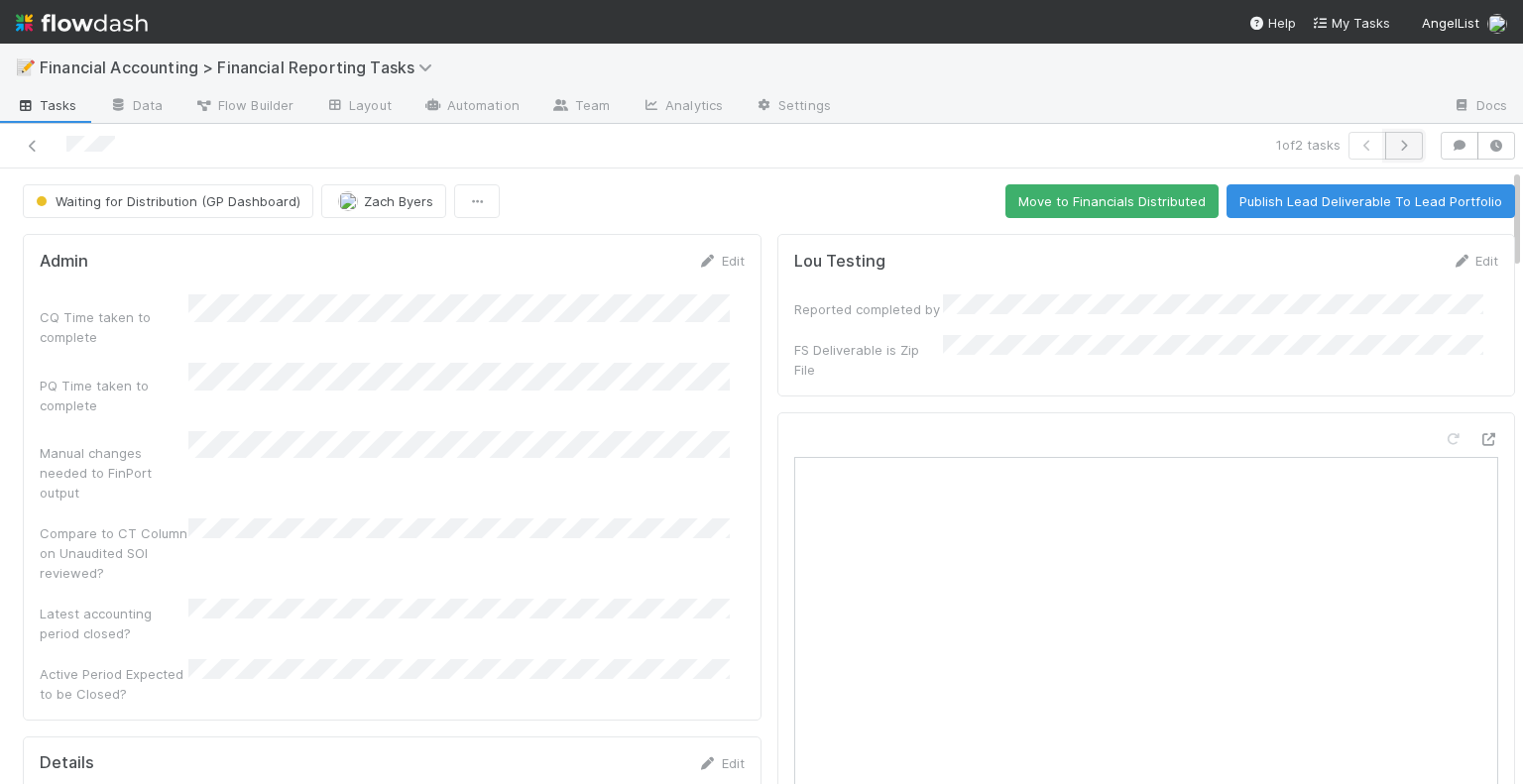 click at bounding box center [1404, 146] 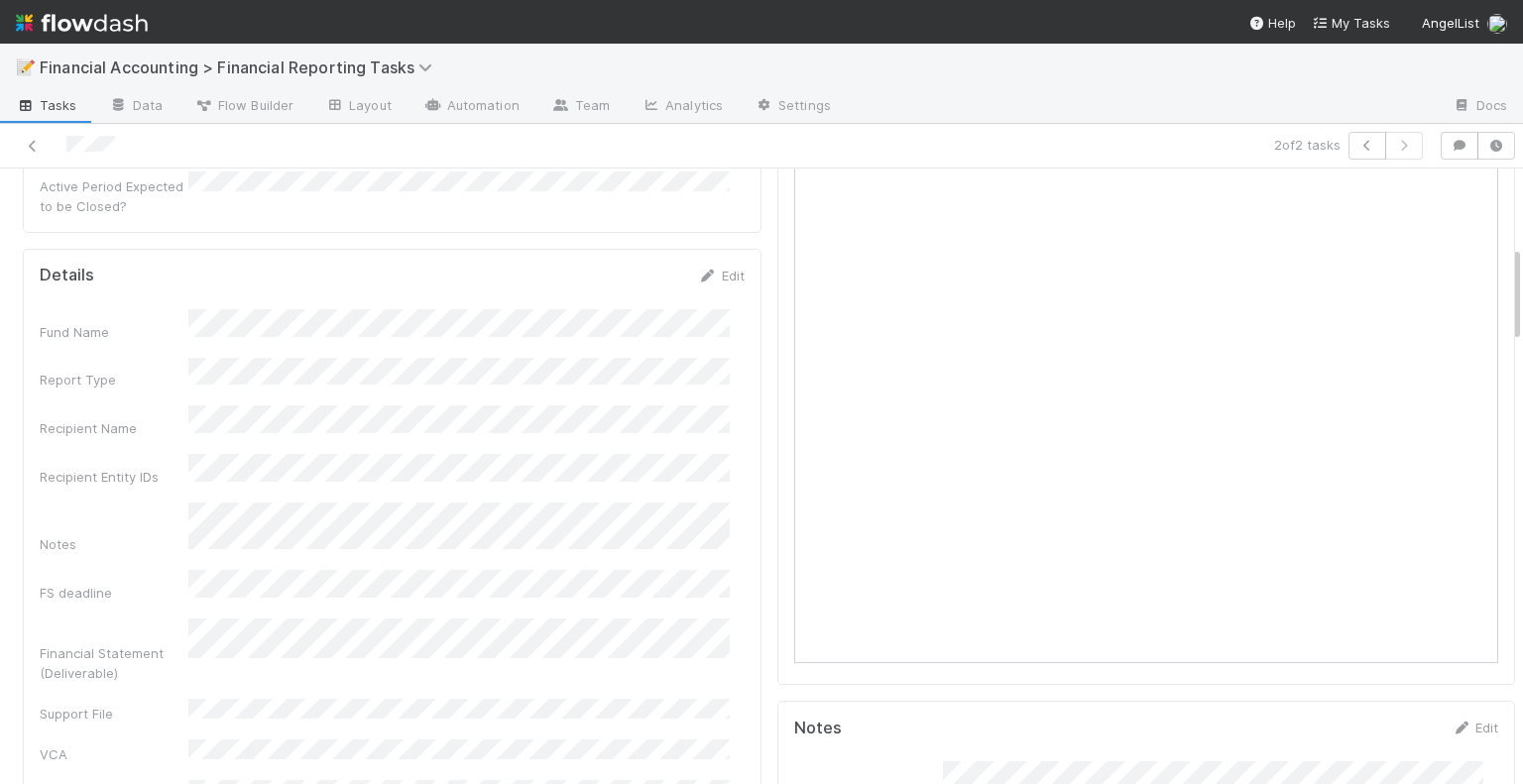 scroll, scrollTop: 496, scrollLeft: 0, axis: vertical 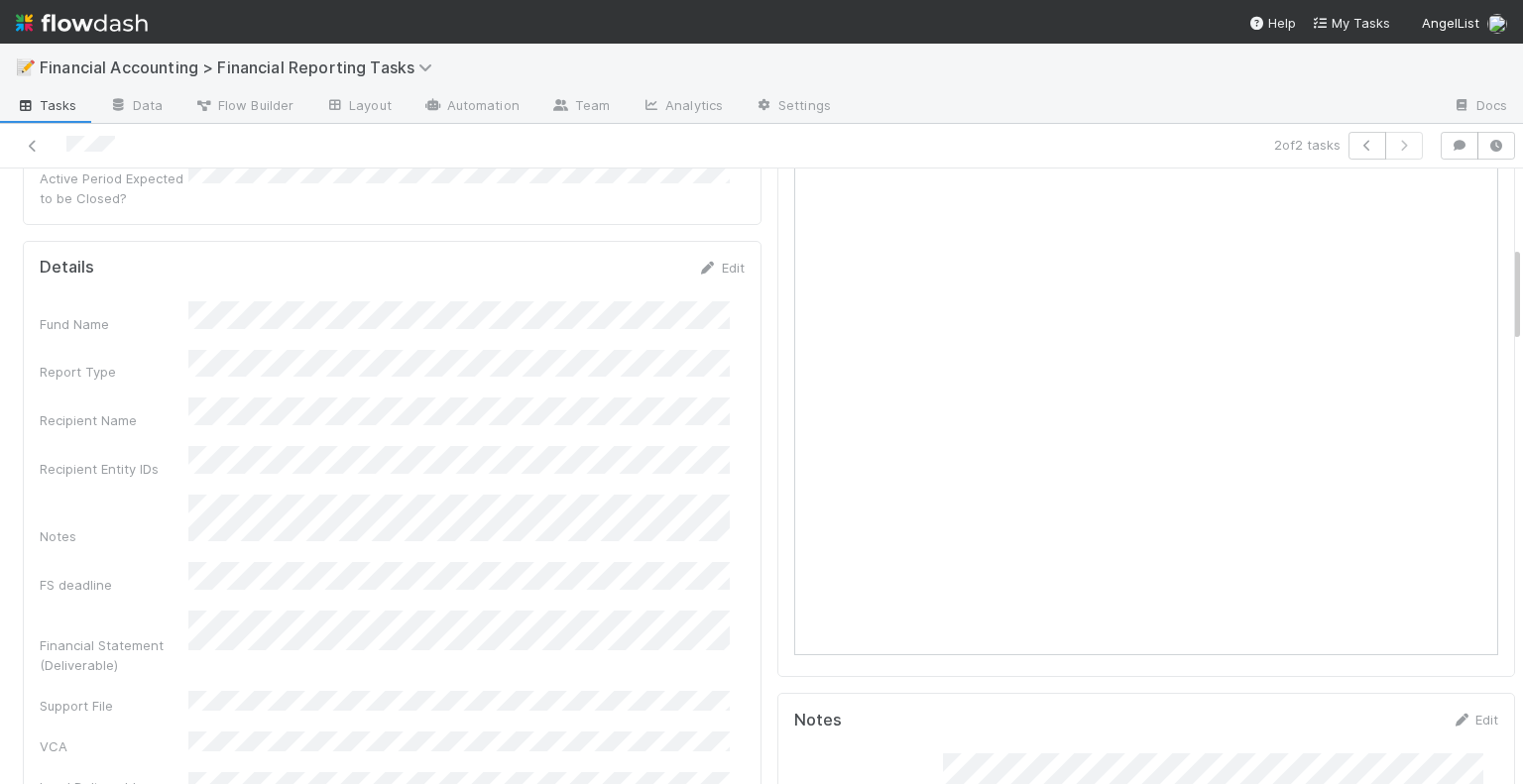 click at bounding box center (1146, 296) 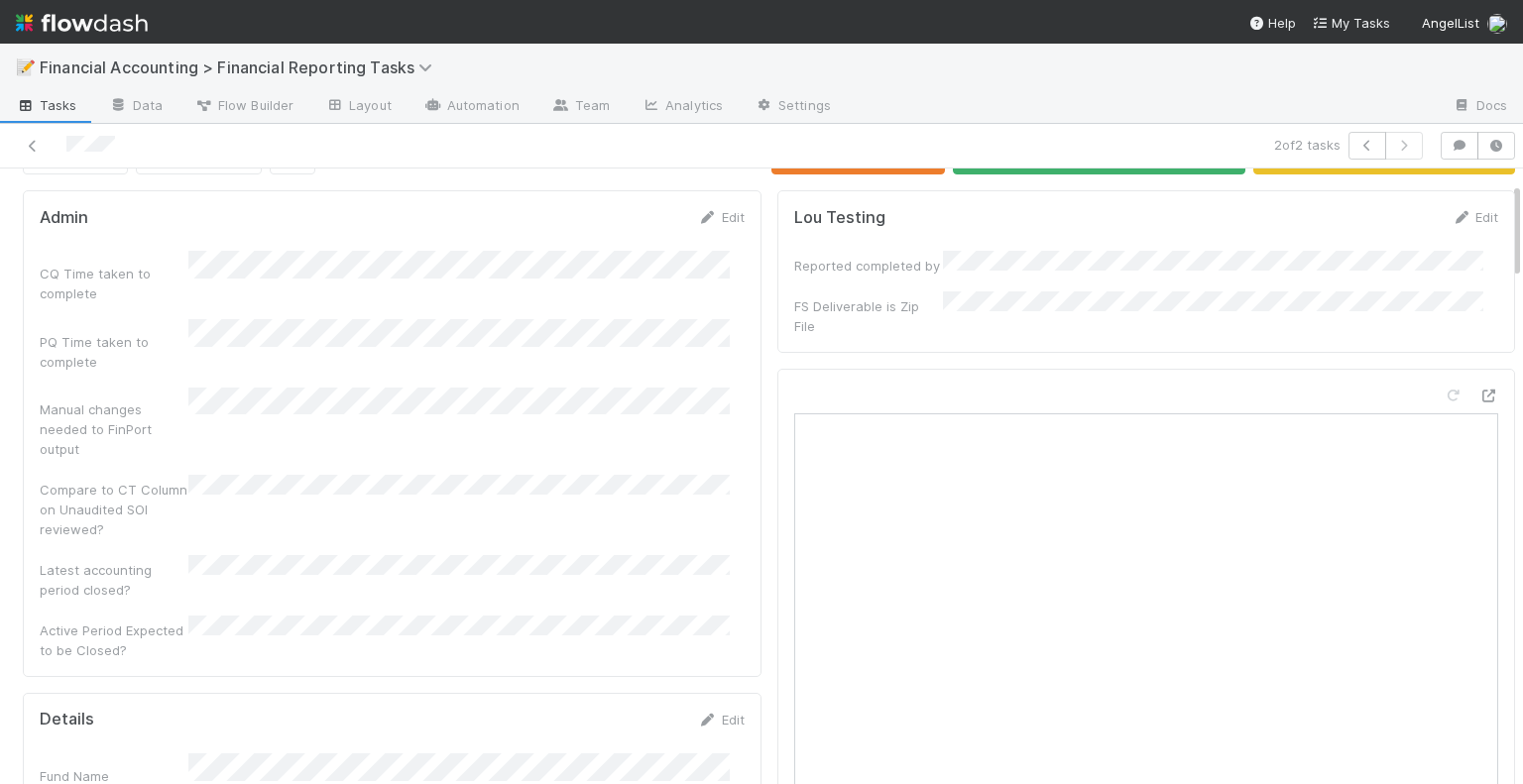 scroll, scrollTop: 0, scrollLeft: 0, axis: both 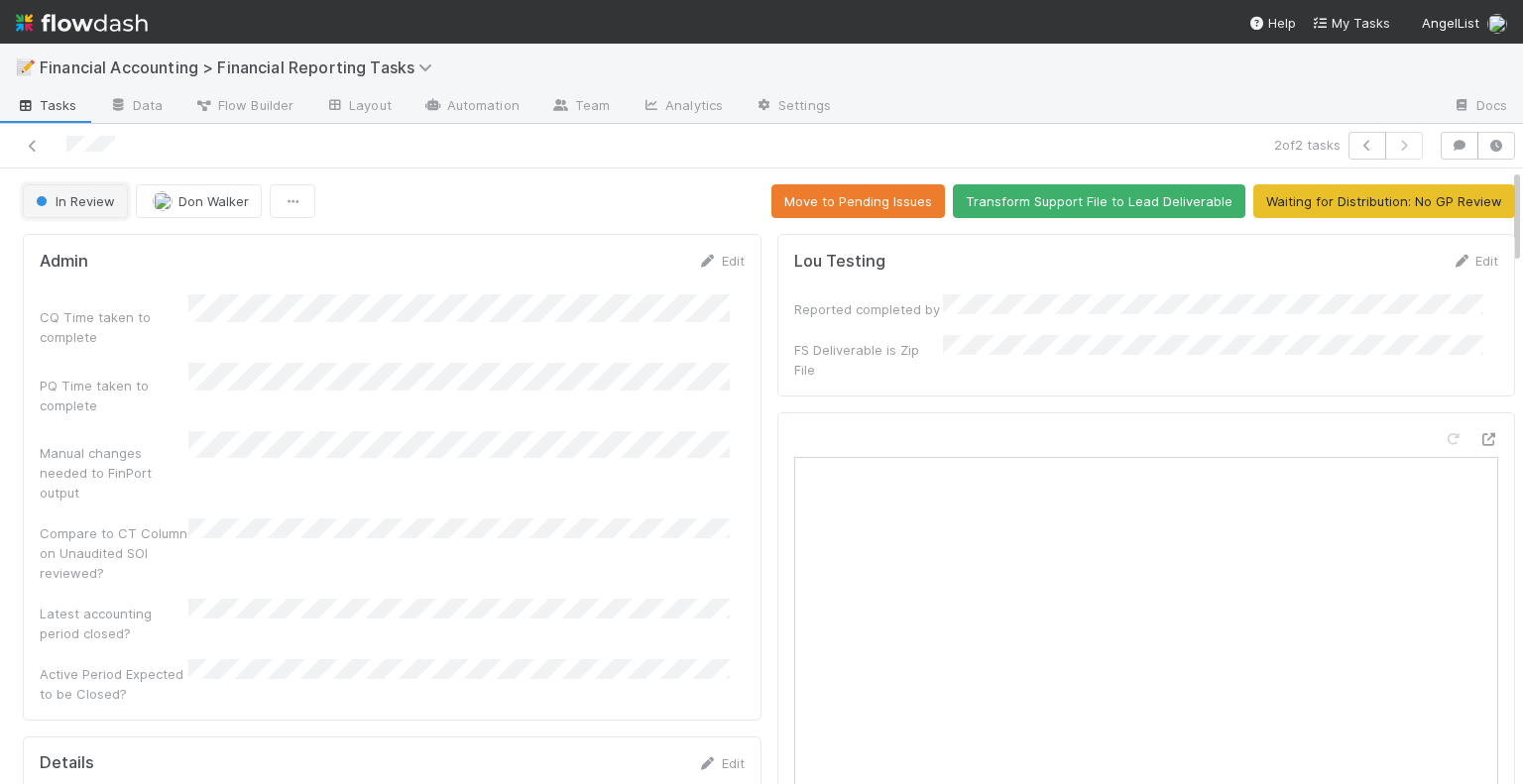 click on "In Review" at bounding box center (73, 201) 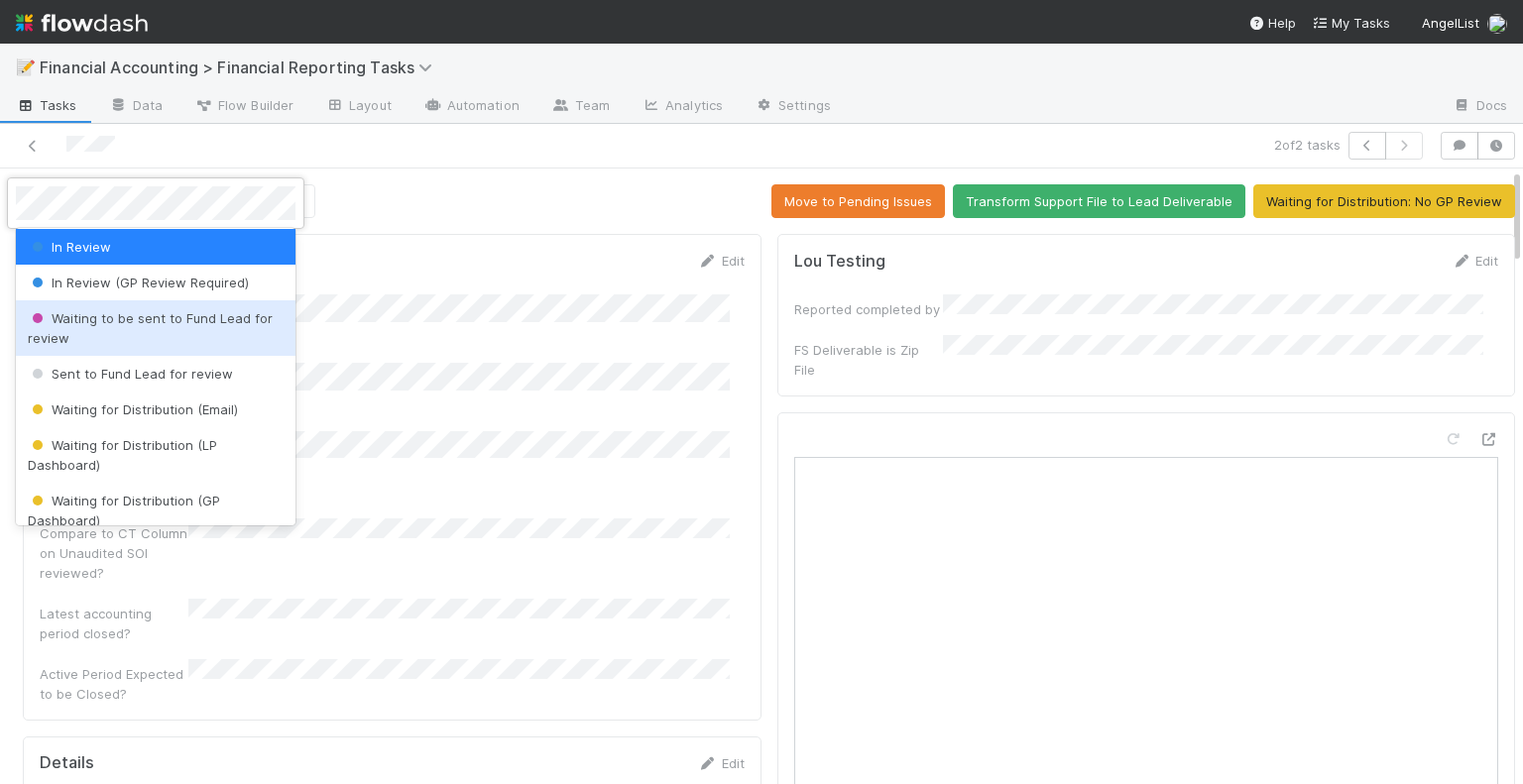 scroll, scrollTop: 198, scrollLeft: 0, axis: vertical 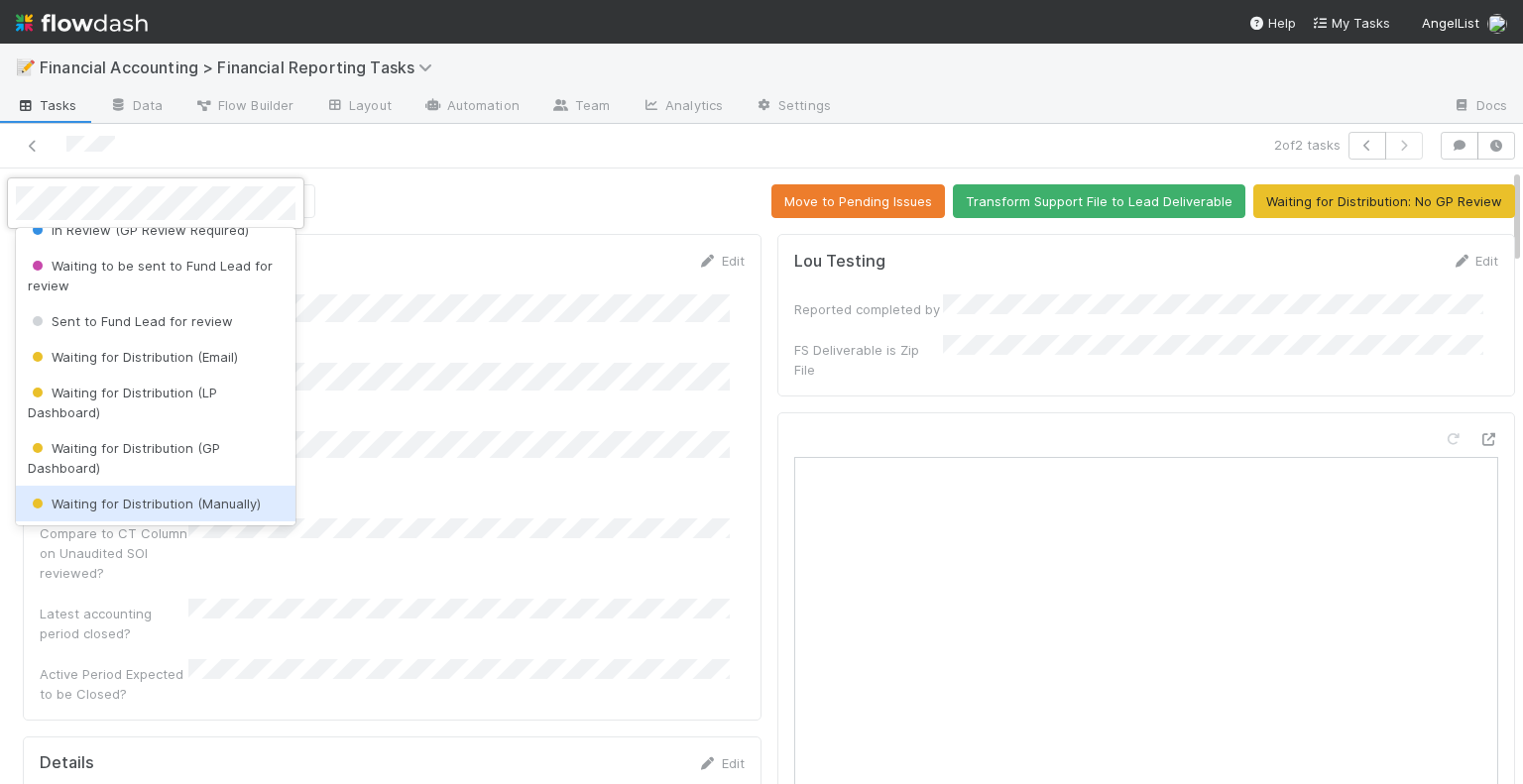 click on "Waiting for Distribution (Manually)" at bounding box center [144, 504] 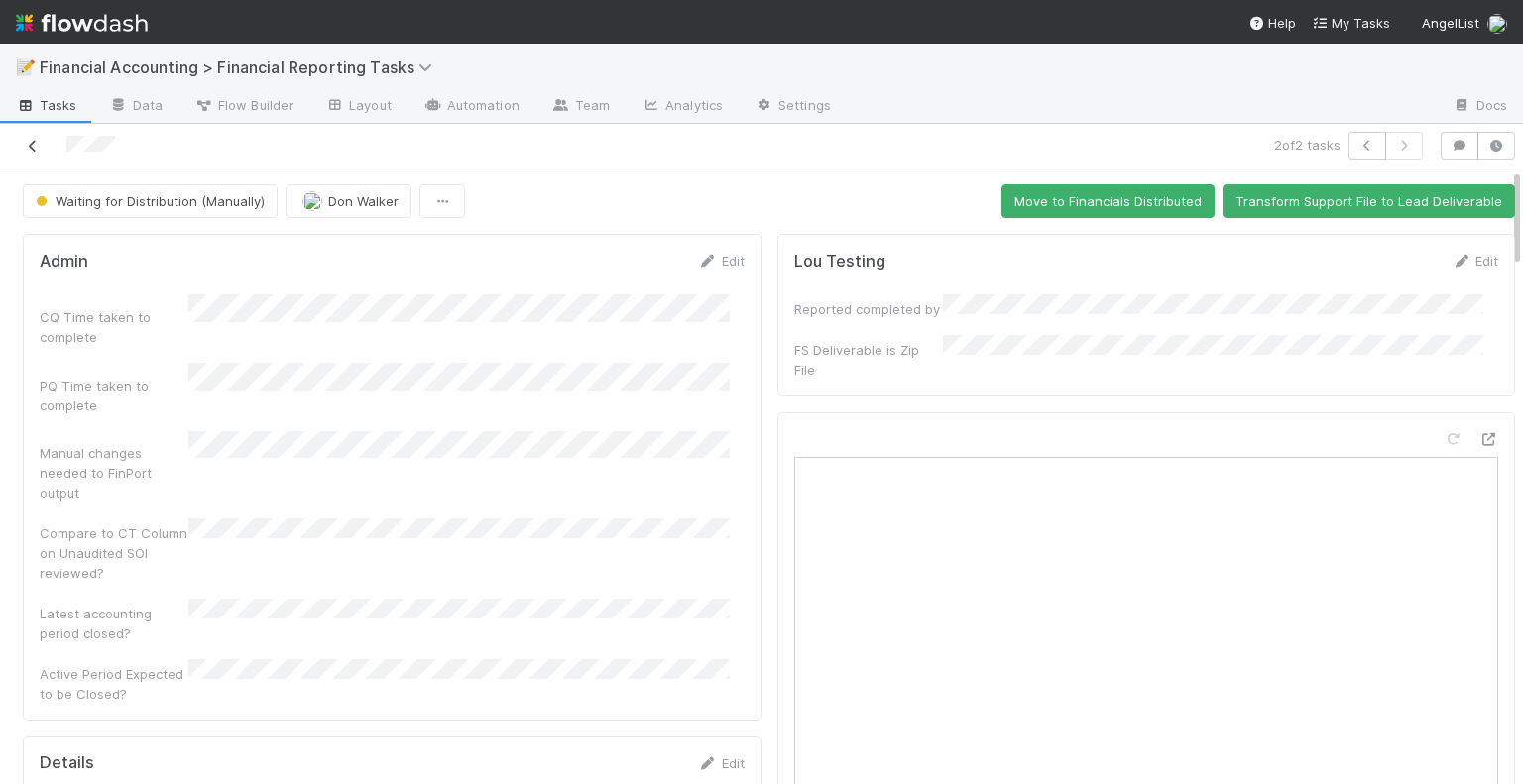 click at bounding box center [33, 146] 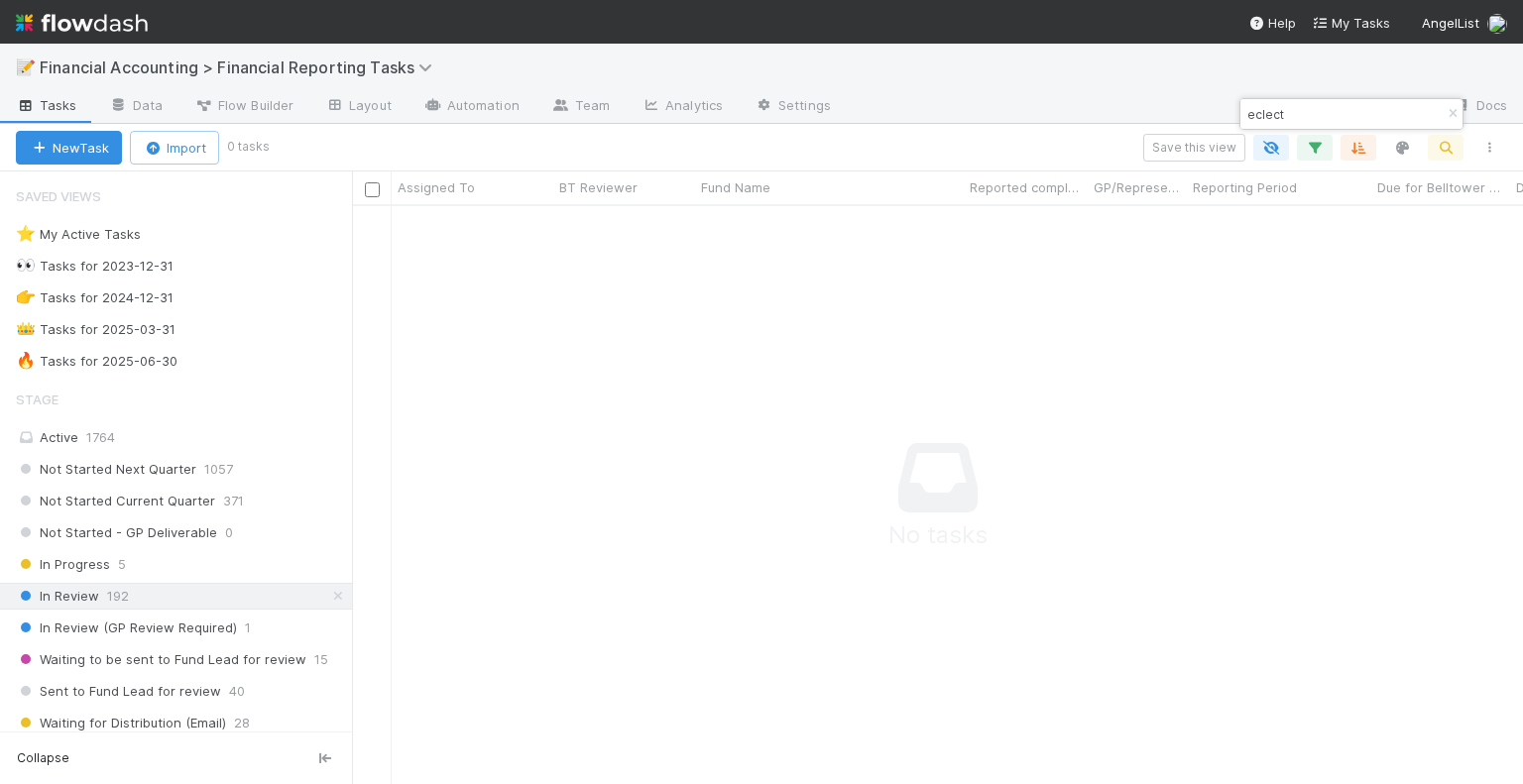 scroll, scrollTop: 16, scrollLeft: 16, axis: both 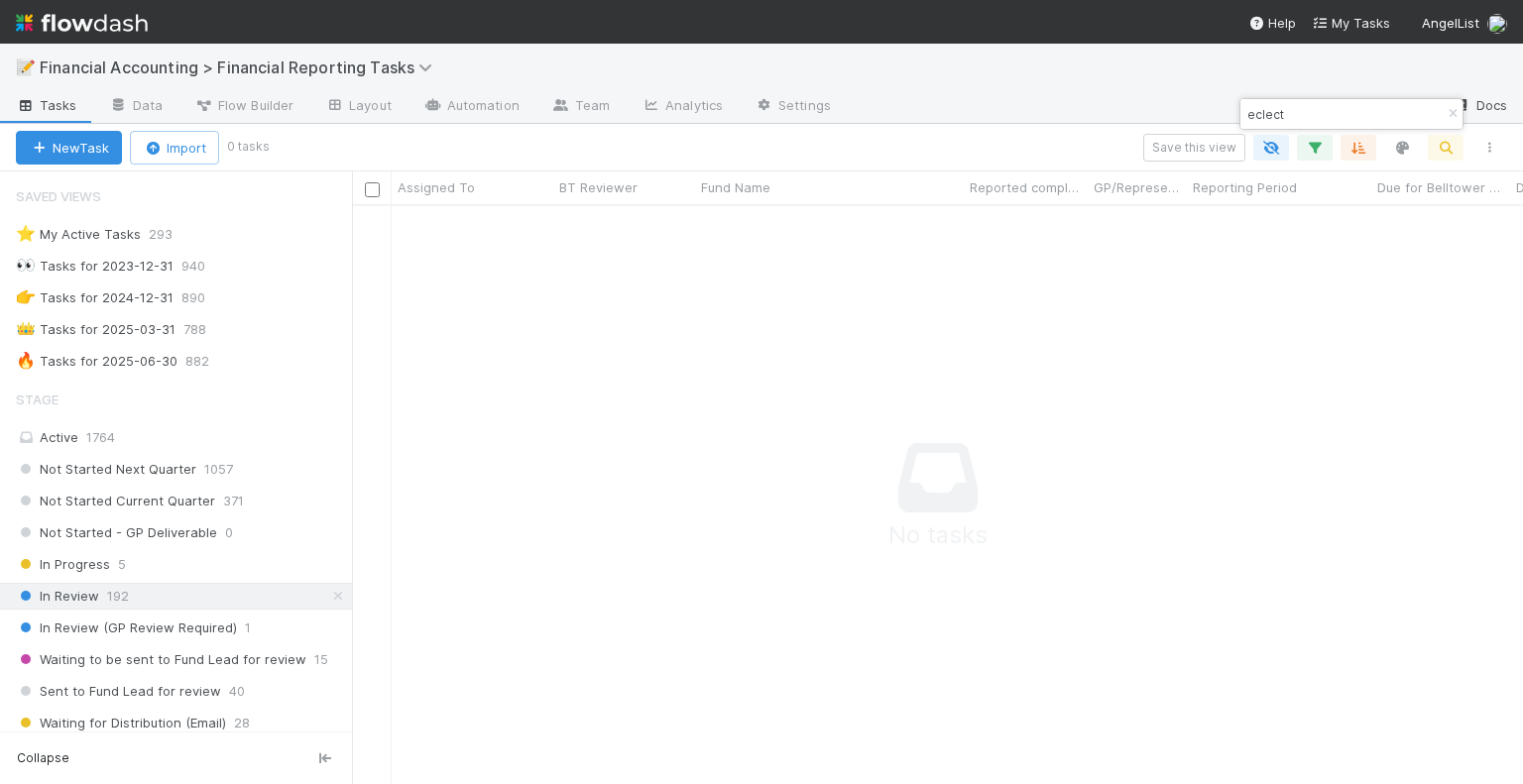 click at bounding box center [1453, 114] 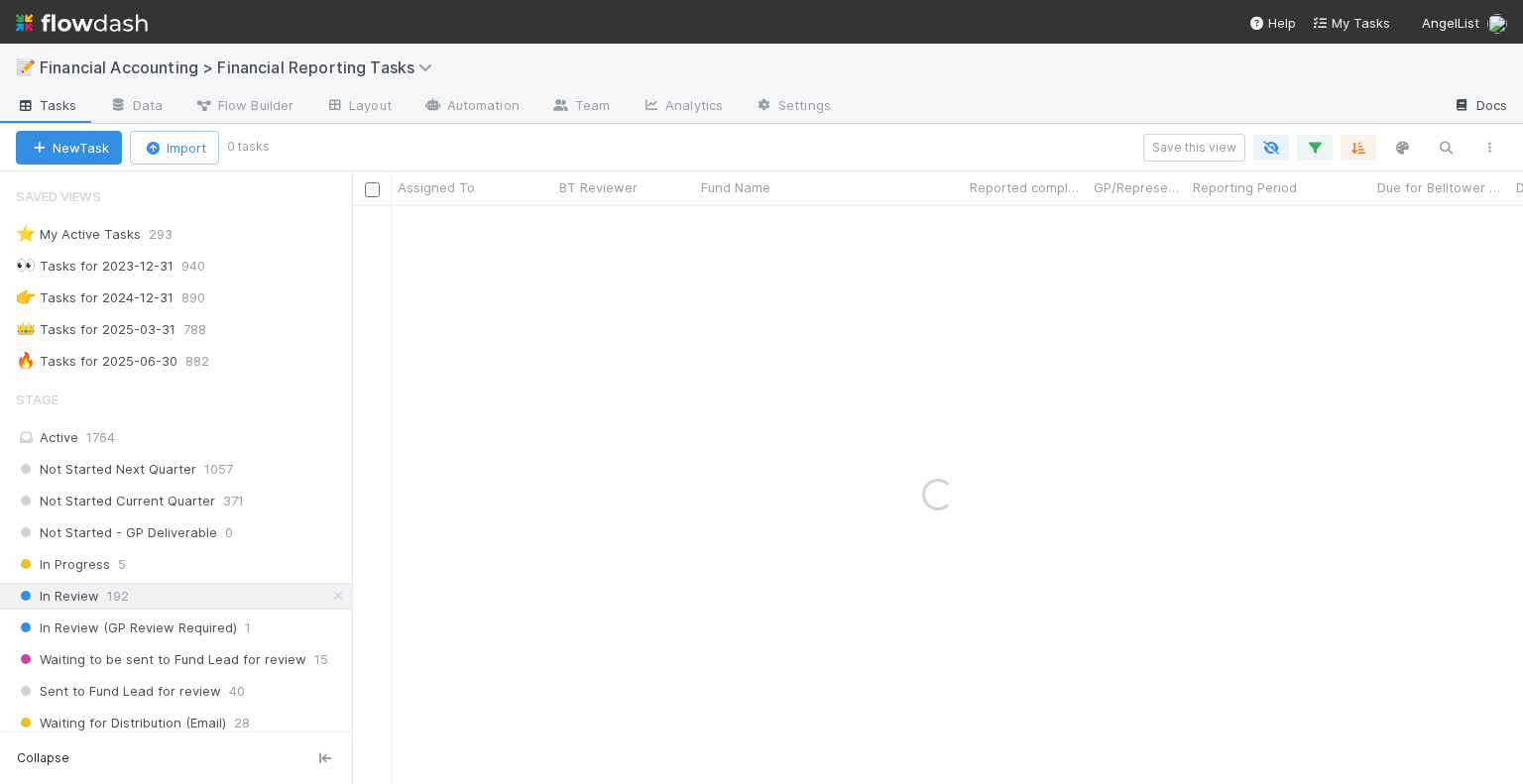 click on "Docs" at bounding box center (1479, 107) 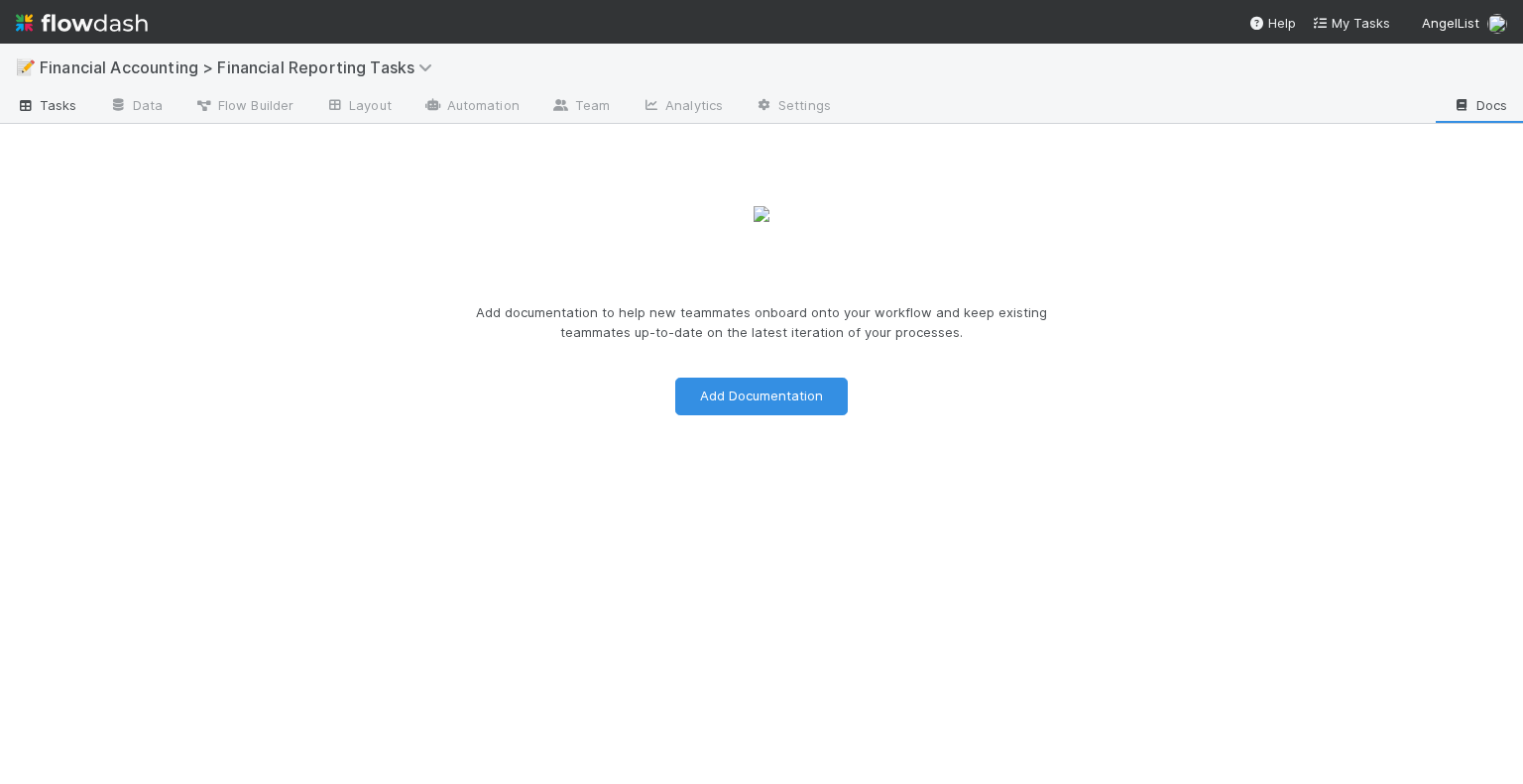 click on "Tasks" at bounding box center (47, 105) 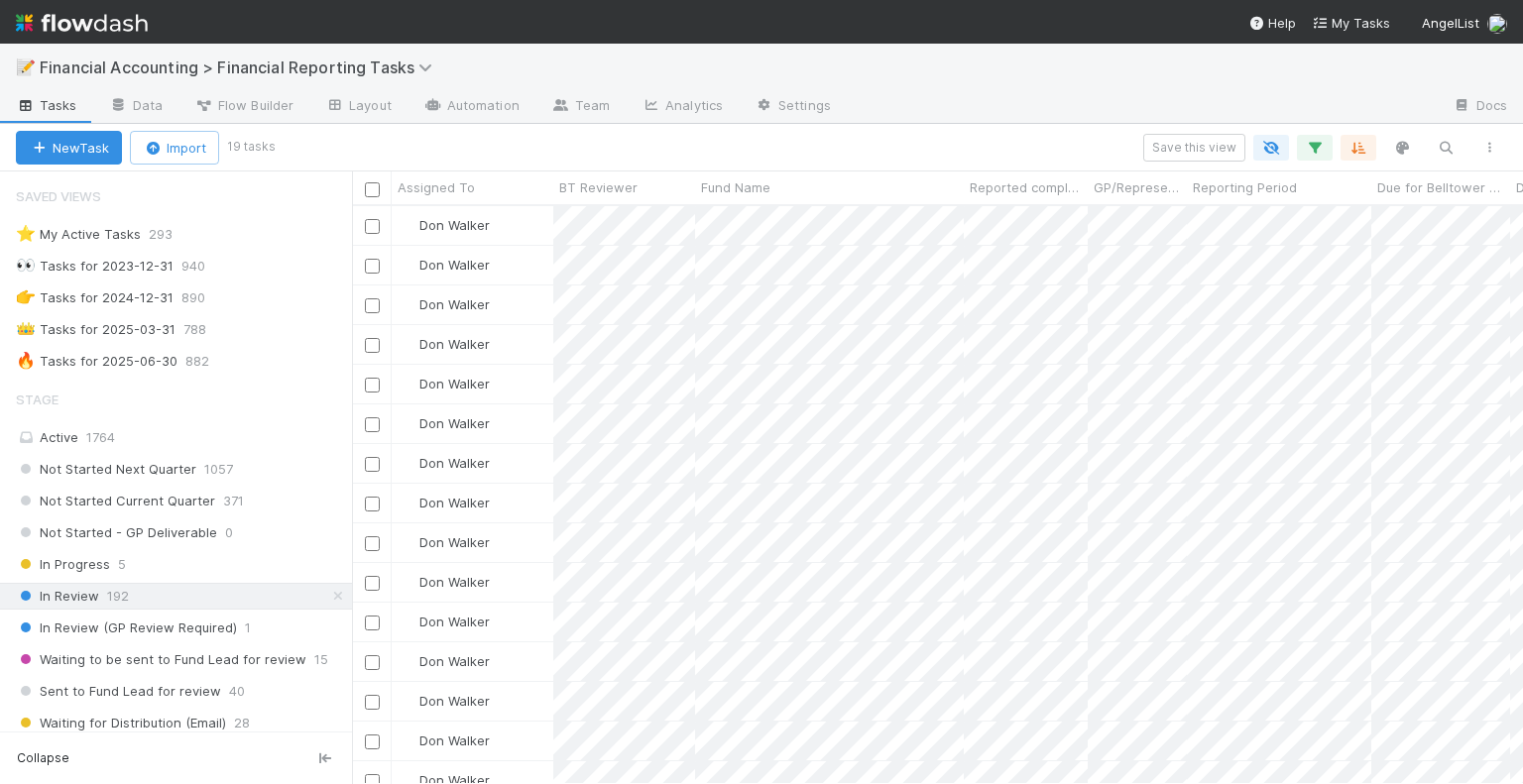 scroll, scrollTop: 16, scrollLeft: 16, axis: both 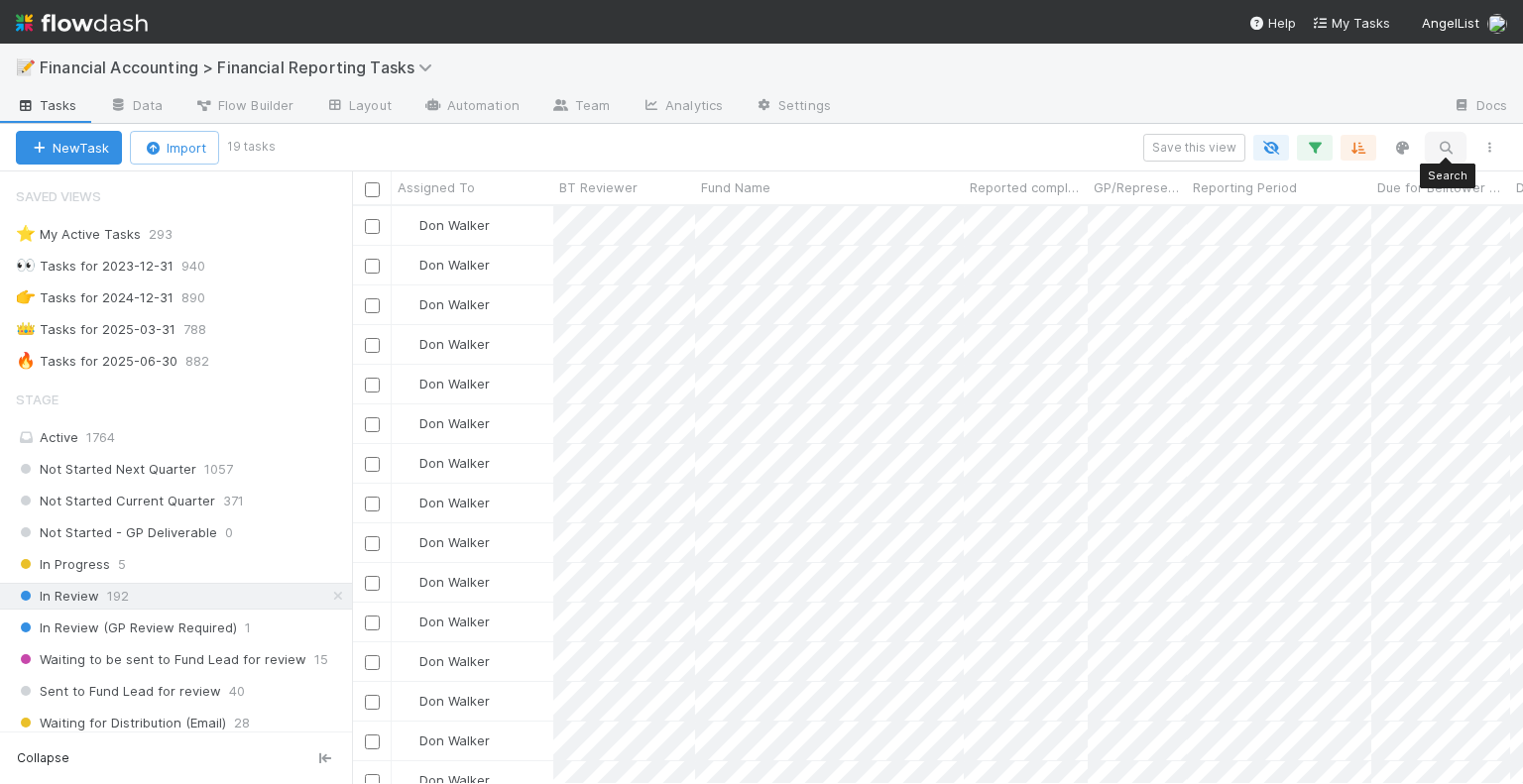 click at bounding box center [1446, 148] 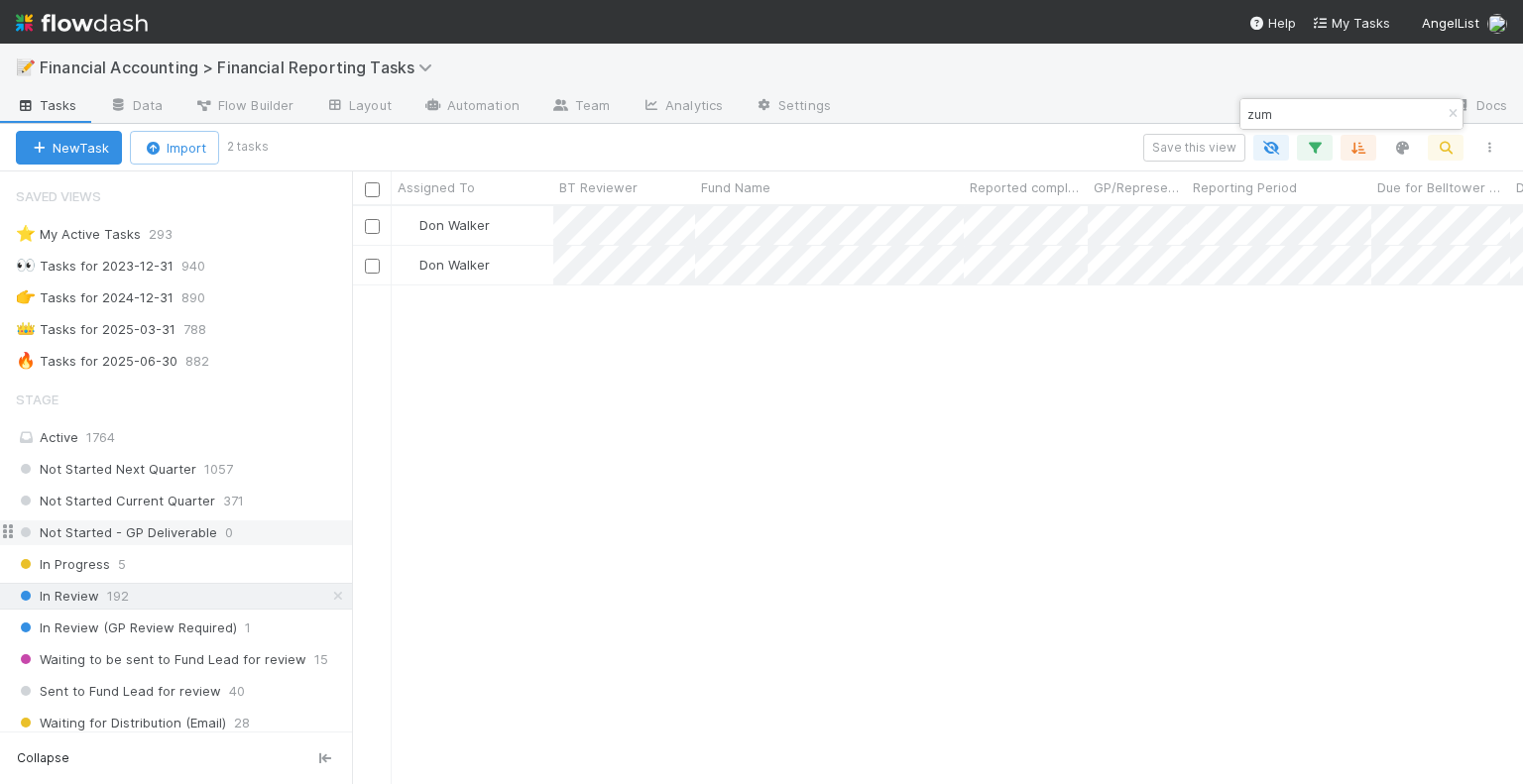 scroll, scrollTop: 16, scrollLeft: 16, axis: both 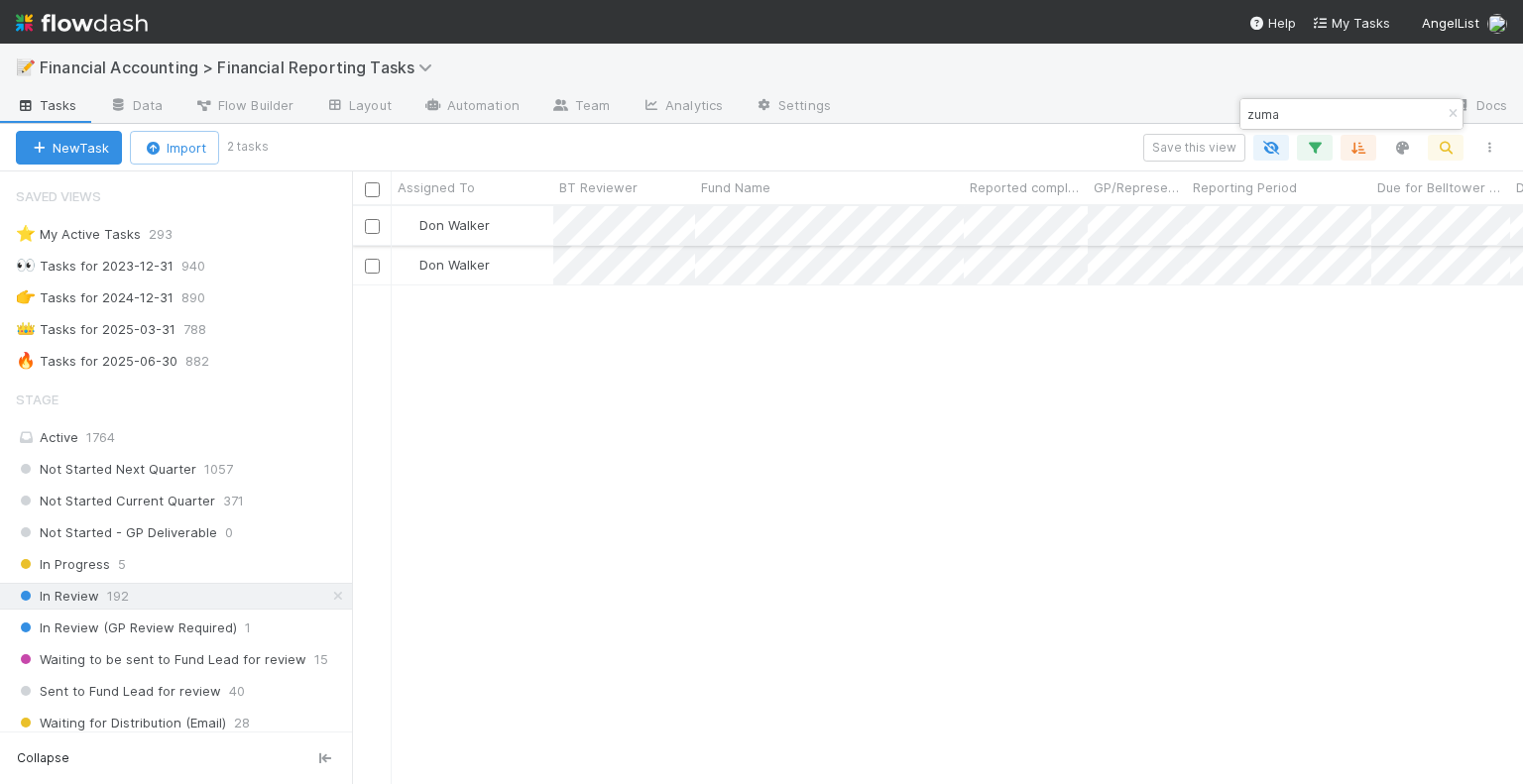 type on "zuma" 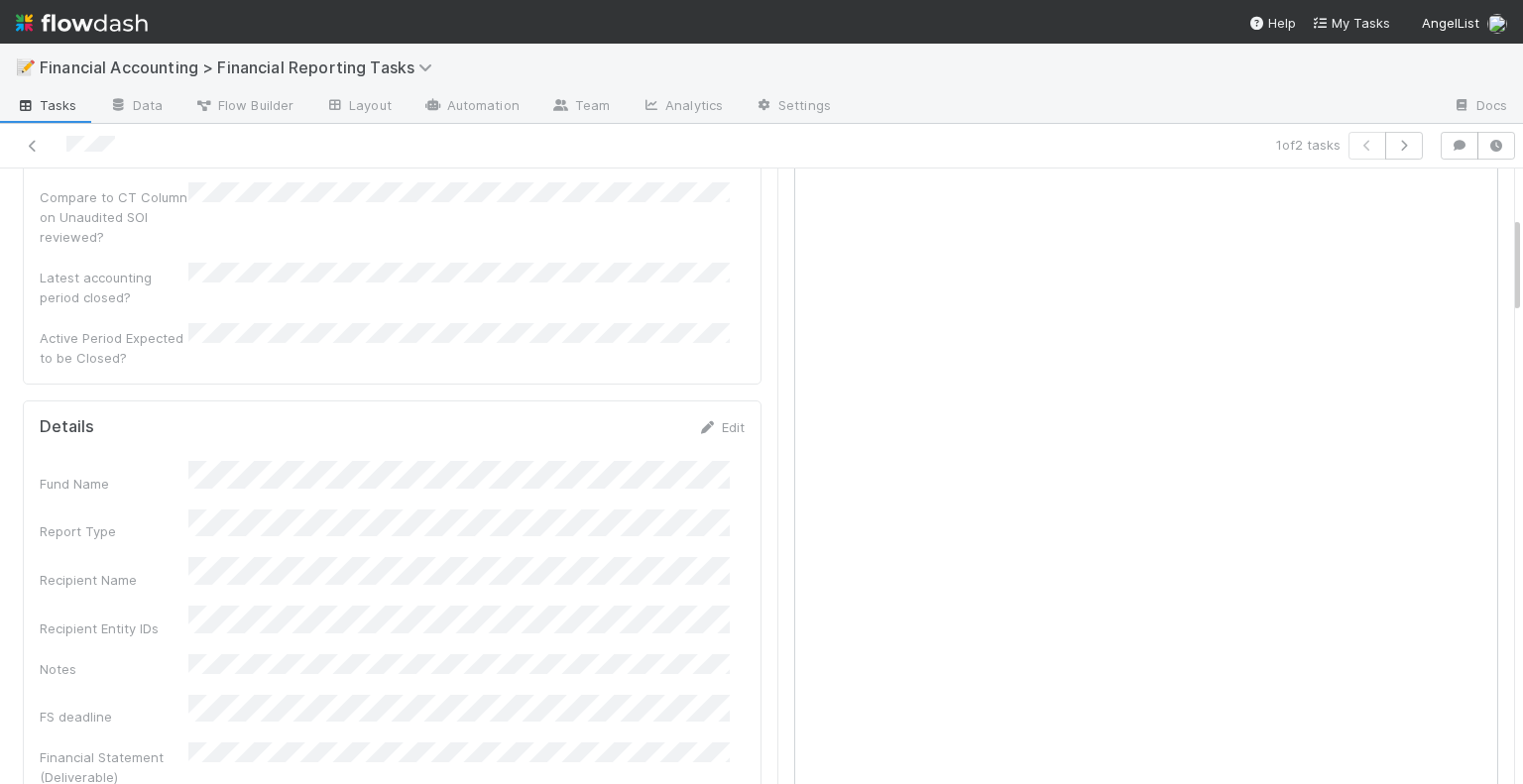 scroll, scrollTop: 297, scrollLeft: 0, axis: vertical 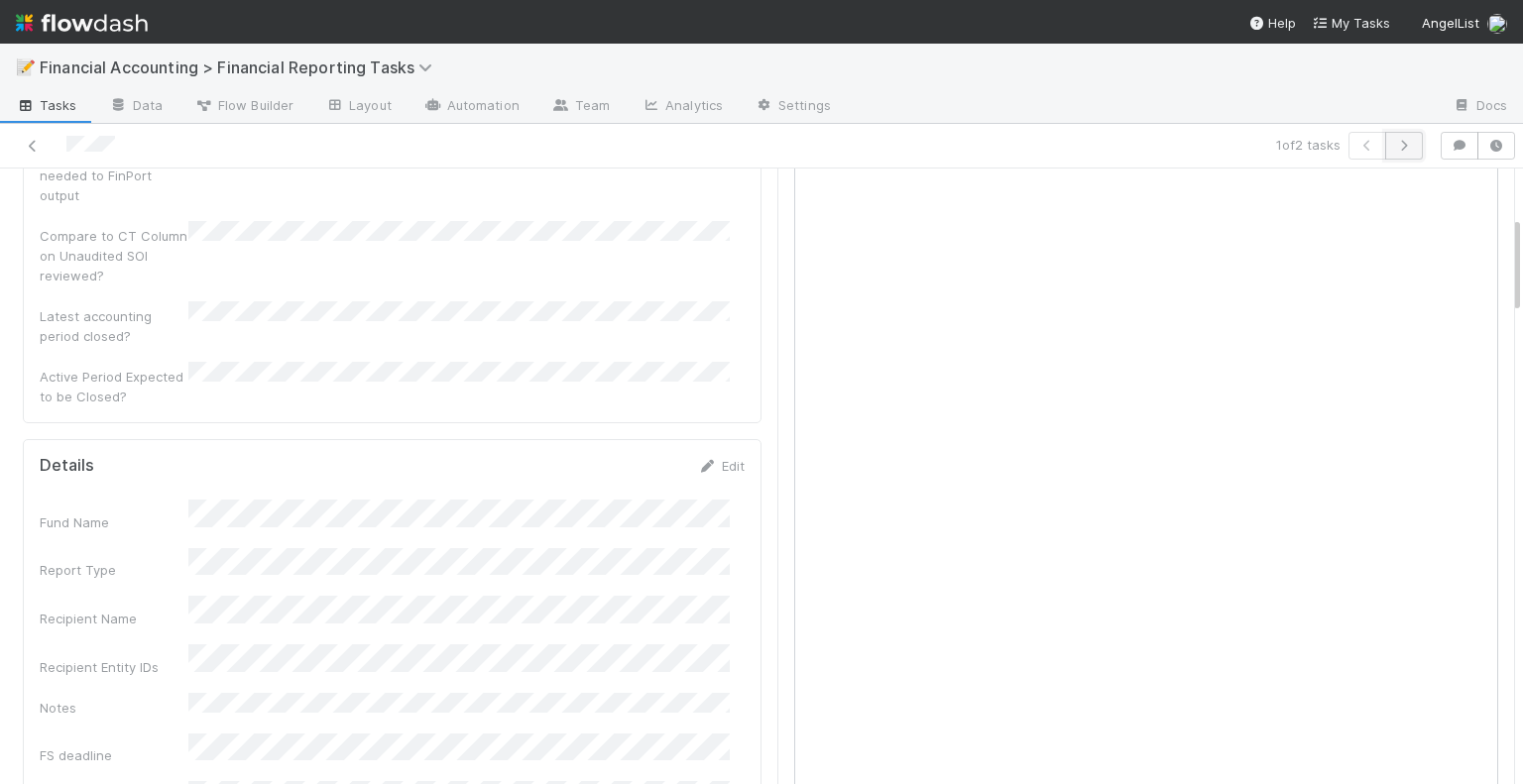 click at bounding box center (1404, 146) 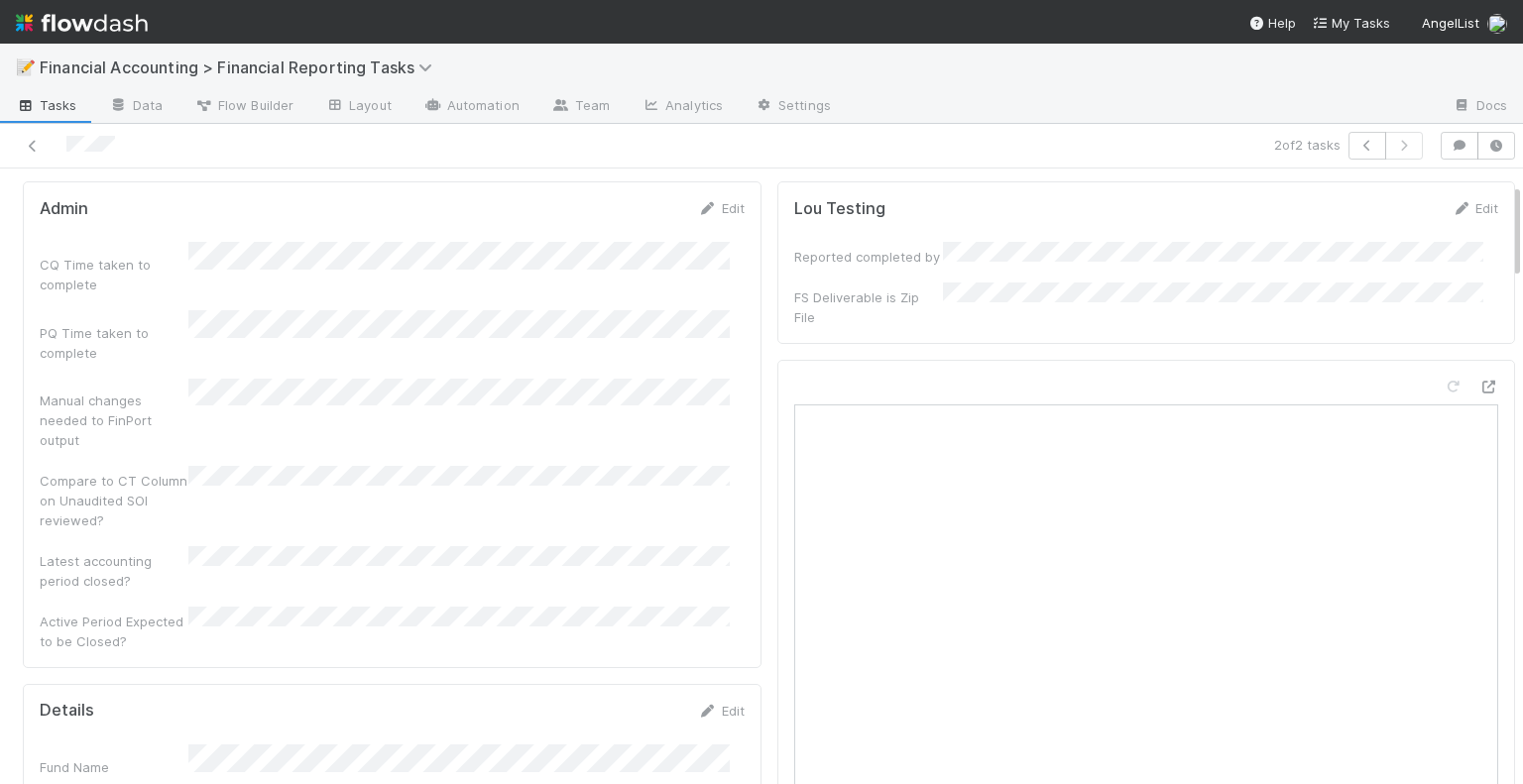 scroll, scrollTop: 0, scrollLeft: 0, axis: both 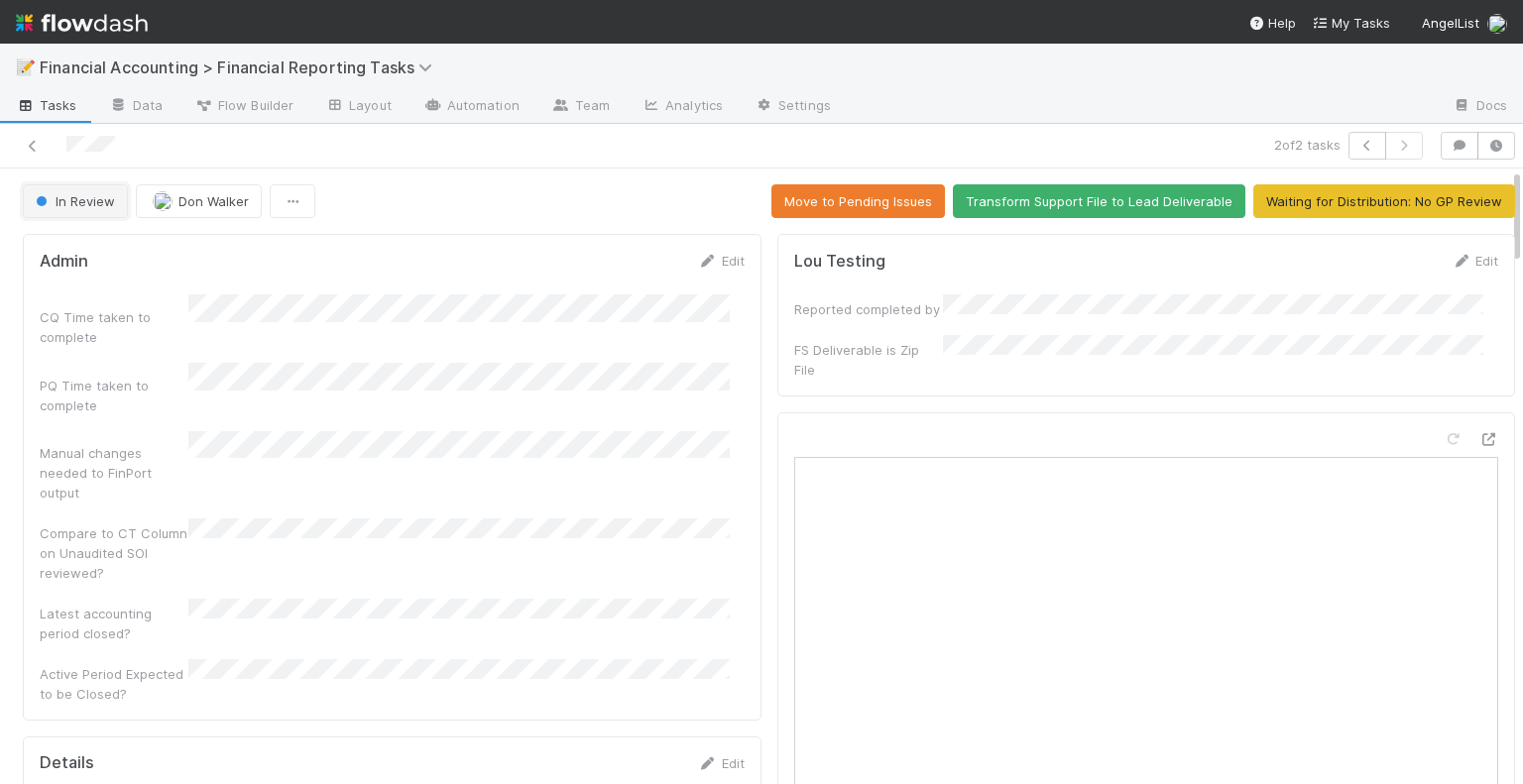 click on "In Review" at bounding box center (75, 201) 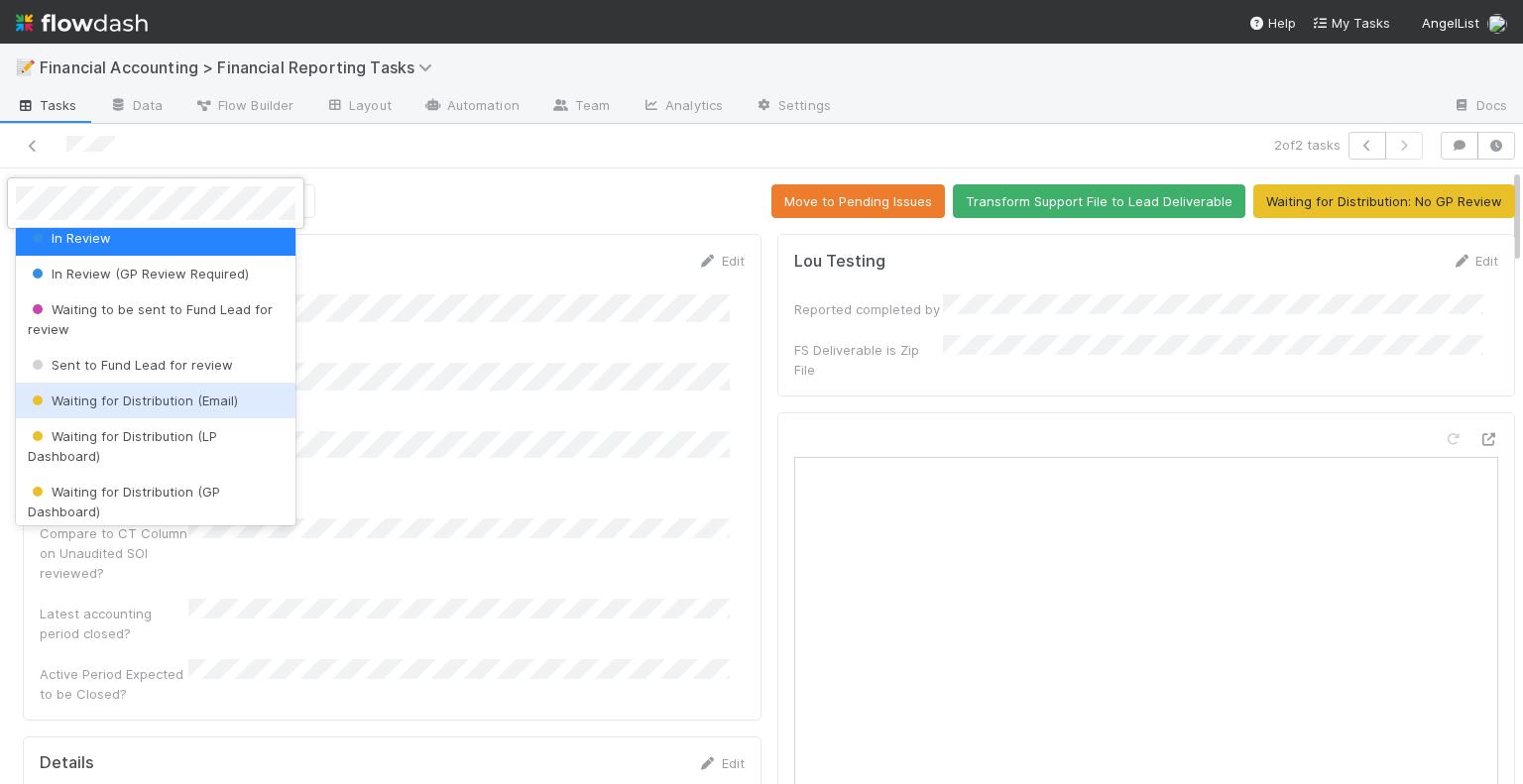 scroll, scrollTop: 198, scrollLeft: 0, axis: vertical 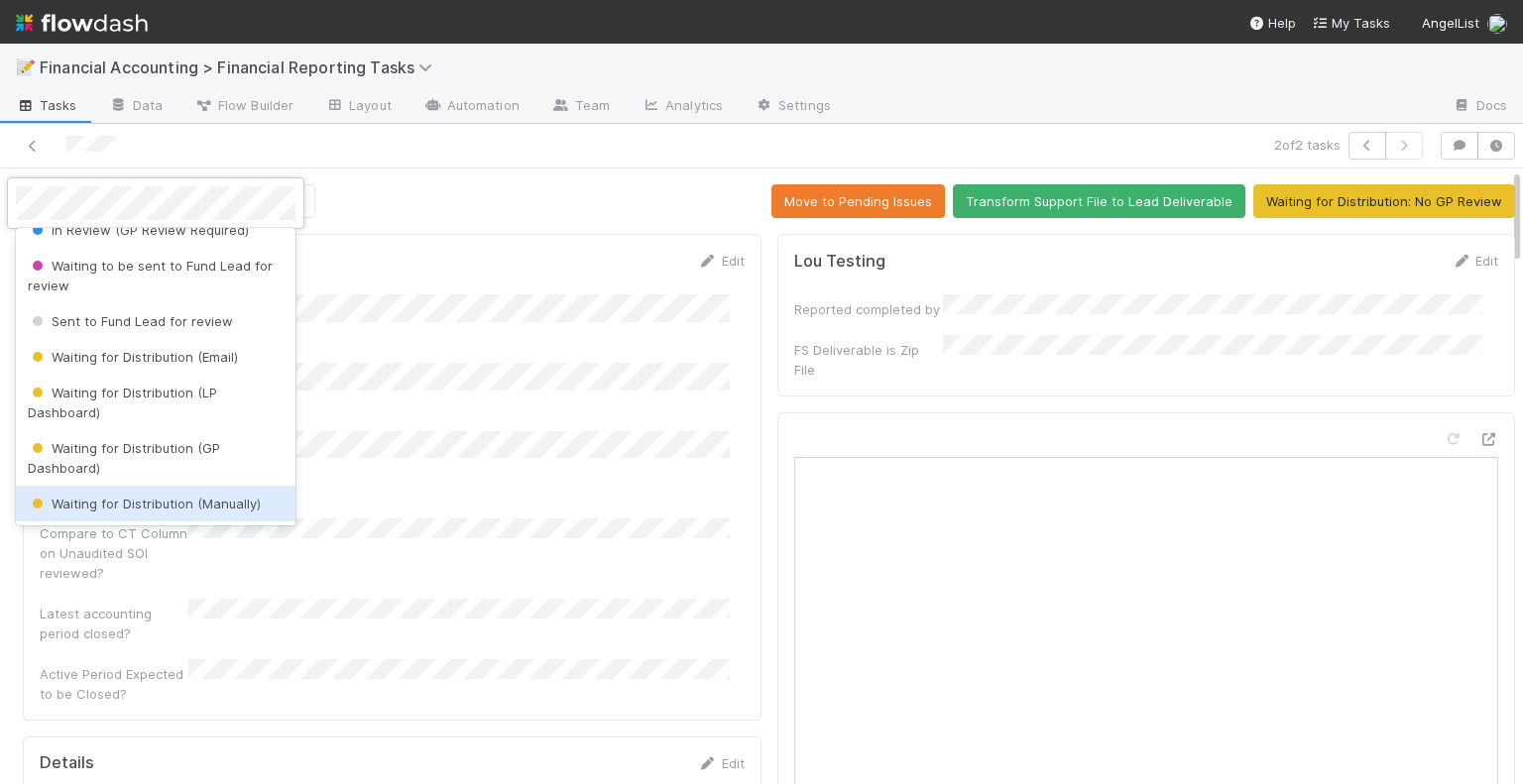 click on "Waiting for Distribution (Manually)" at bounding box center (144, 504) 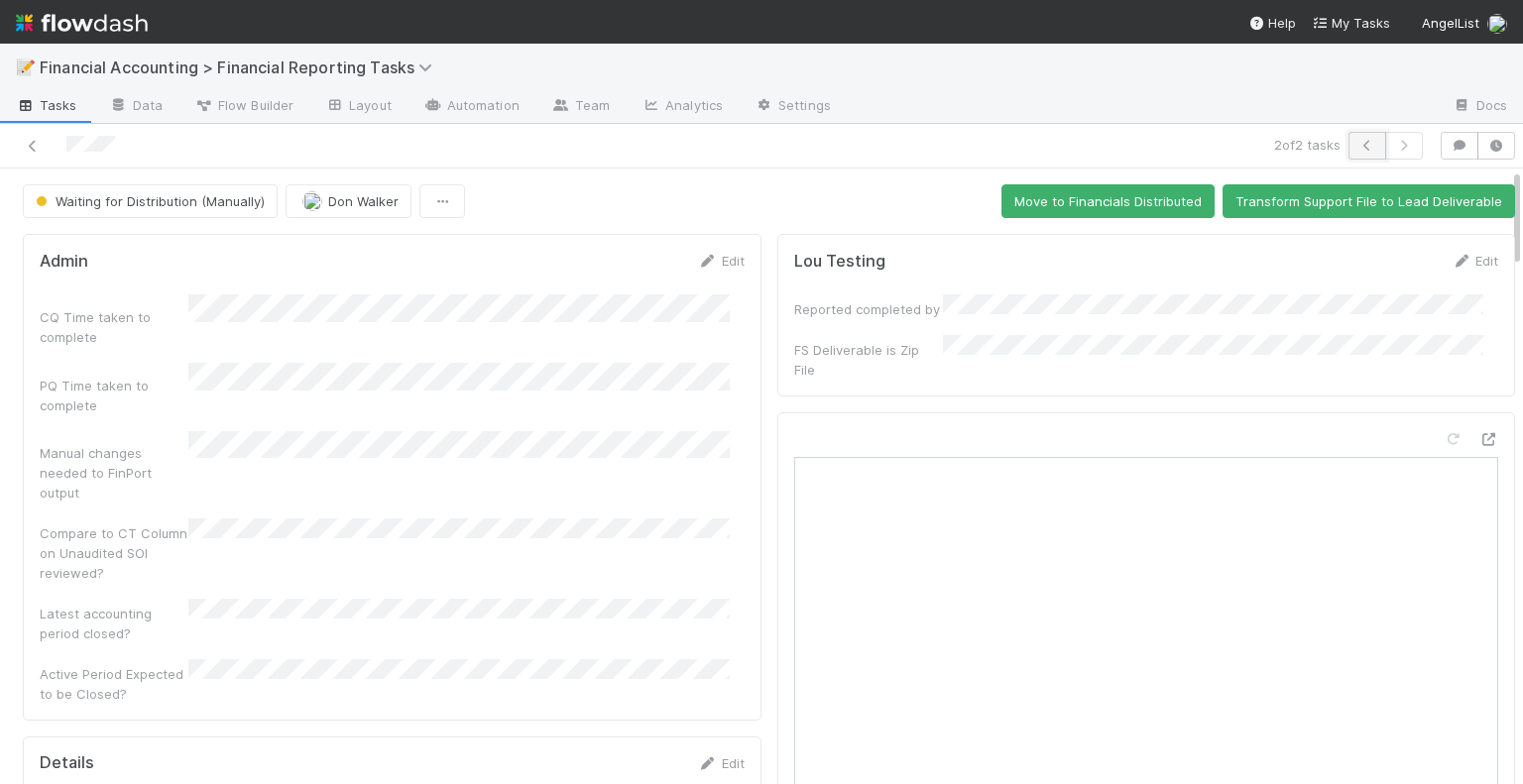 click at bounding box center (1367, 146) 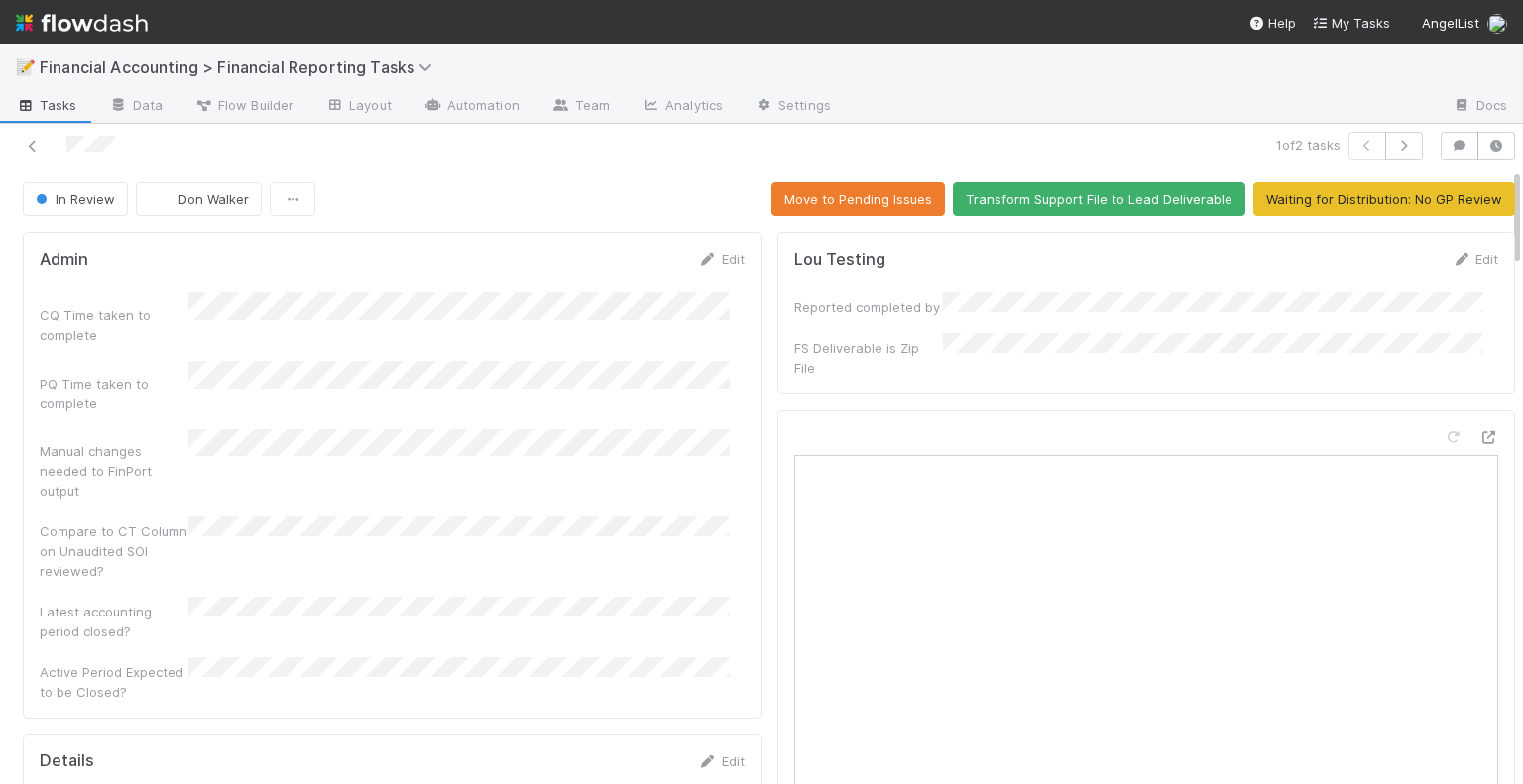 scroll, scrollTop: 0, scrollLeft: 0, axis: both 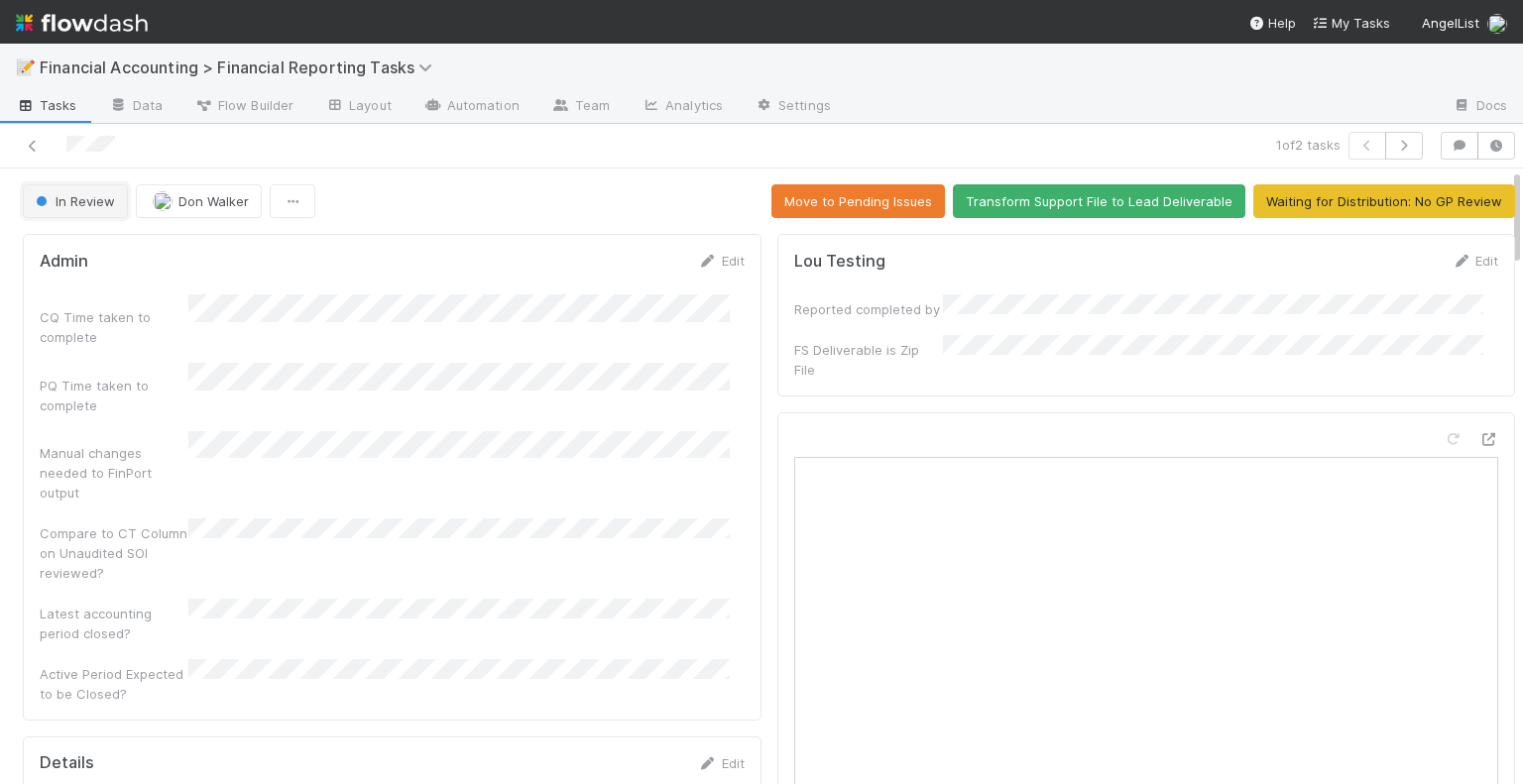 click on "In Review" at bounding box center [73, 201] 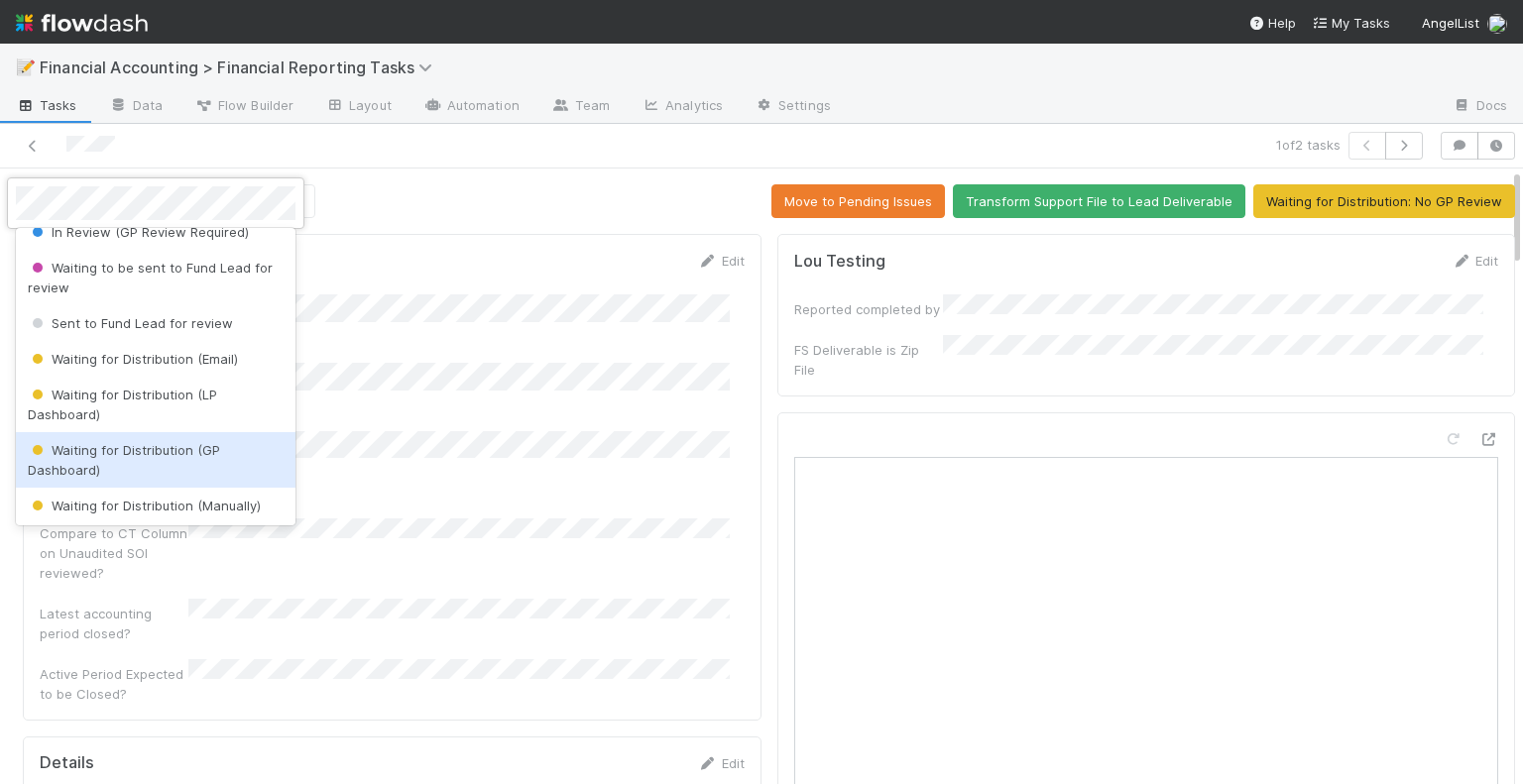 scroll, scrollTop: 198, scrollLeft: 0, axis: vertical 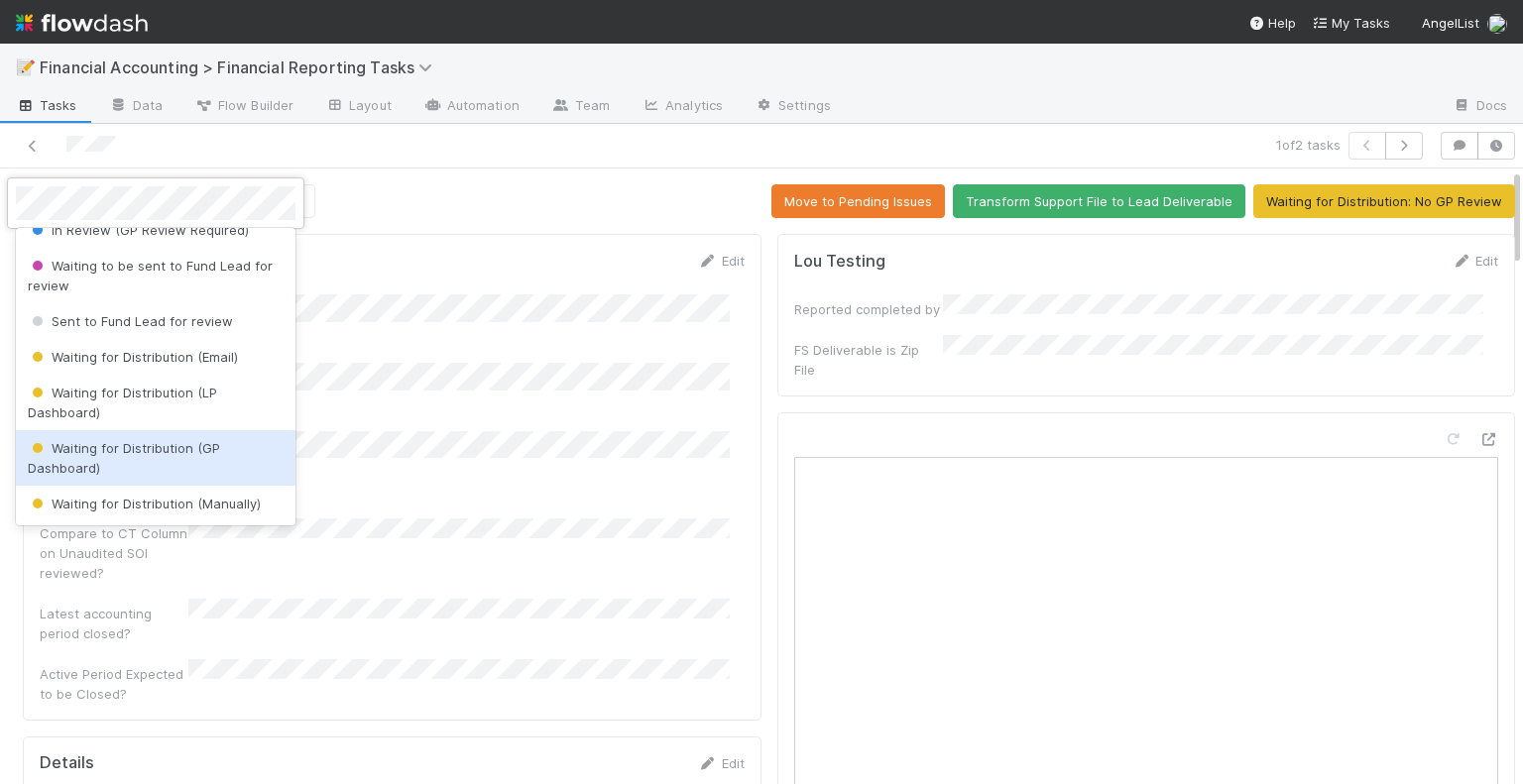 click on "Waiting for Distribution (GP Dashboard)" at bounding box center (124, 458) 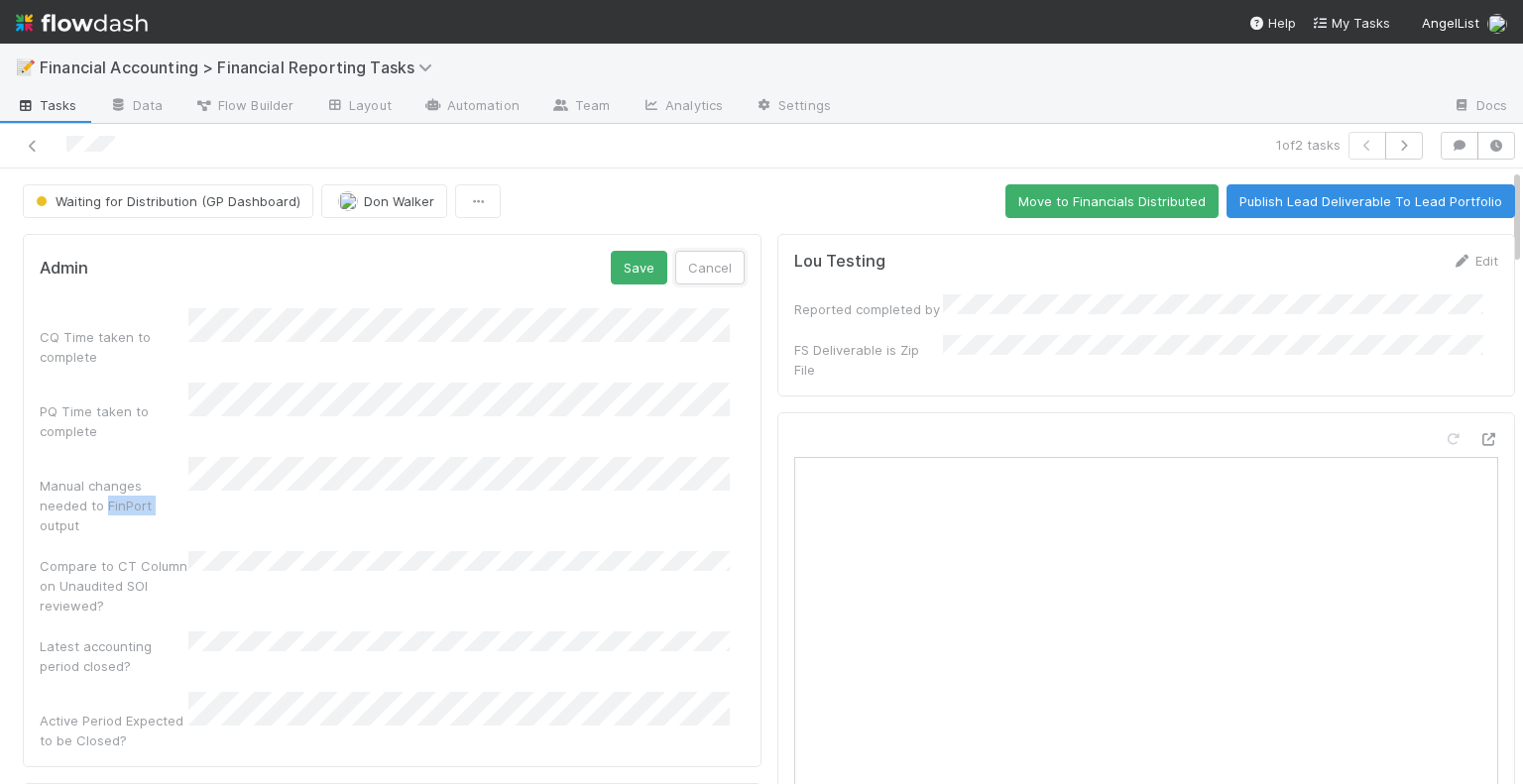 click on "Cancel" at bounding box center [710, 268] 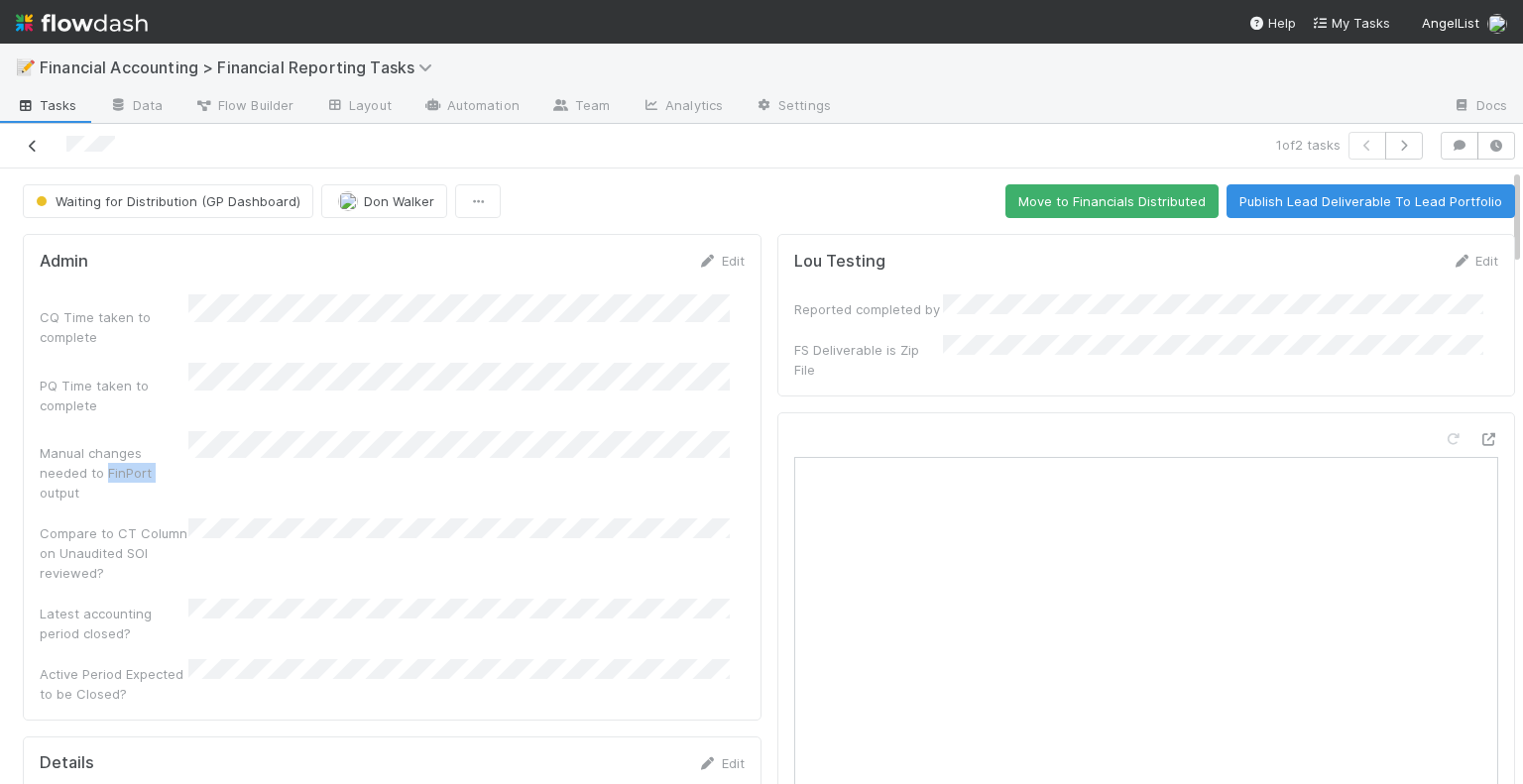click at bounding box center (33, 146) 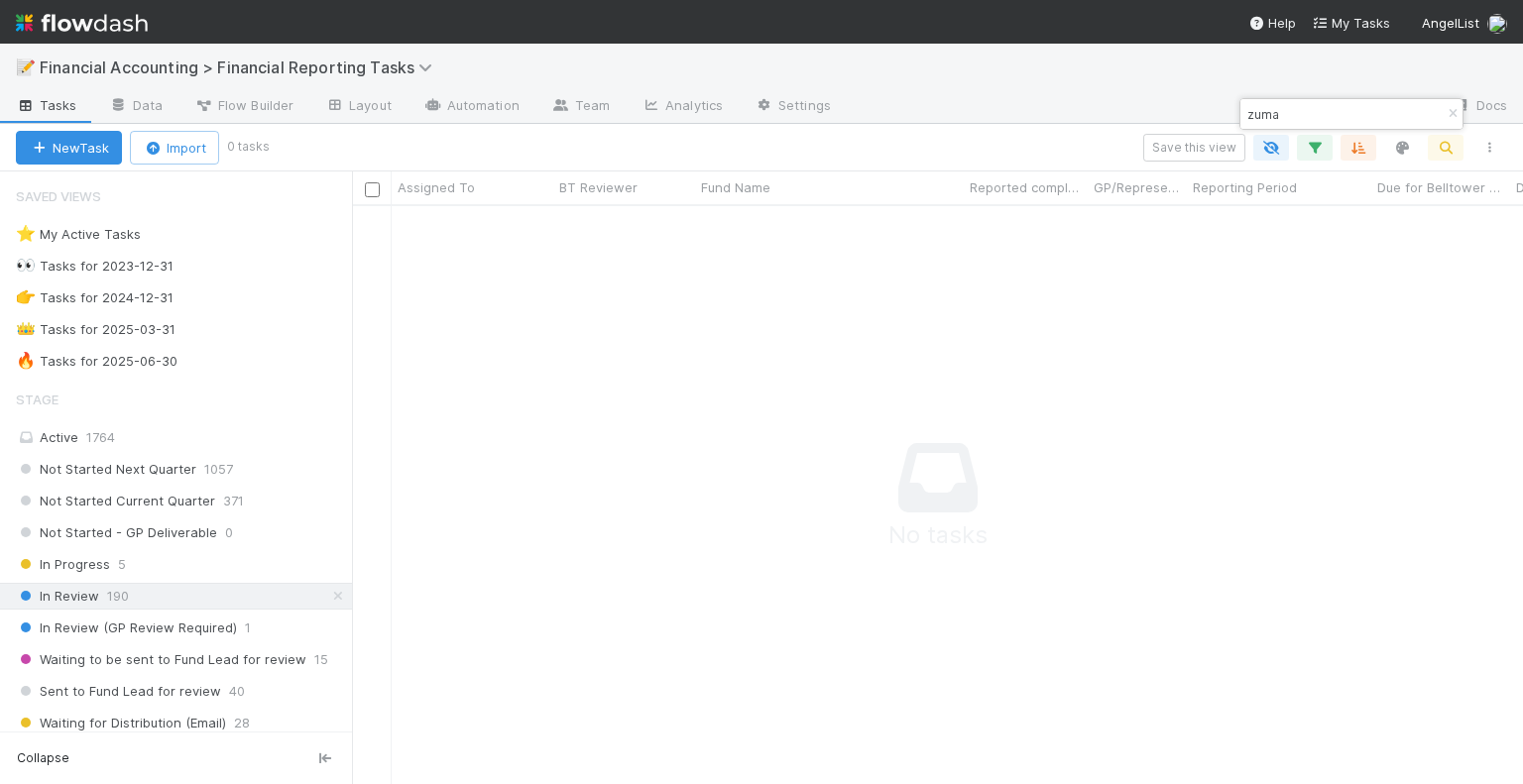 scroll, scrollTop: 16, scrollLeft: 16, axis: both 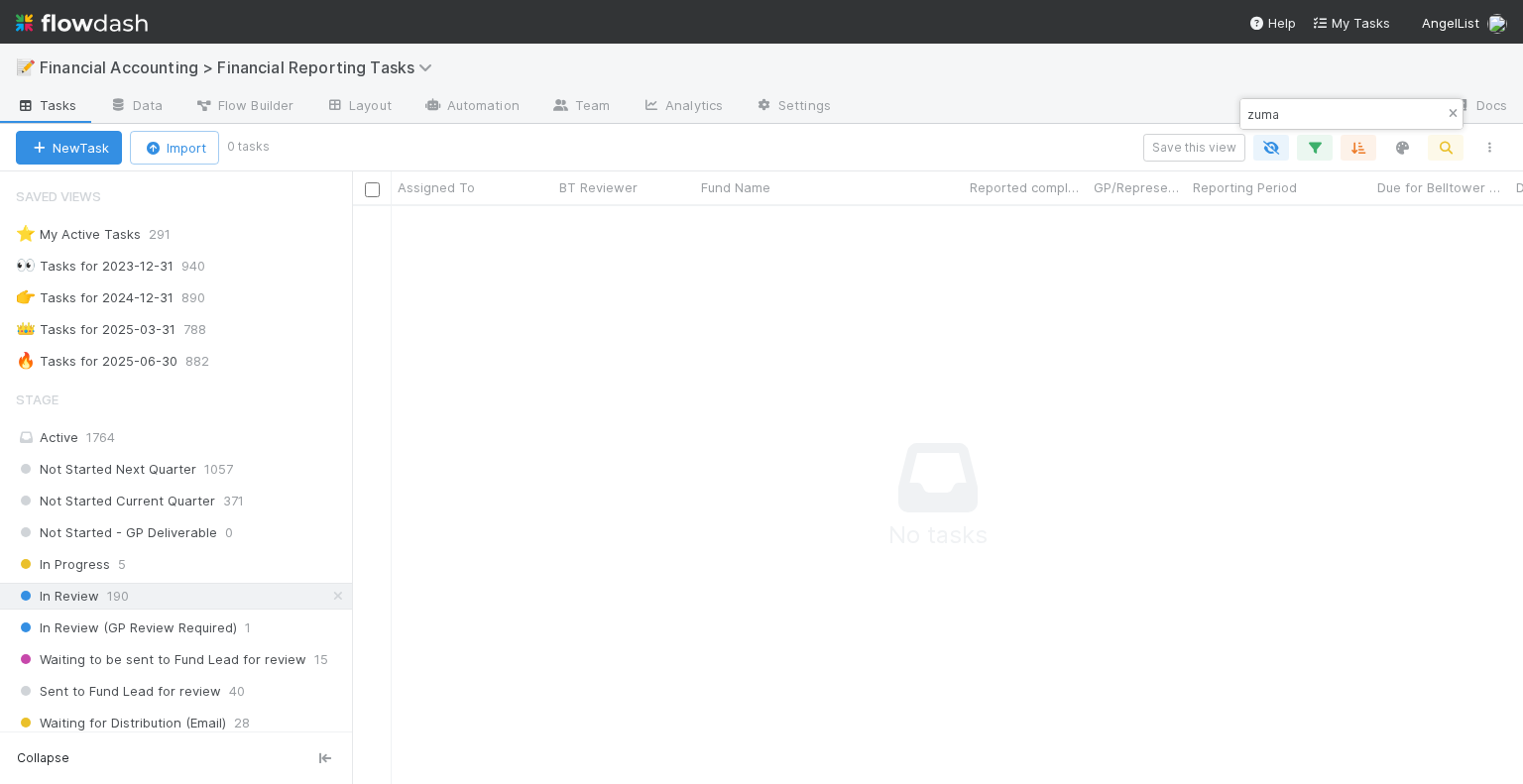 click at bounding box center [1453, 114] 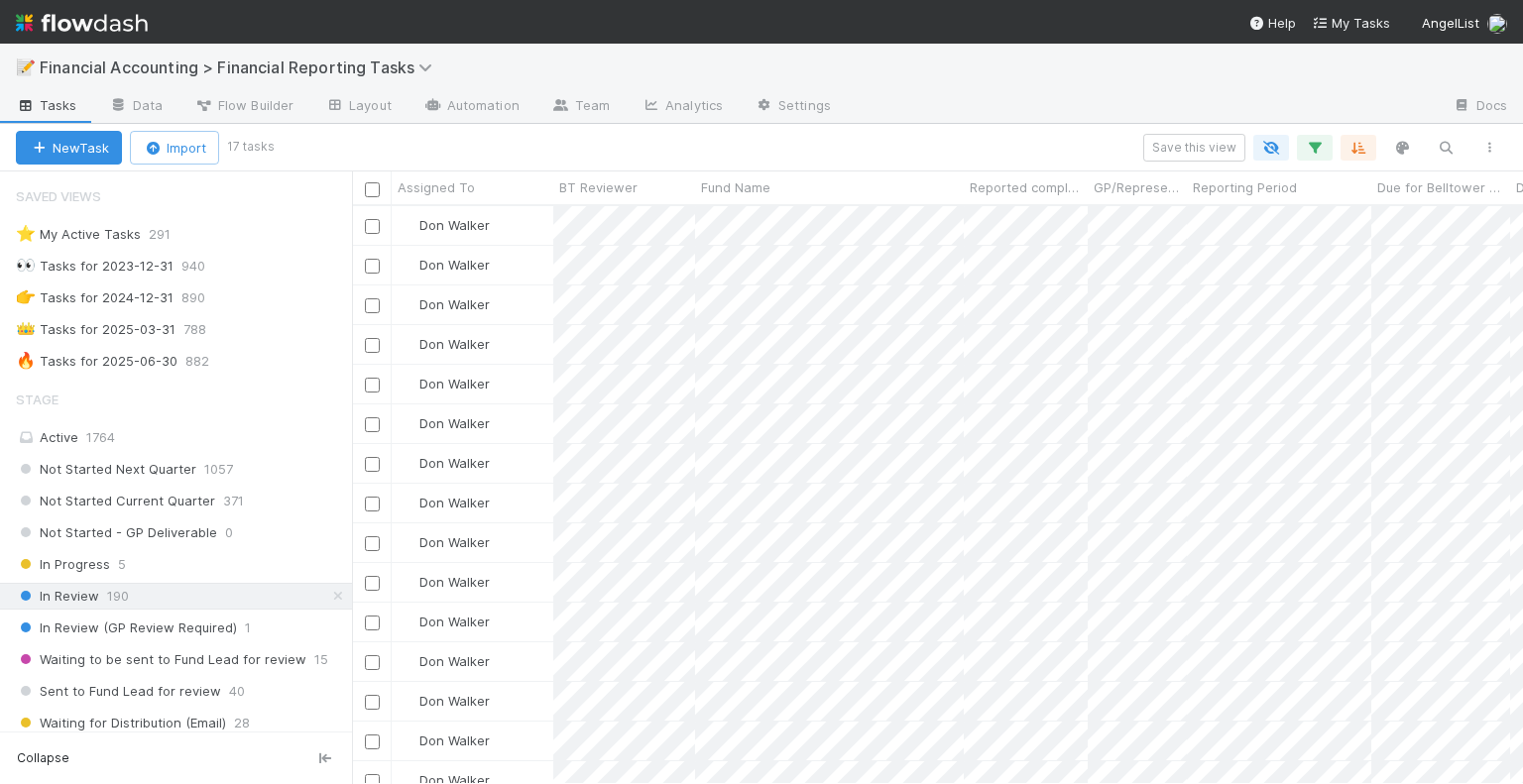 scroll, scrollTop: 16, scrollLeft: 16, axis: both 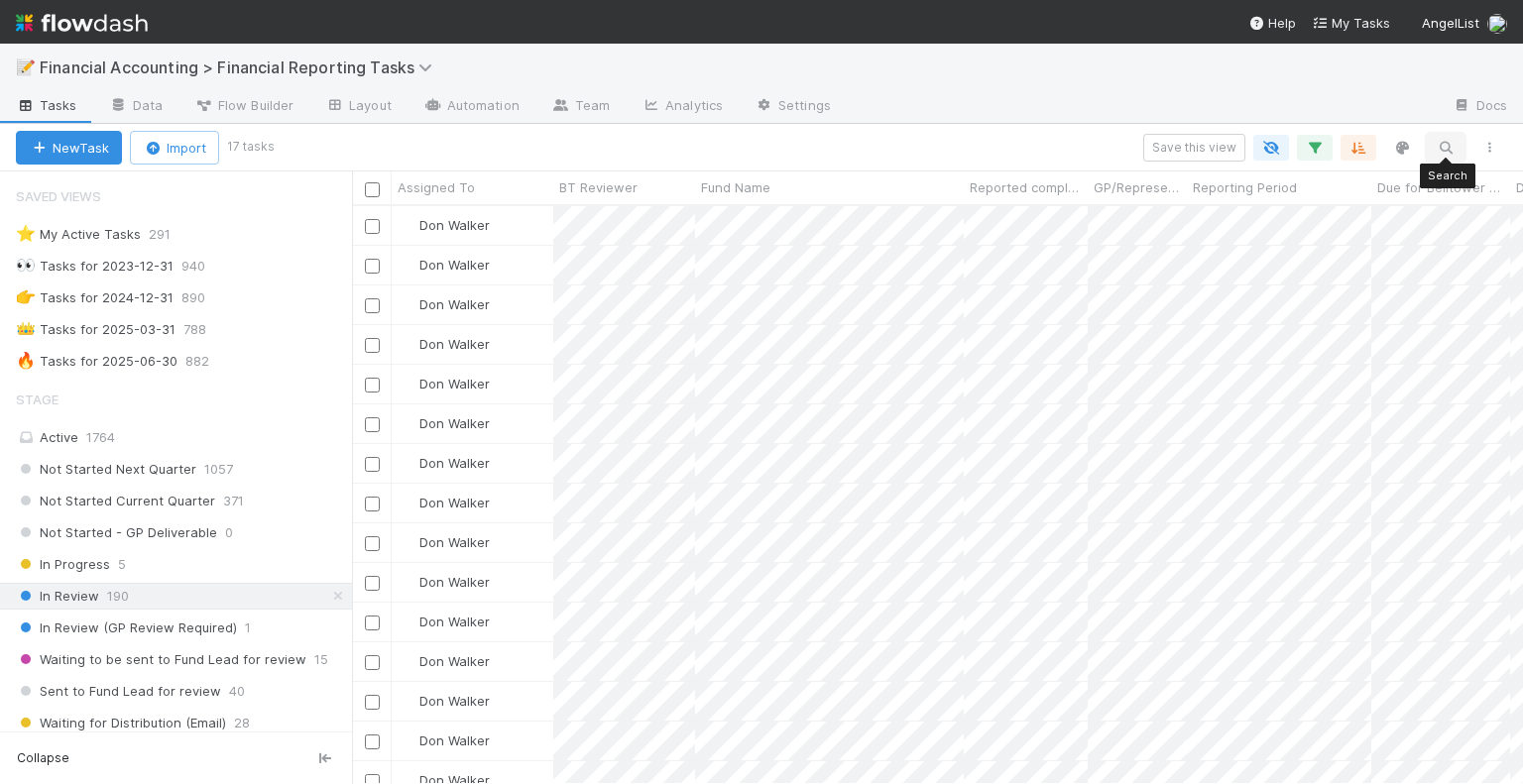 click at bounding box center (1446, 148) 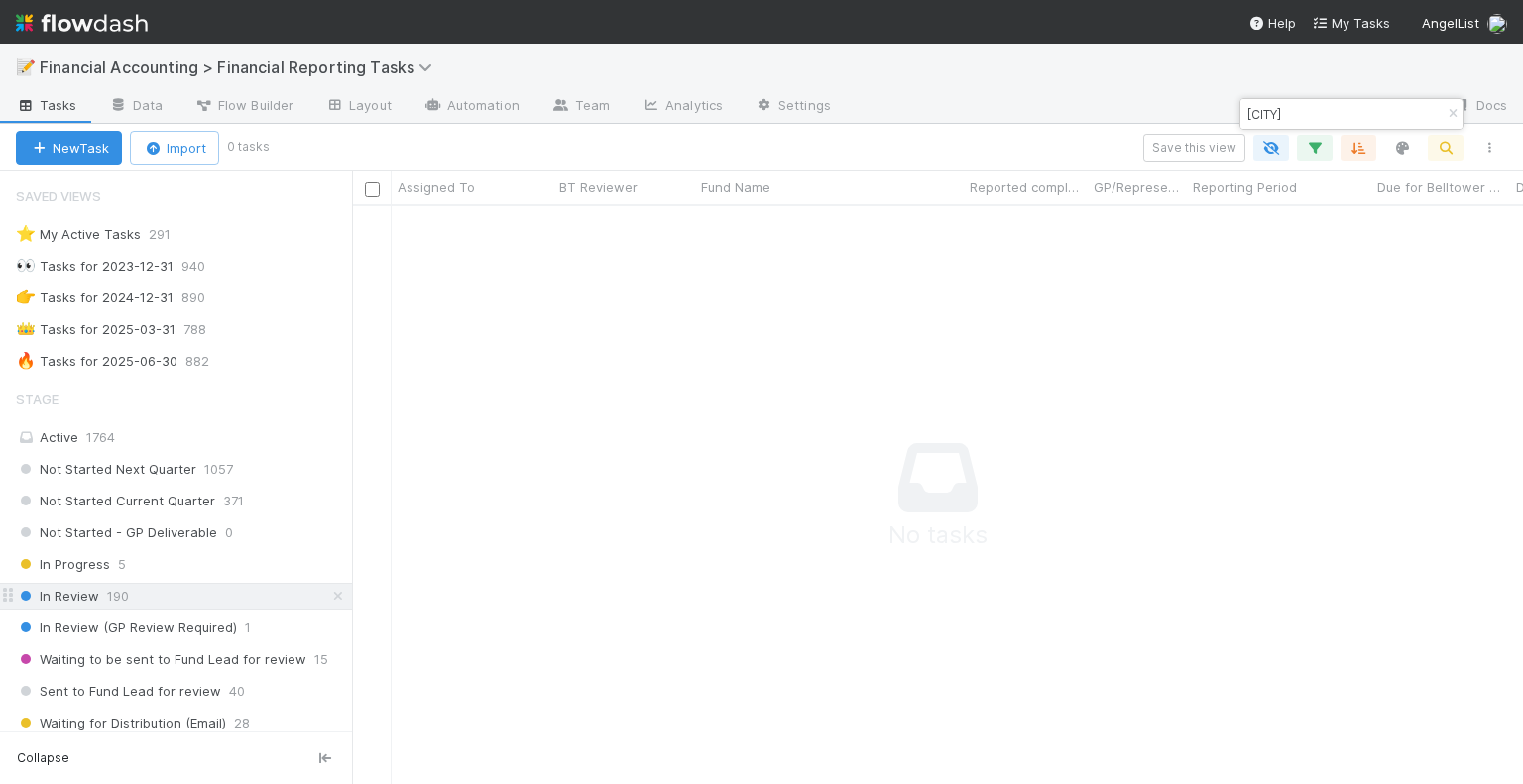 scroll, scrollTop: 16, scrollLeft: 16, axis: both 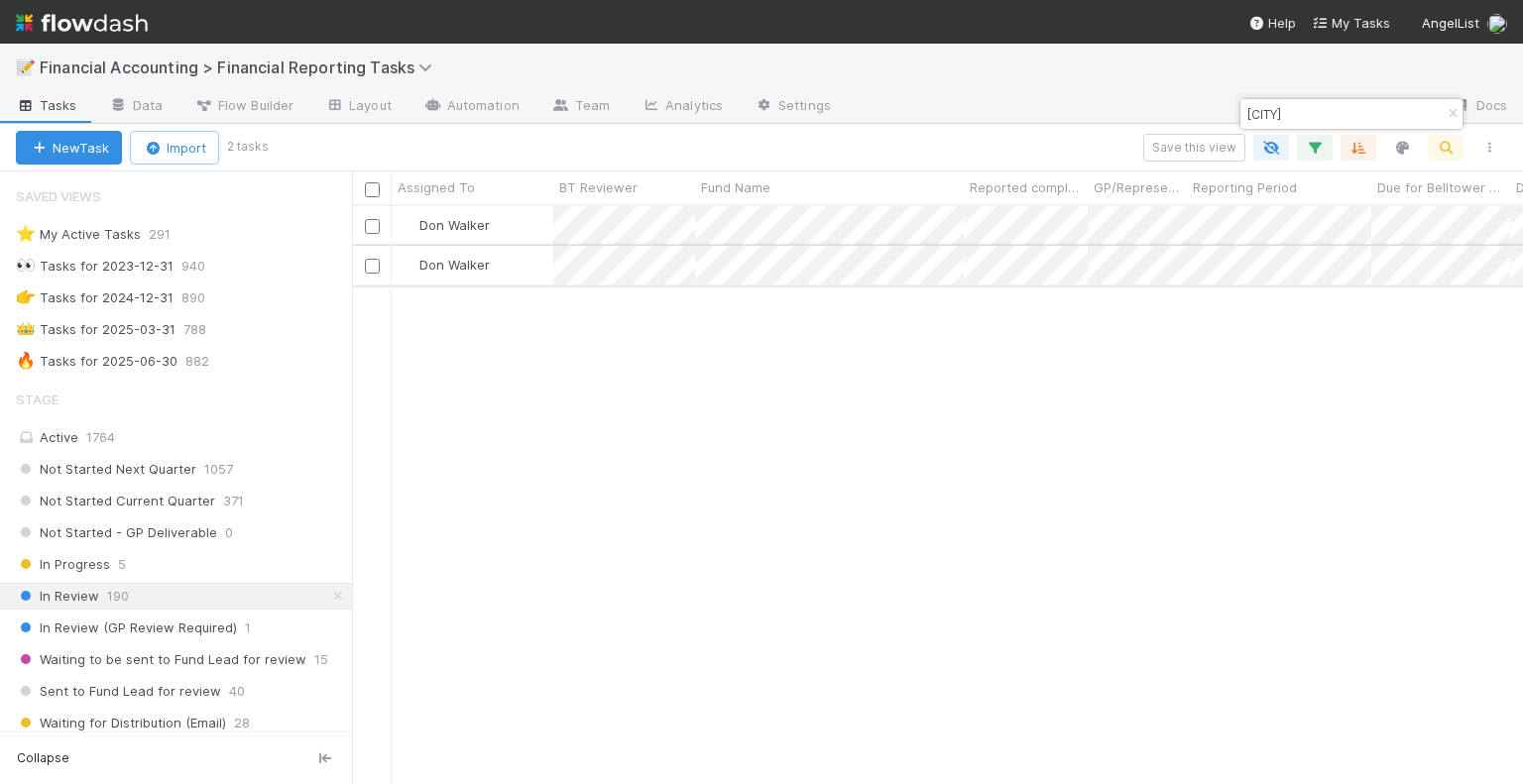 type on "[CITY]" 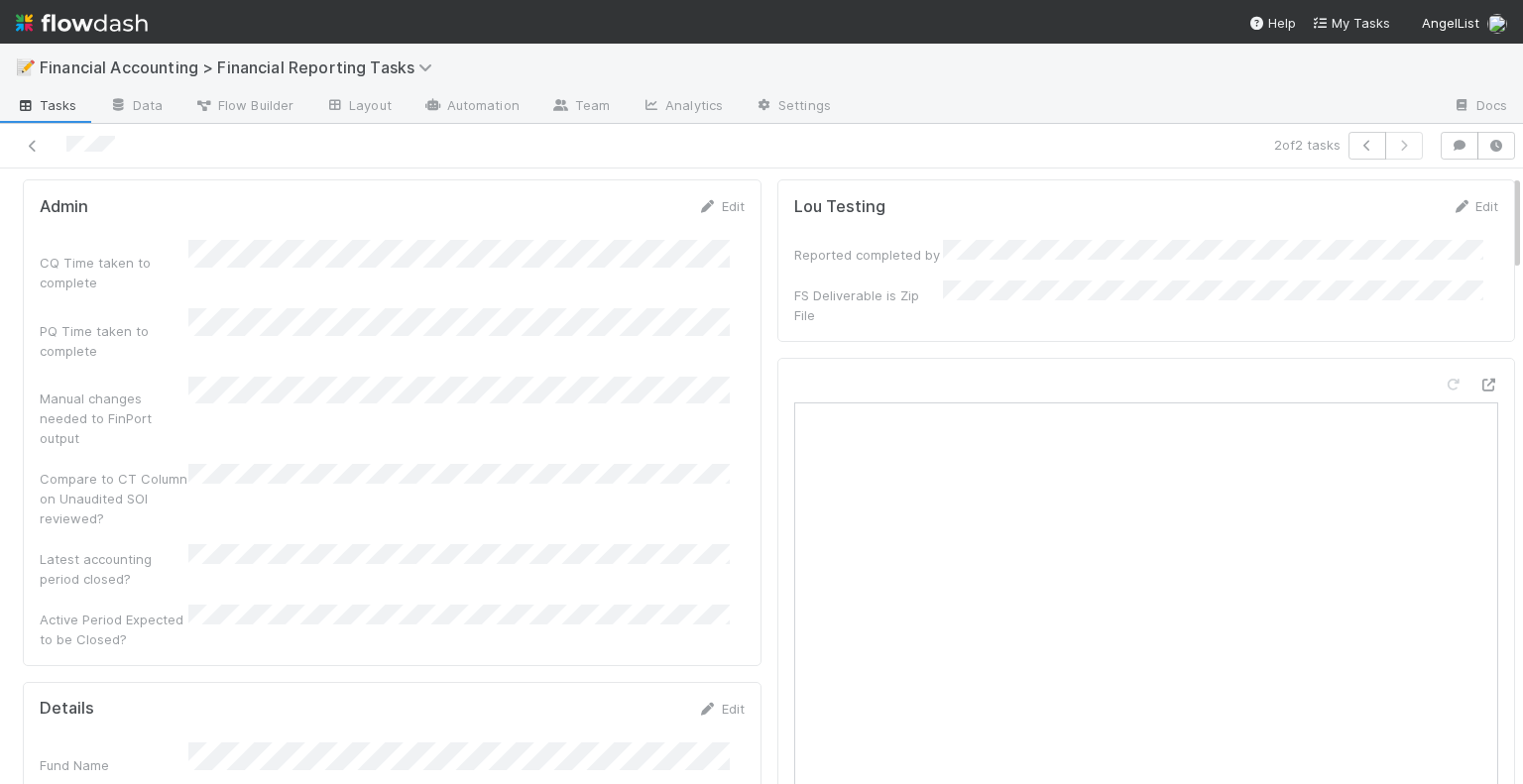 scroll, scrollTop: 0, scrollLeft: 0, axis: both 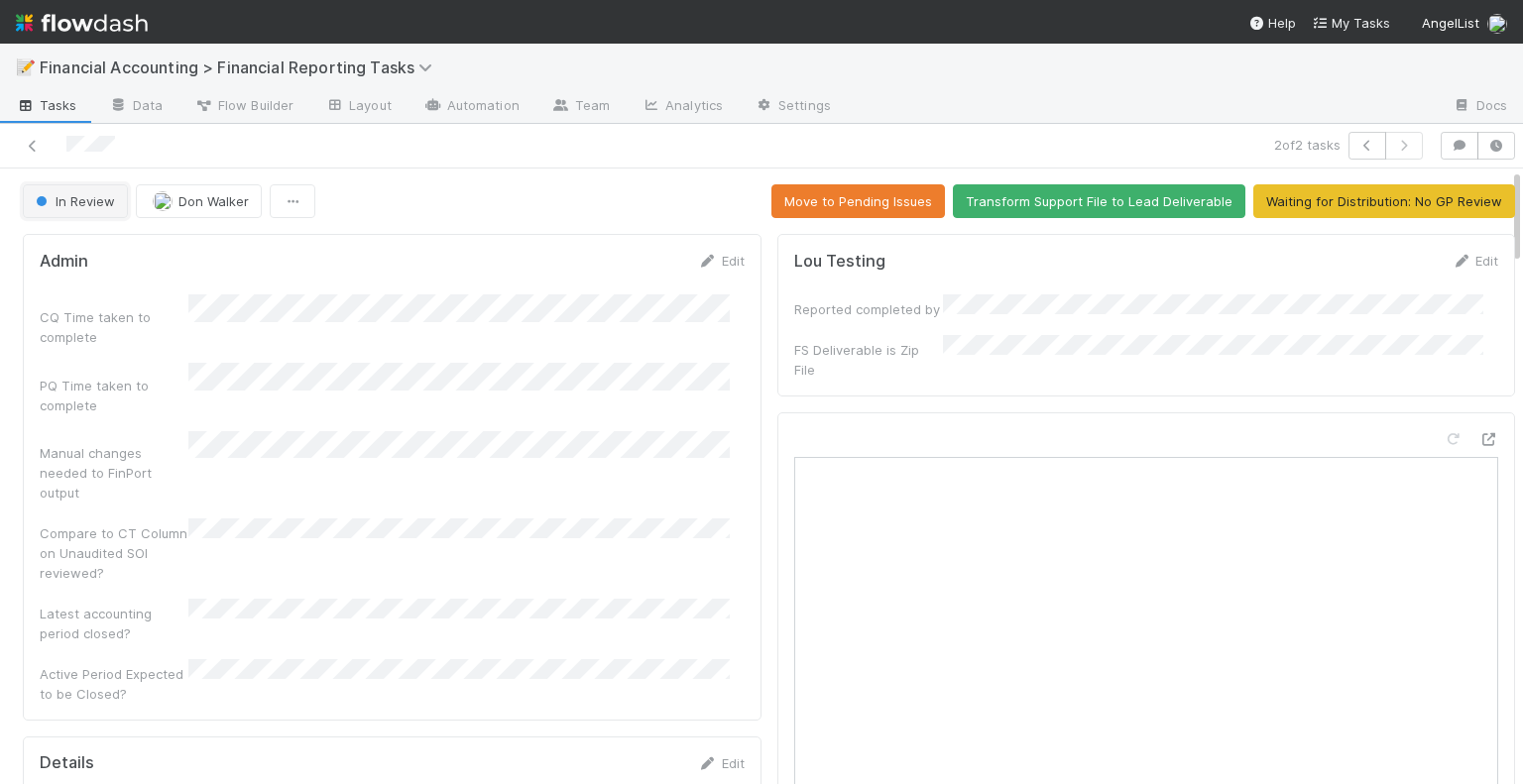 click on "In Review" at bounding box center [75, 201] 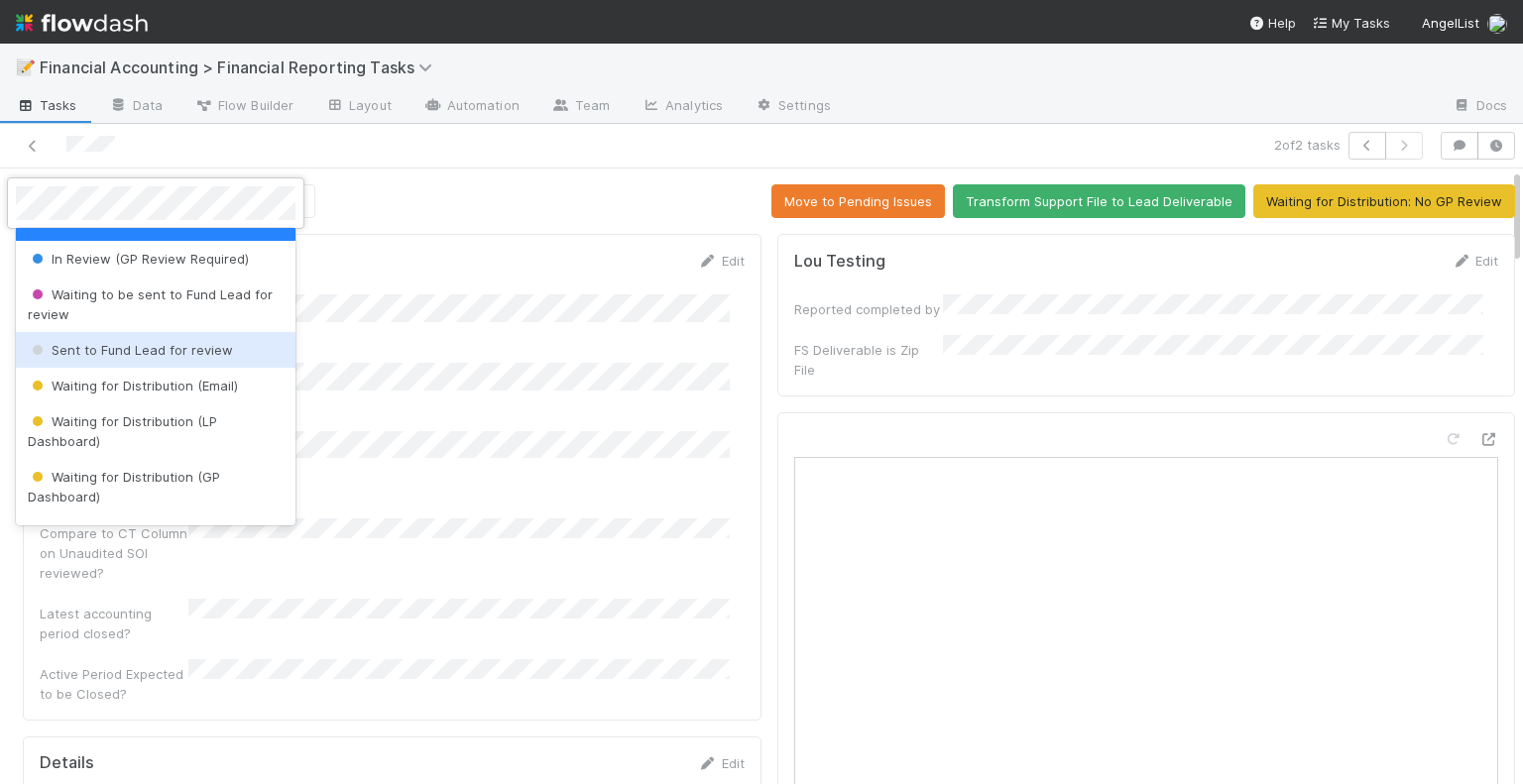 scroll, scrollTop: 198, scrollLeft: 0, axis: vertical 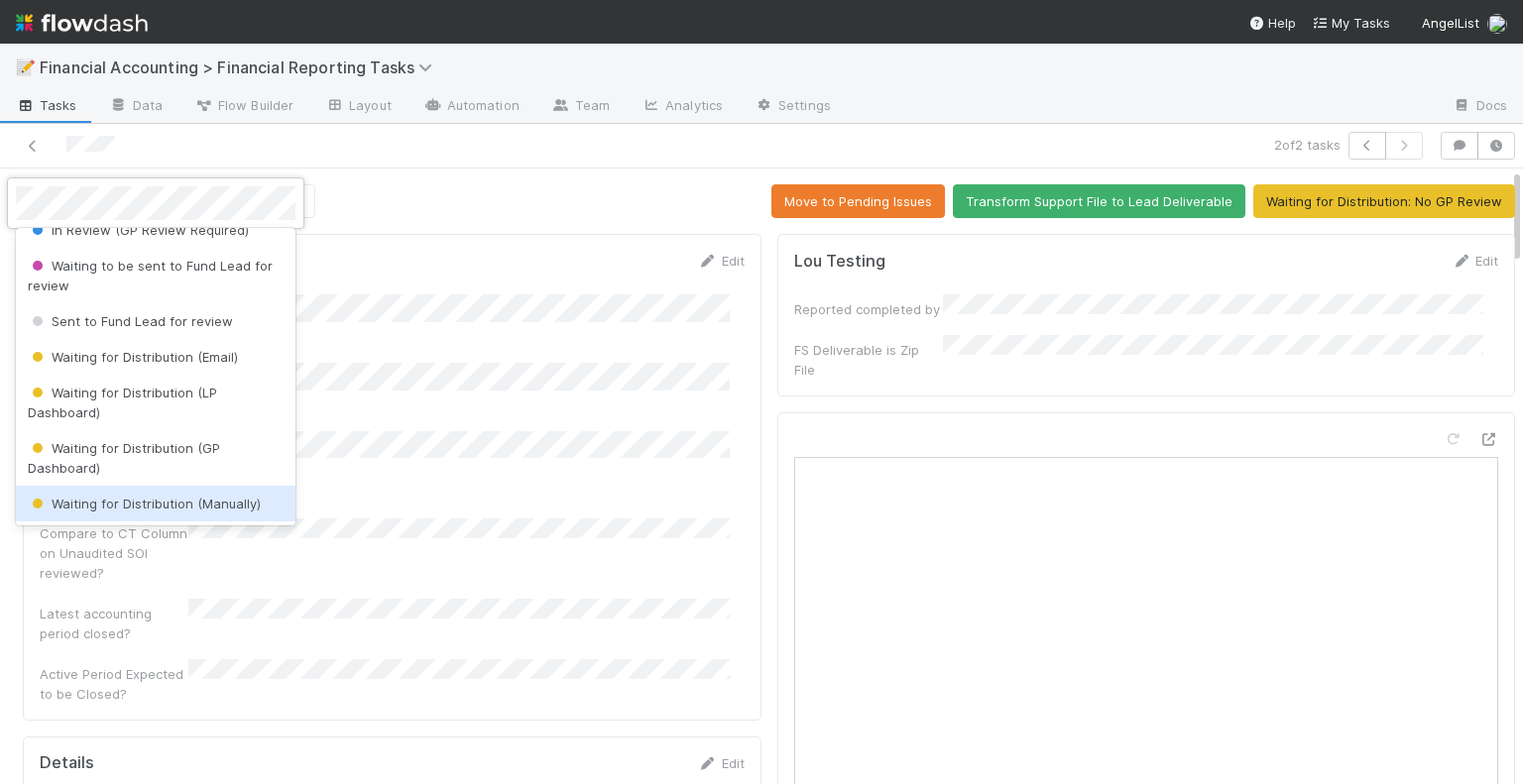 click on "Waiting for Distribution (Manually)" at bounding box center [144, 504] 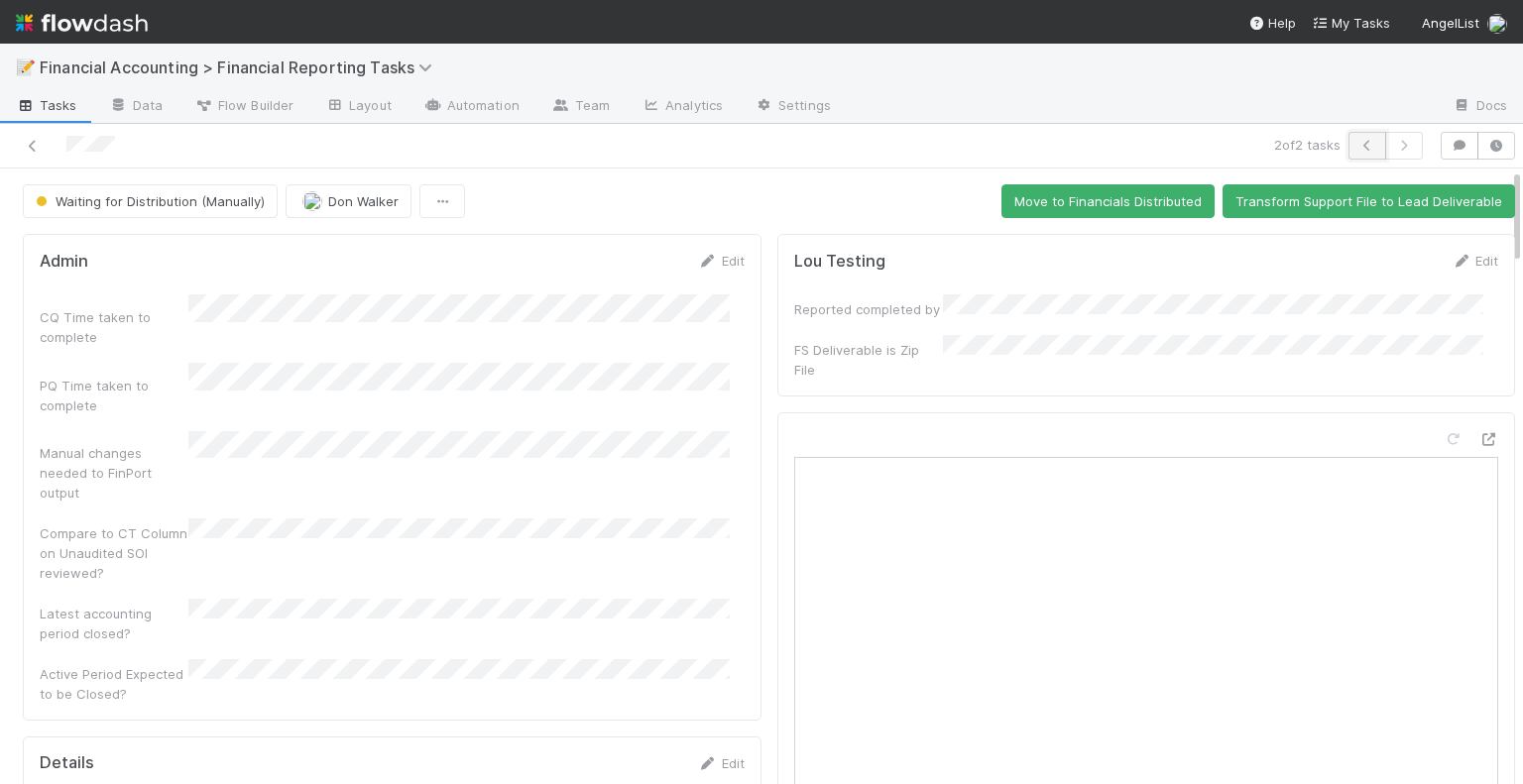 click at bounding box center [1367, 146] 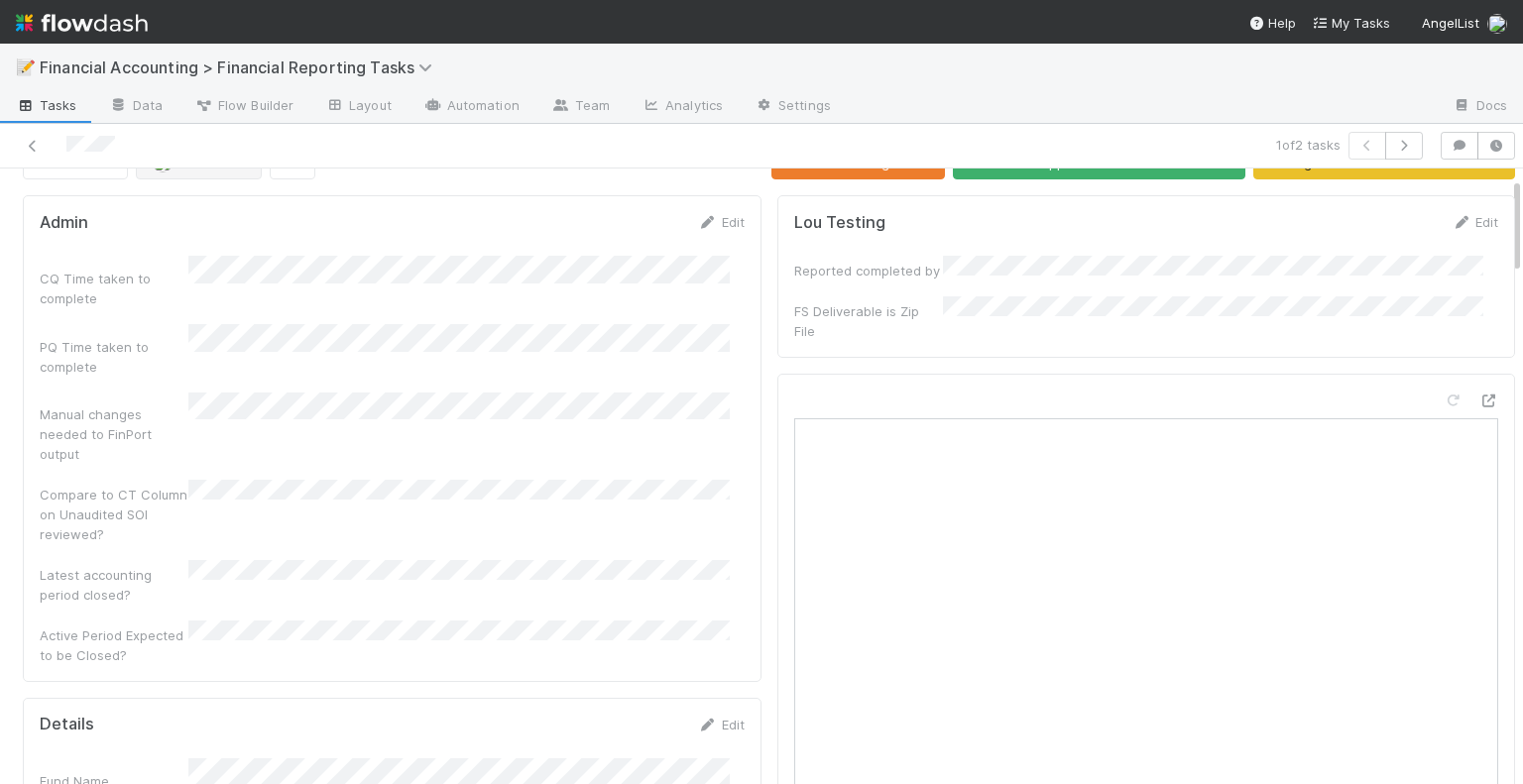 scroll, scrollTop: 0, scrollLeft: 0, axis: both 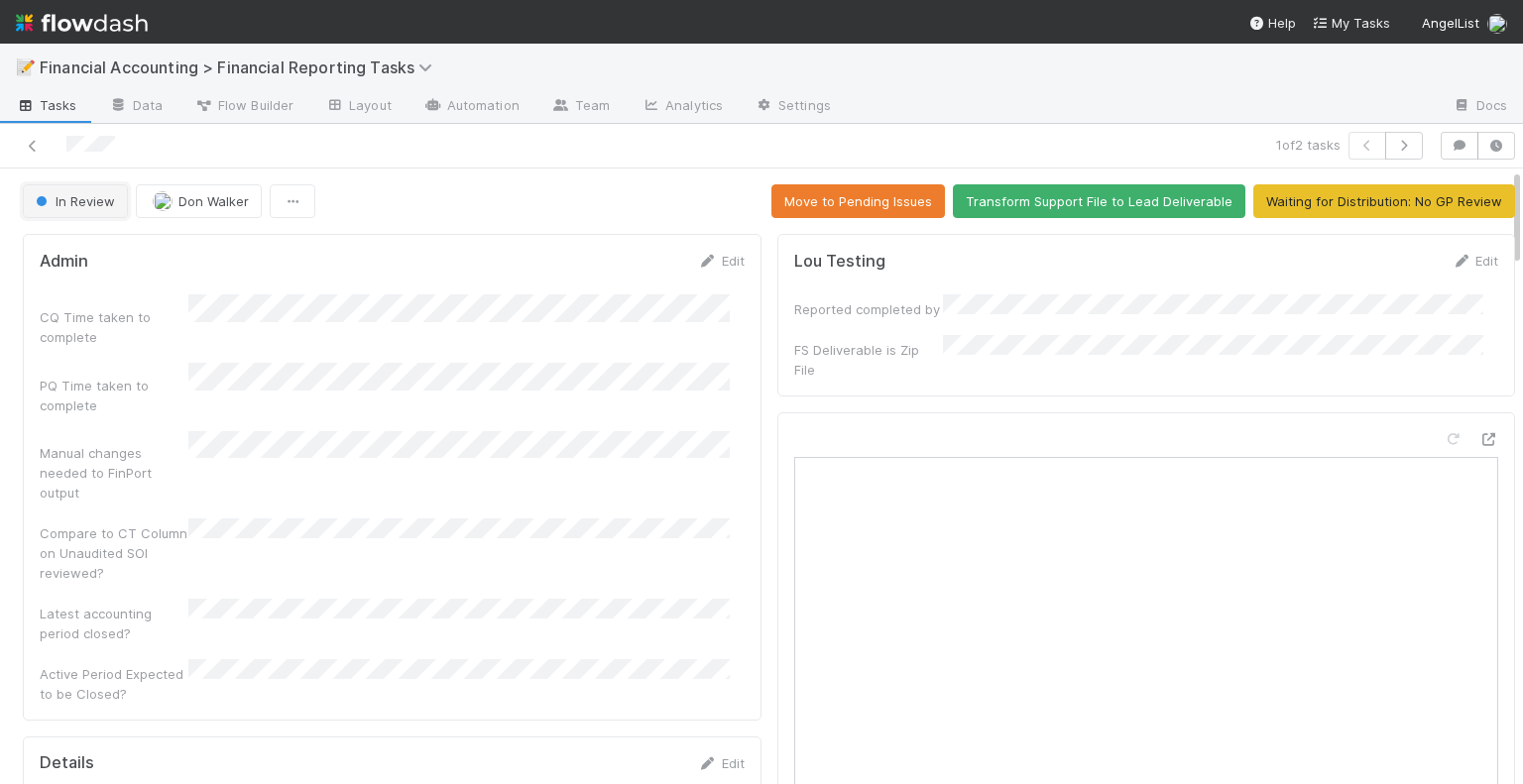click on "In Review" at bounding box center [73, 201] 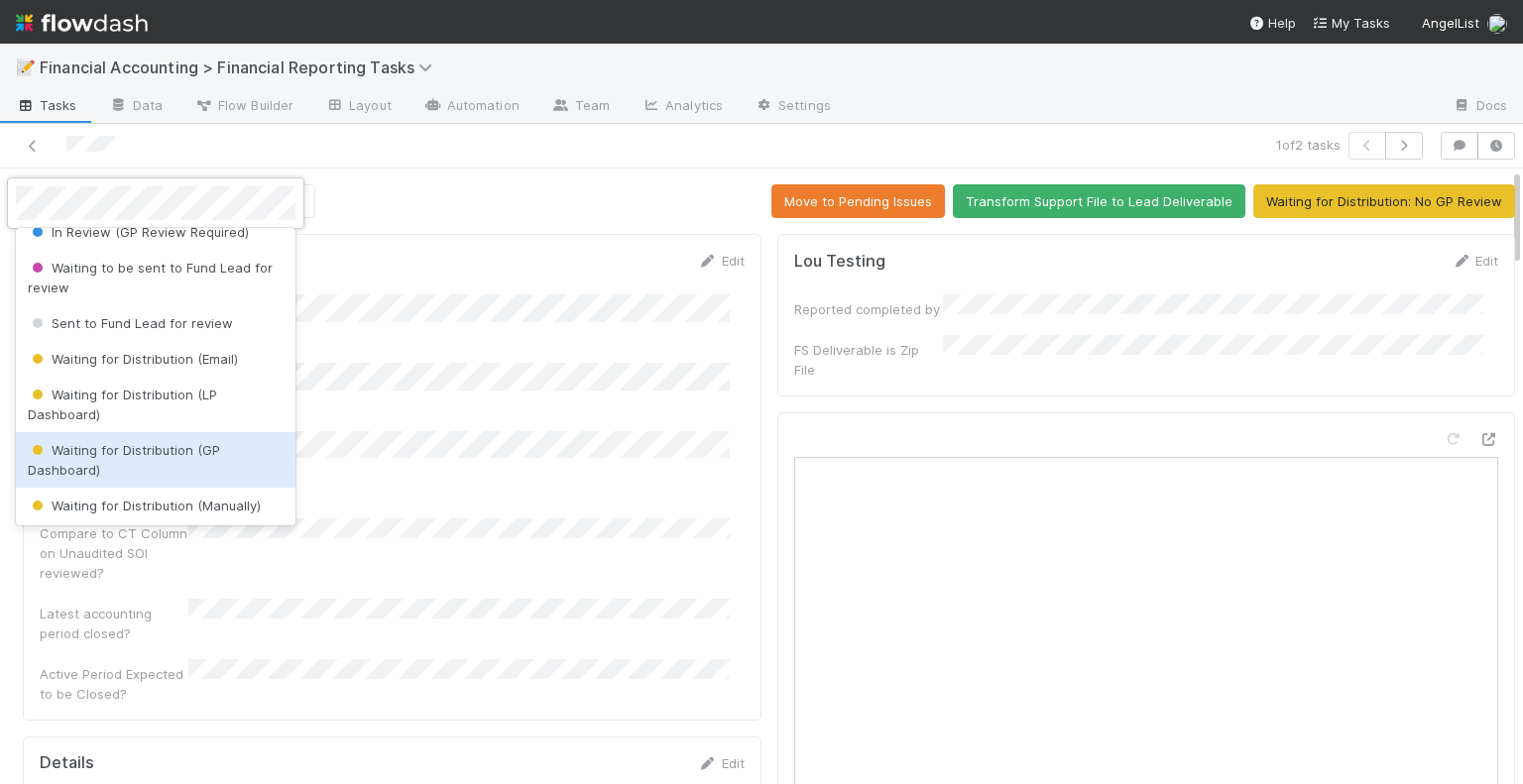 scroll, scrollTop: 198, scrollLeft: 0, axis: vertical 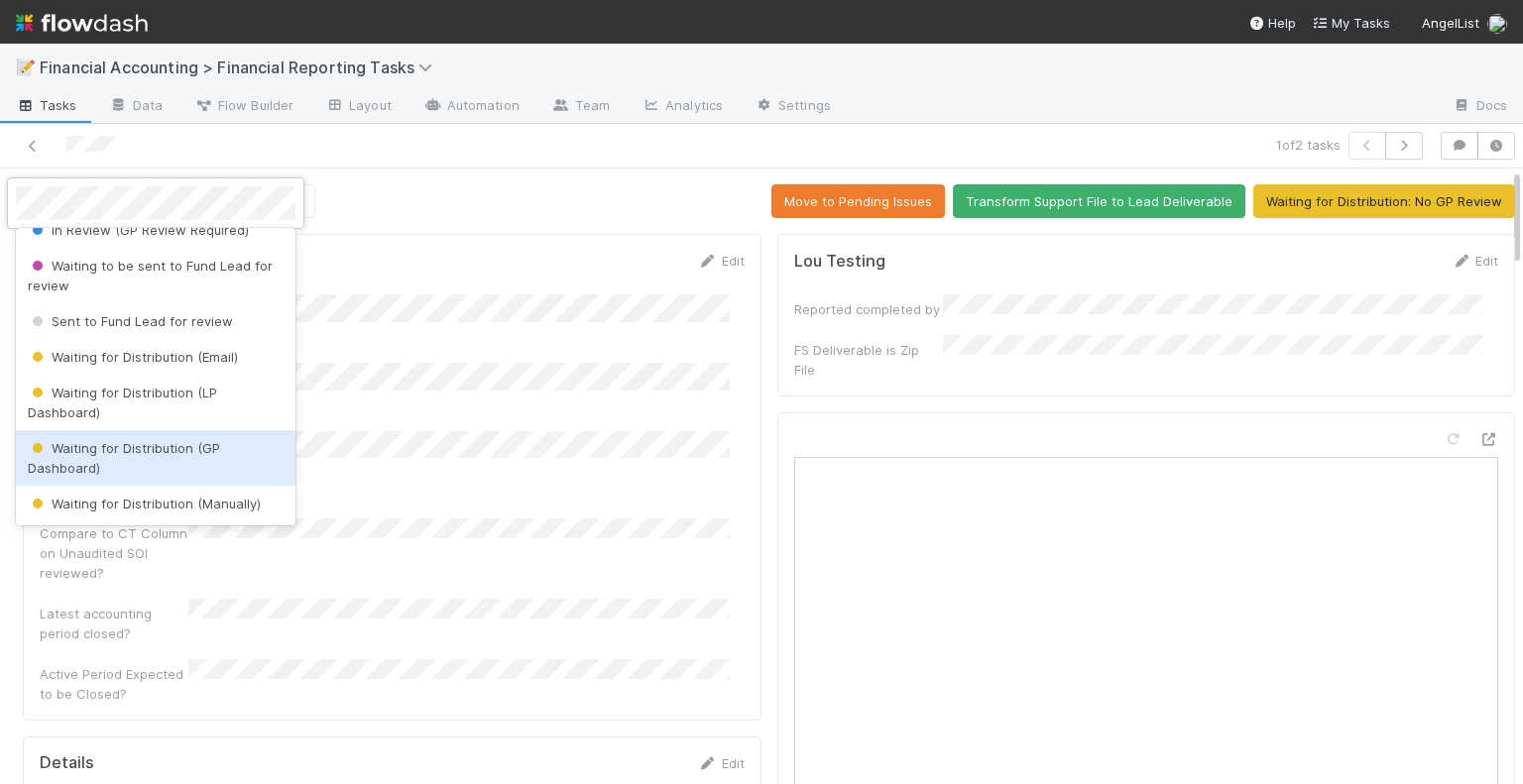 click on "Waiting for Distribution (GP Dashboard)" at bounding box center (156, 458) 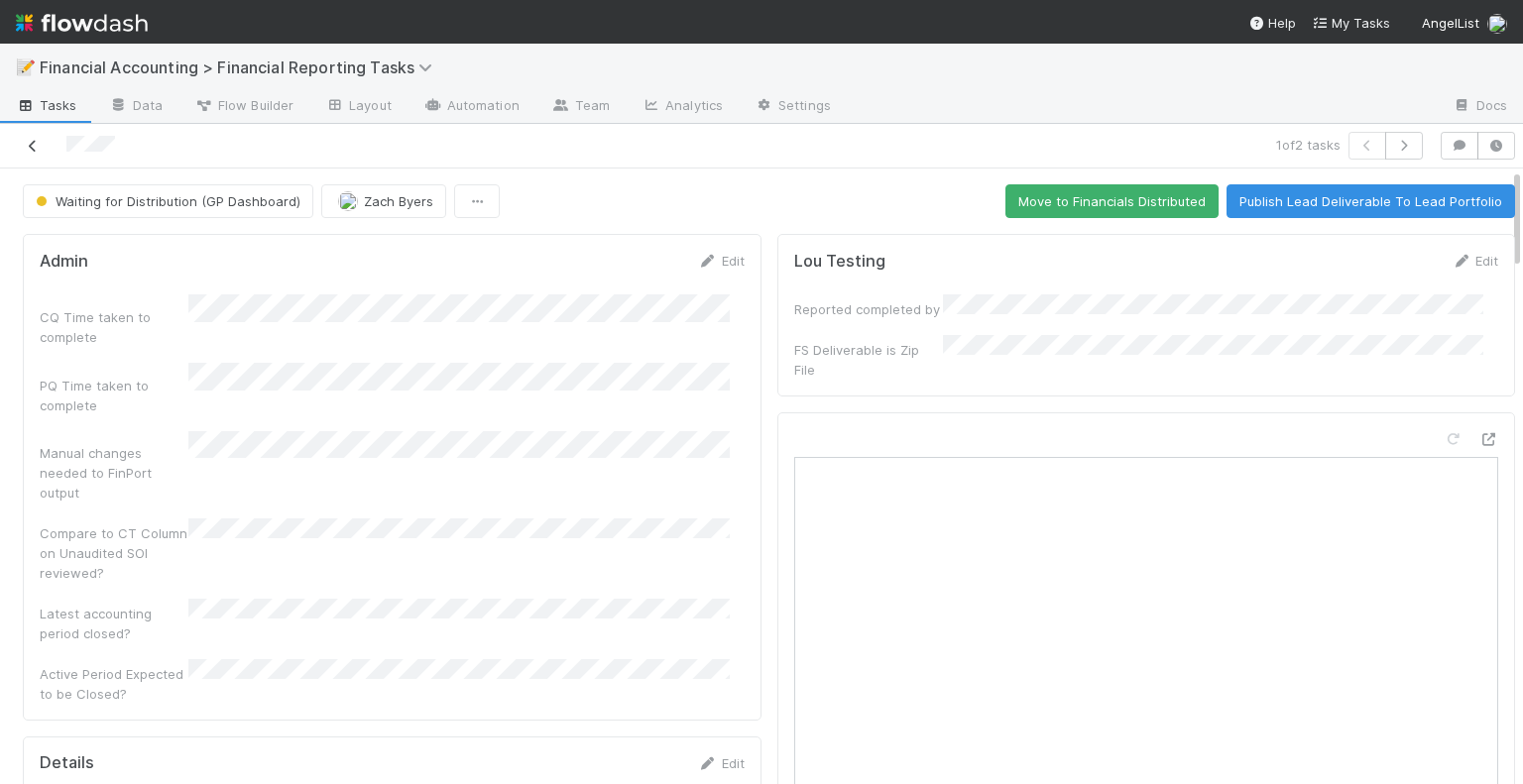 click at bounding box center [33, 146] 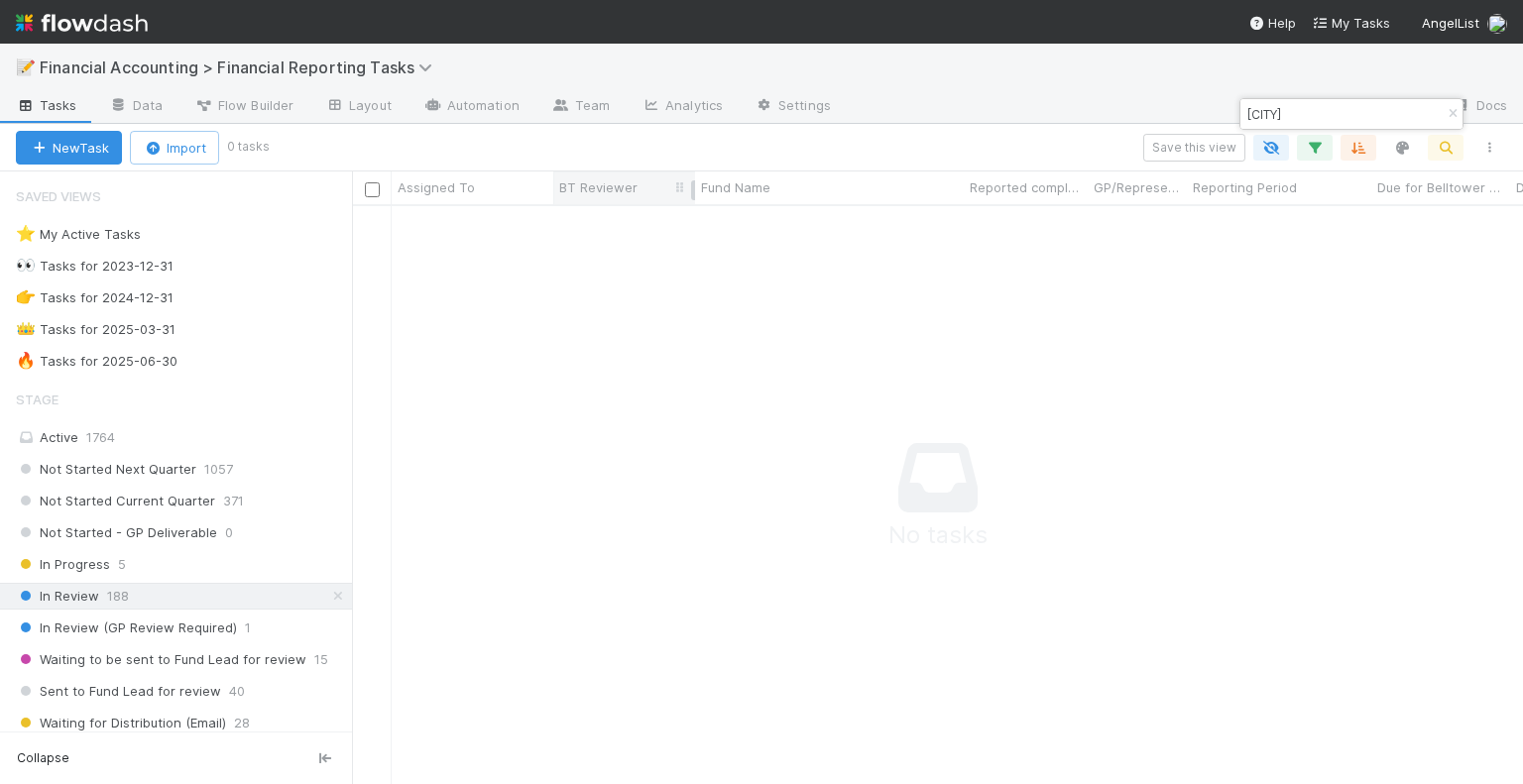 scroll, scrollTop: 16, scrollLeft: 16, axis: both 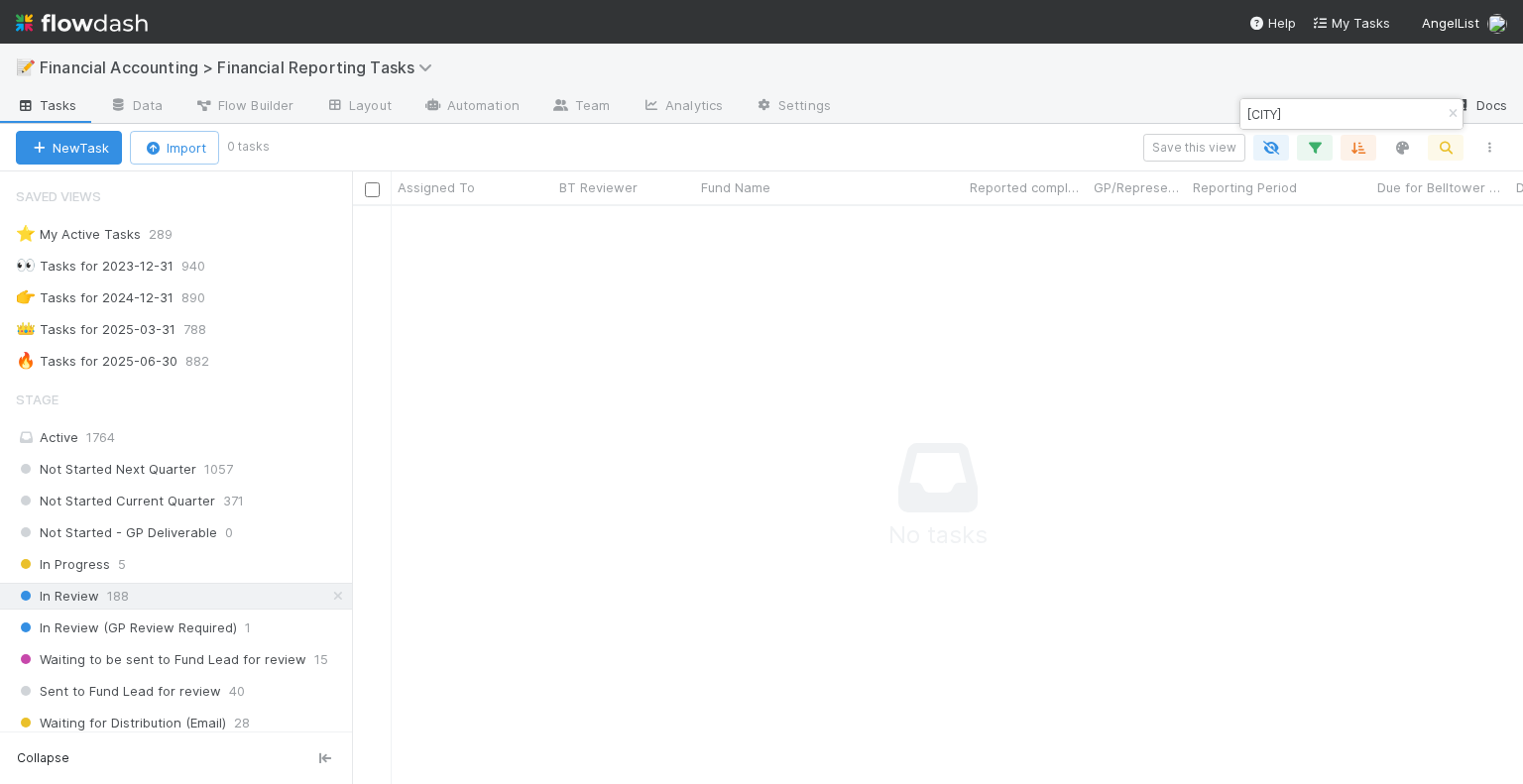 click at bounding box center (1453, 114) 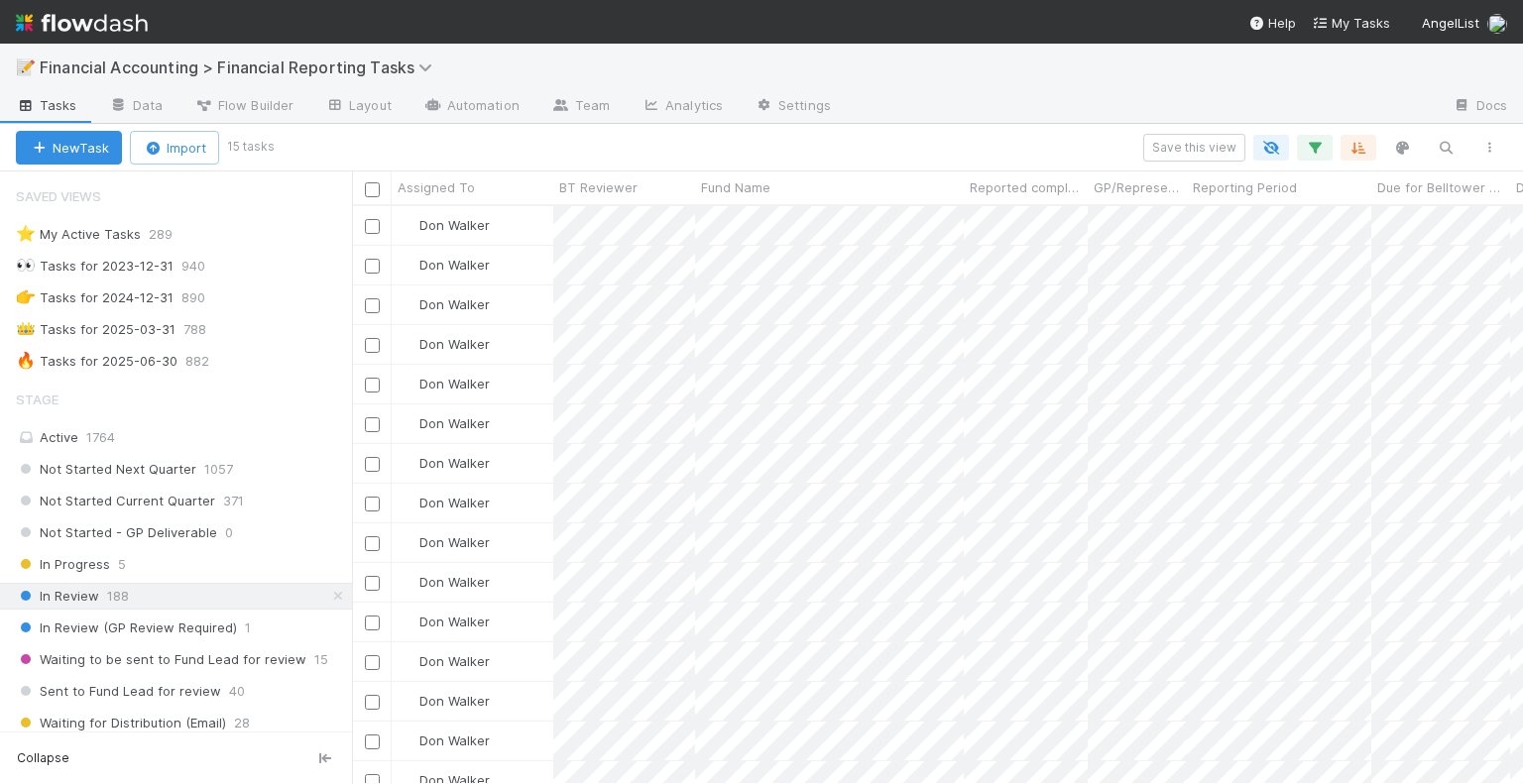 scroll, scrollTop: 16, scrollLeft: 16, axis: both 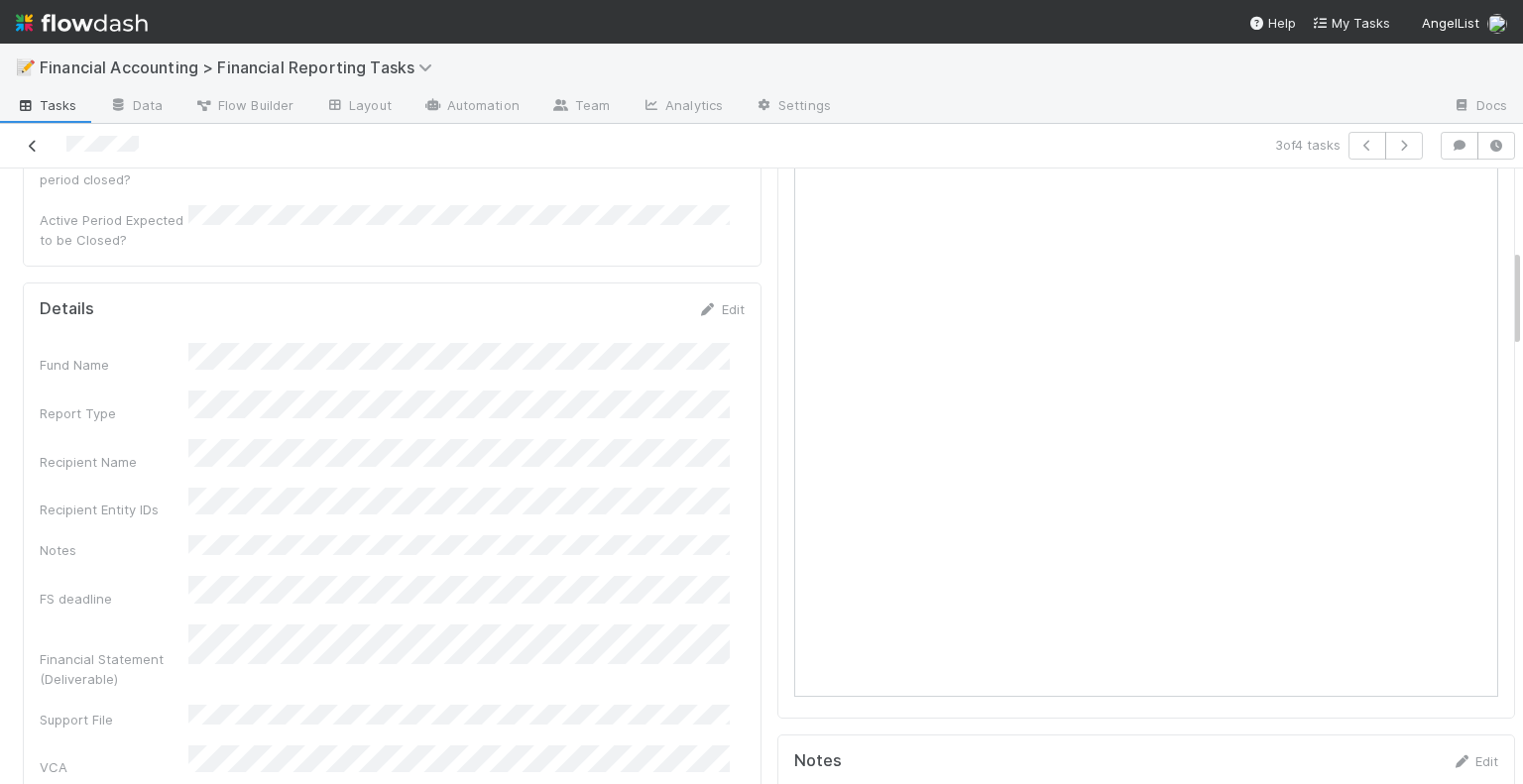 click at bounding box center (33, 146) 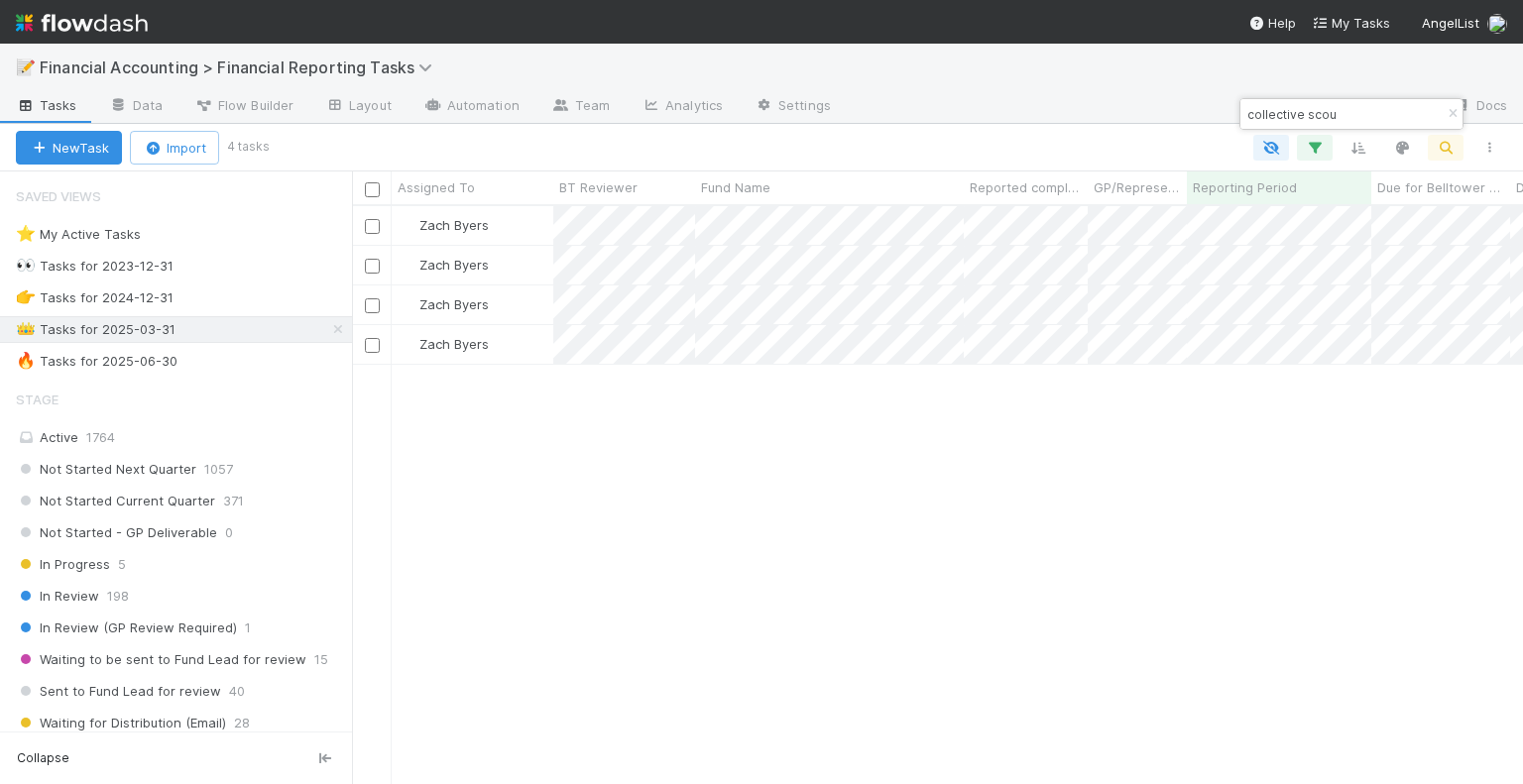 scroll, scrollTop: 16, scrollLeft: 16, axis: both 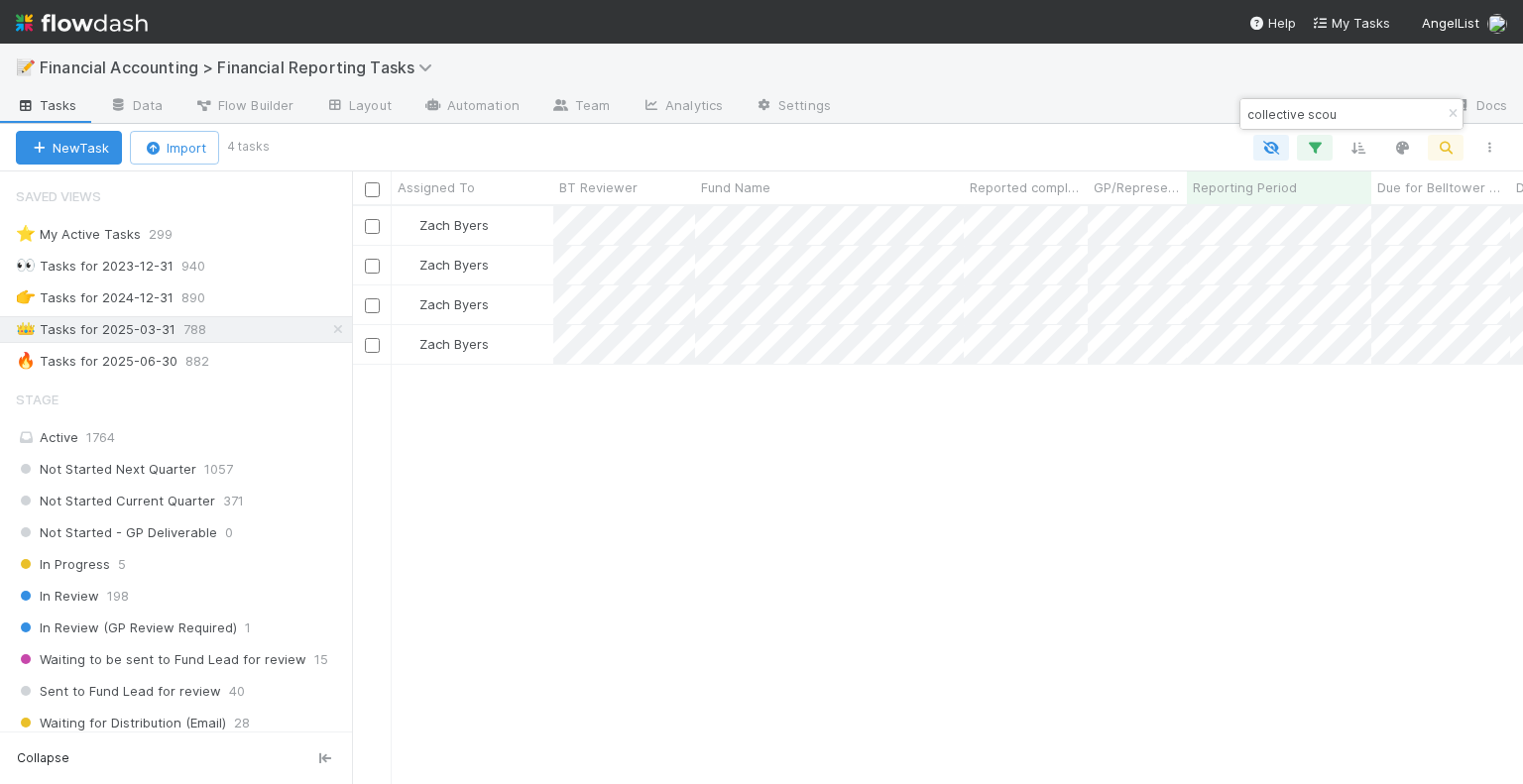 click on "collective scou" at bounding box center [1343, 114] 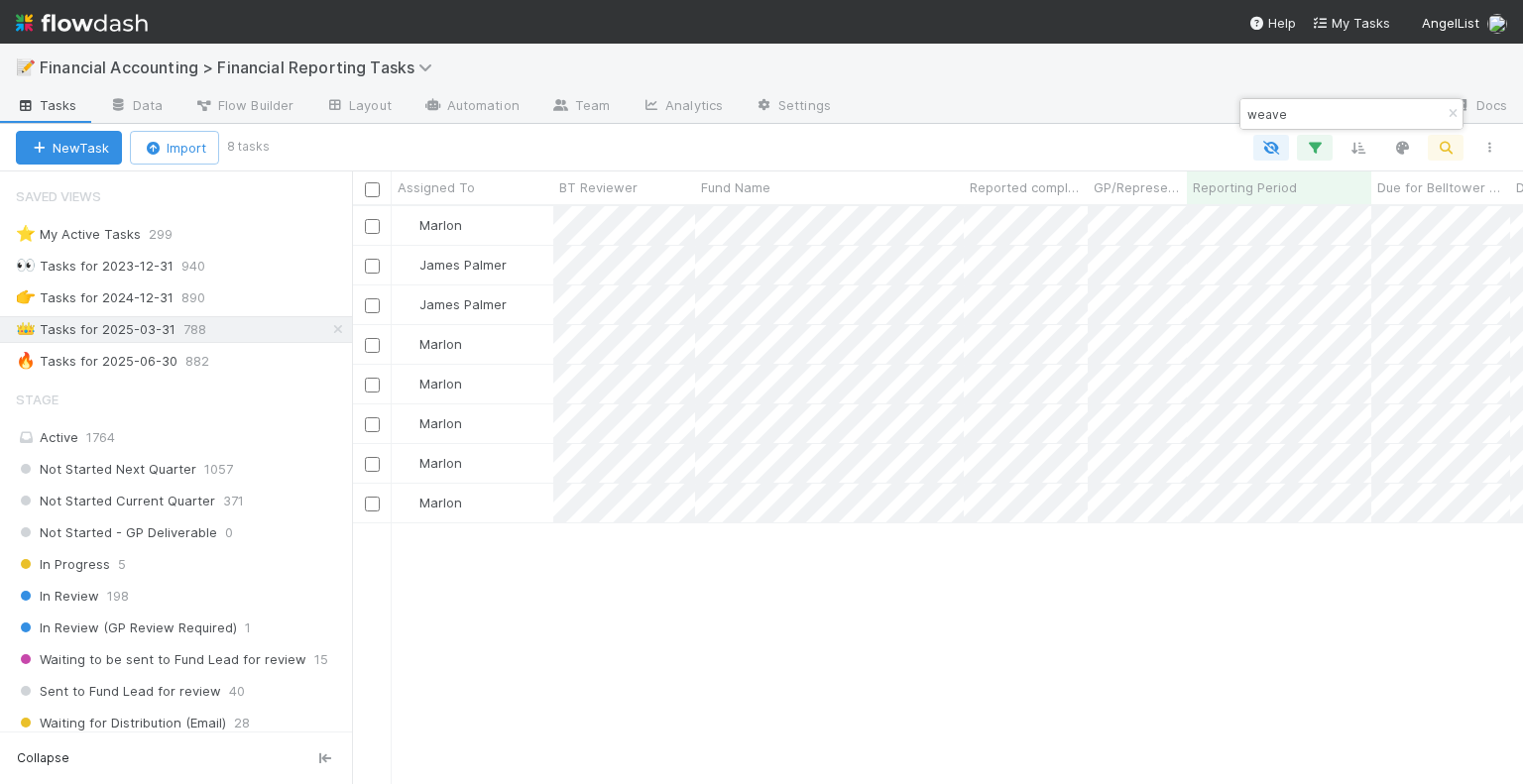 scroll, scrollTop: 16, scrollLeft: 16, axis: both 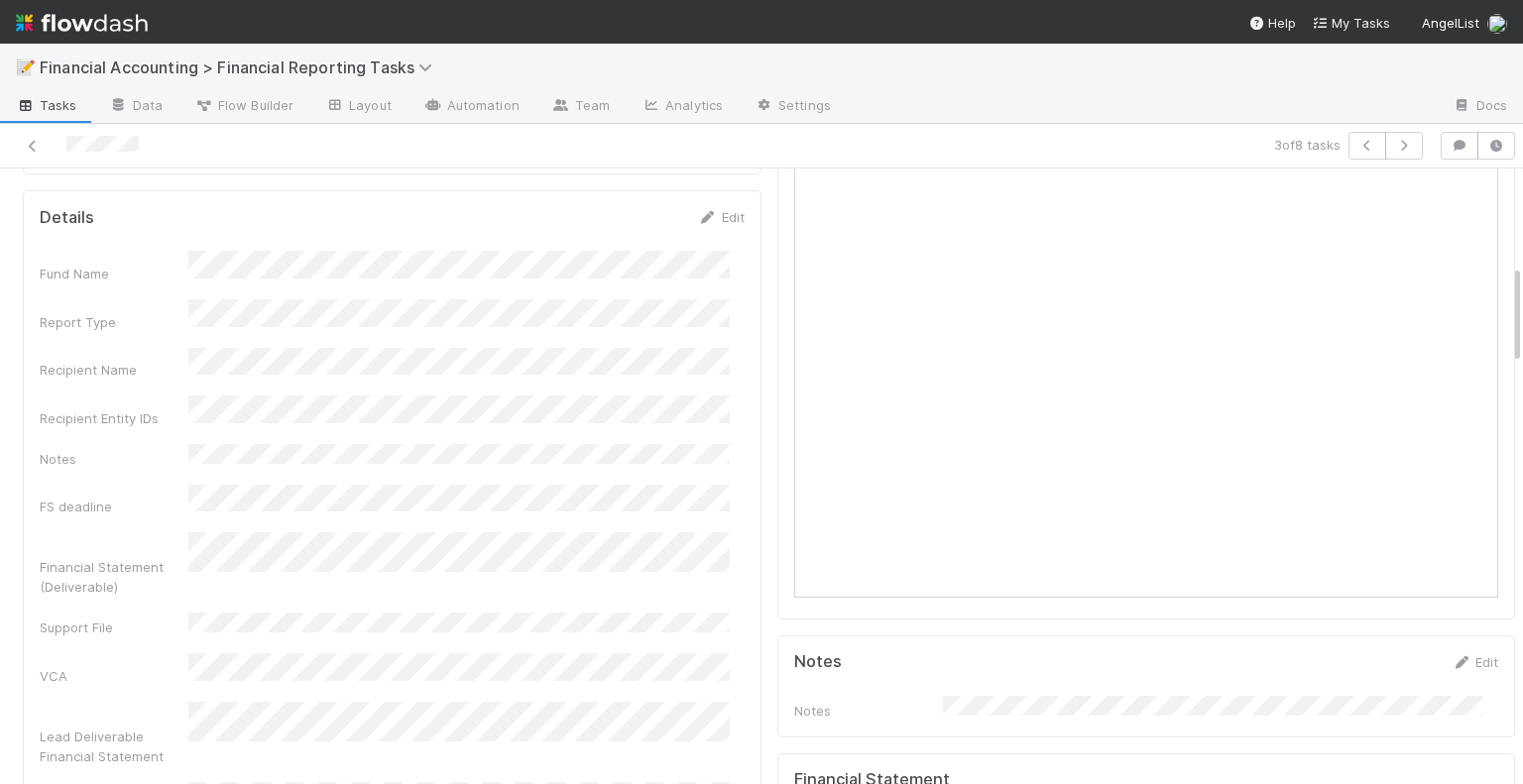 click on "Financial Statement" at bounding box center (1146, 792) 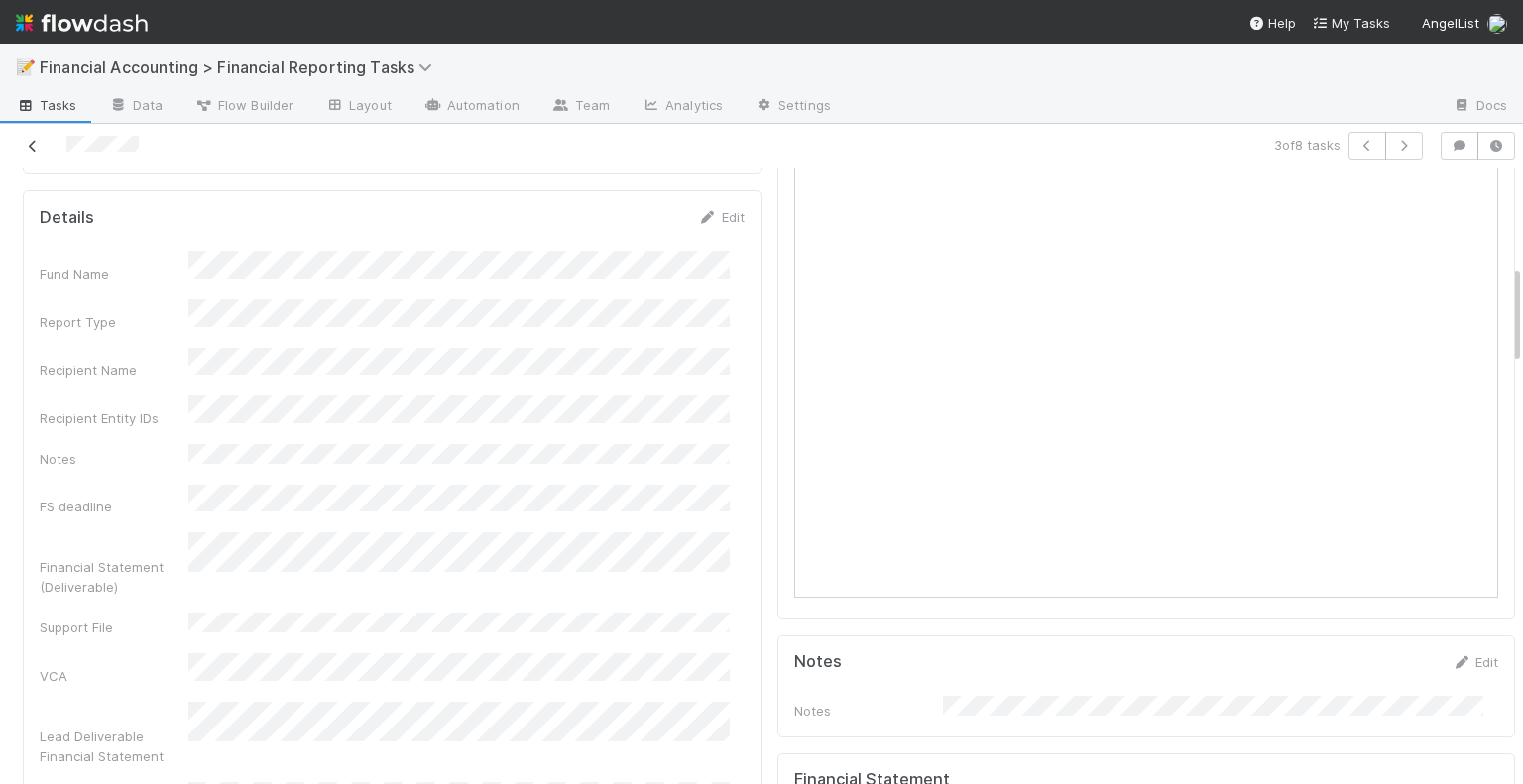click at bounding box center (33, 146) 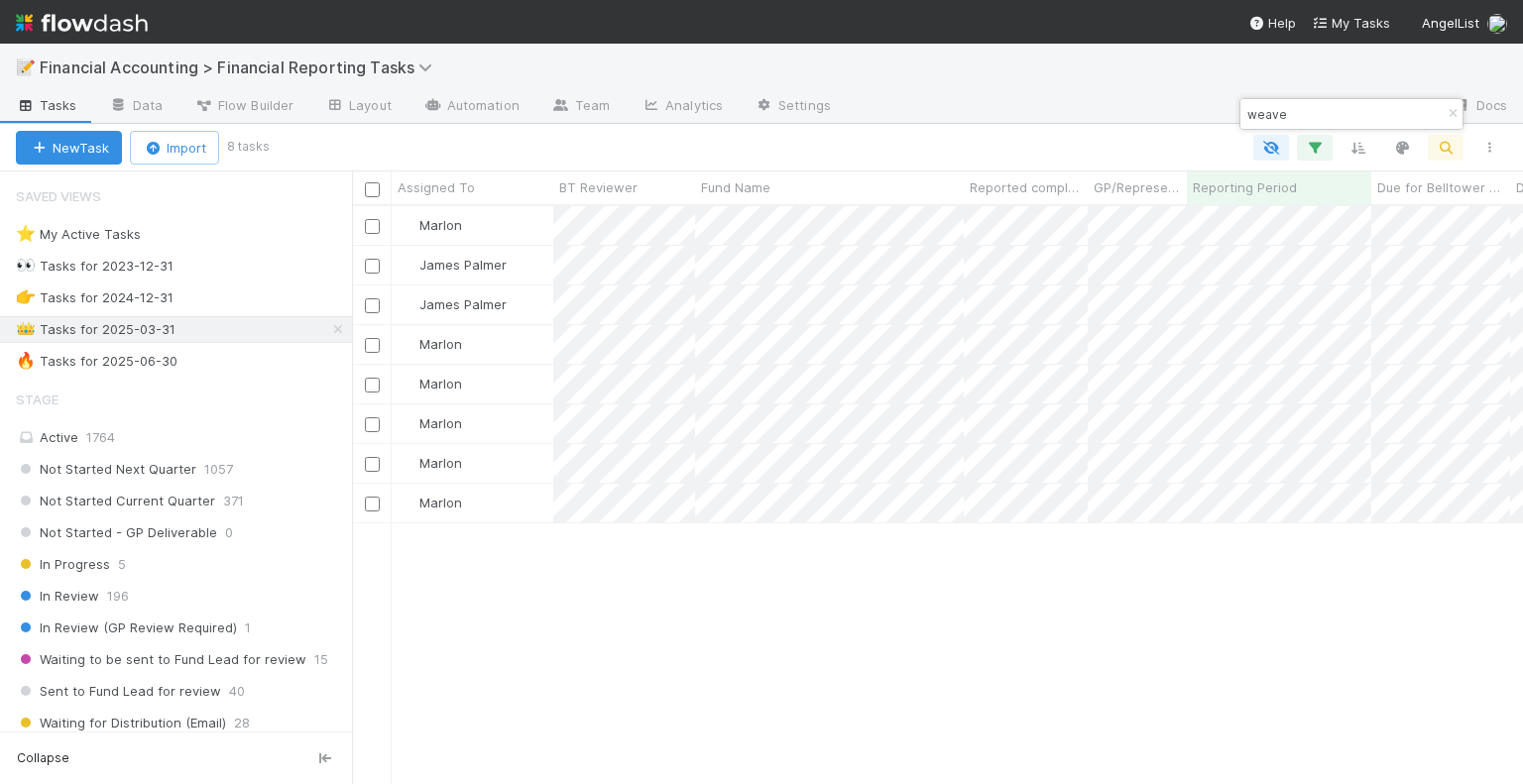 scroll, scrollTop: 16, scrollLeft: 16, axis: both 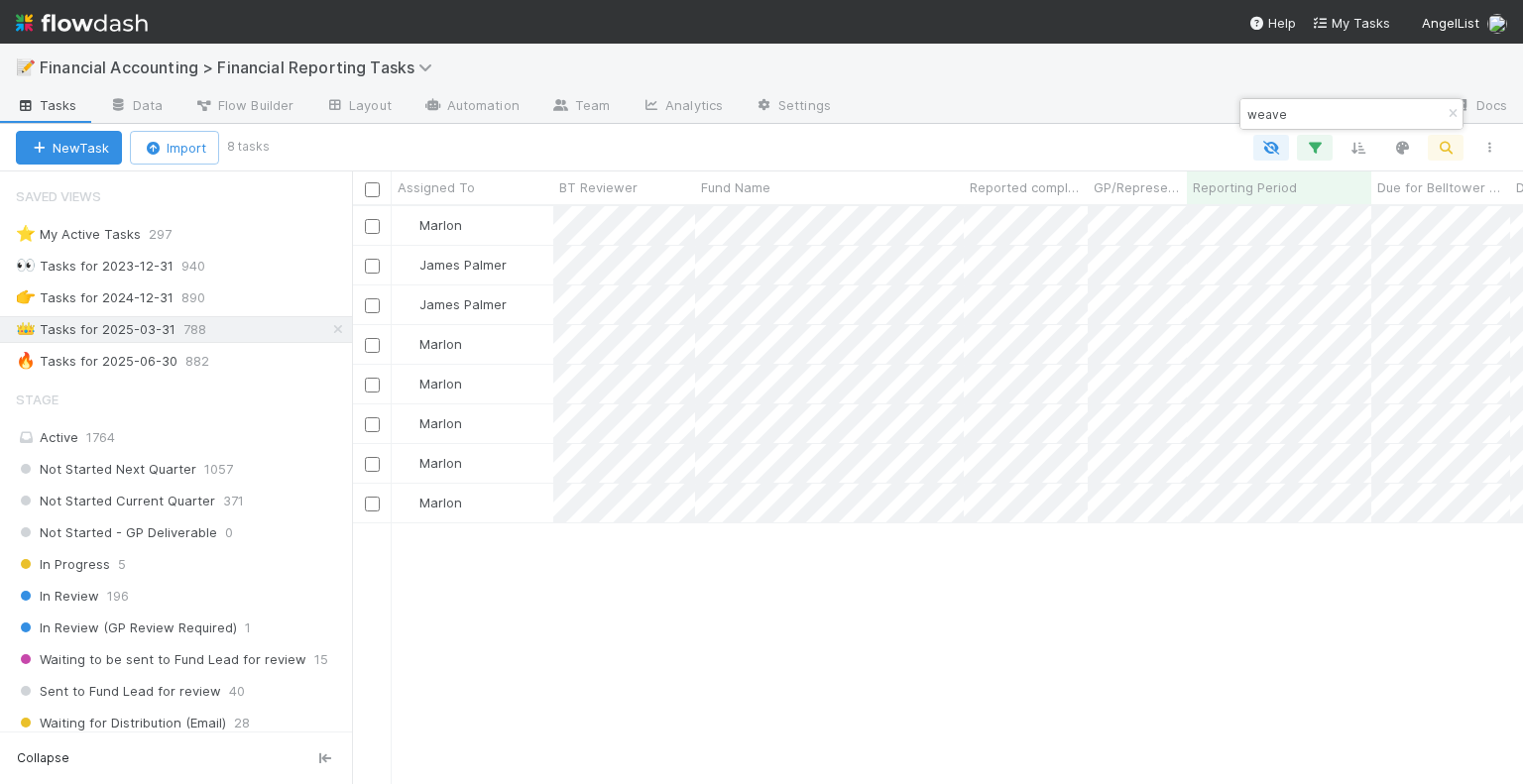 click on "weave" at bounding box center (1343, 114) 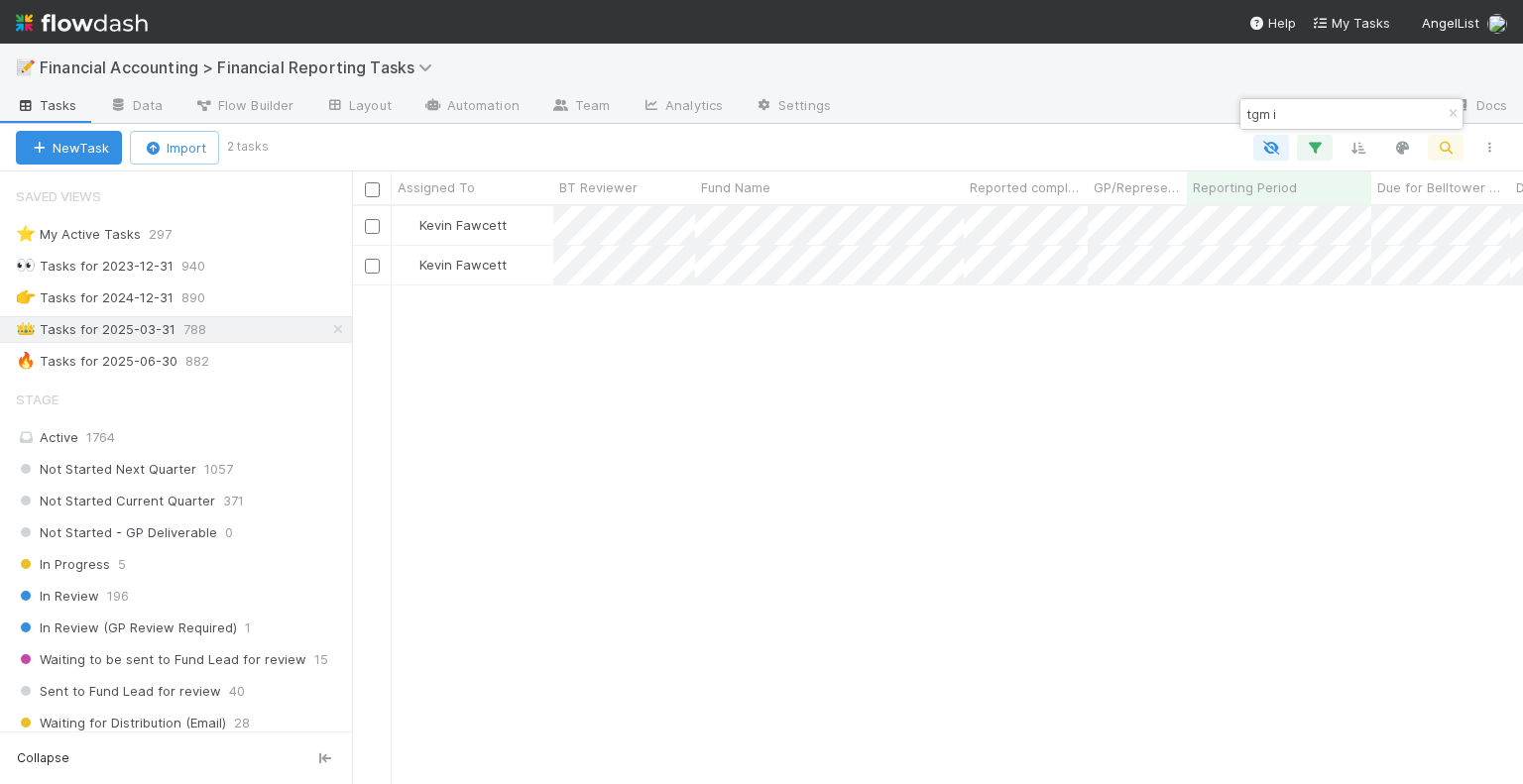 scroll, scrollTop: 16, scrollLeft: 16, axis: both 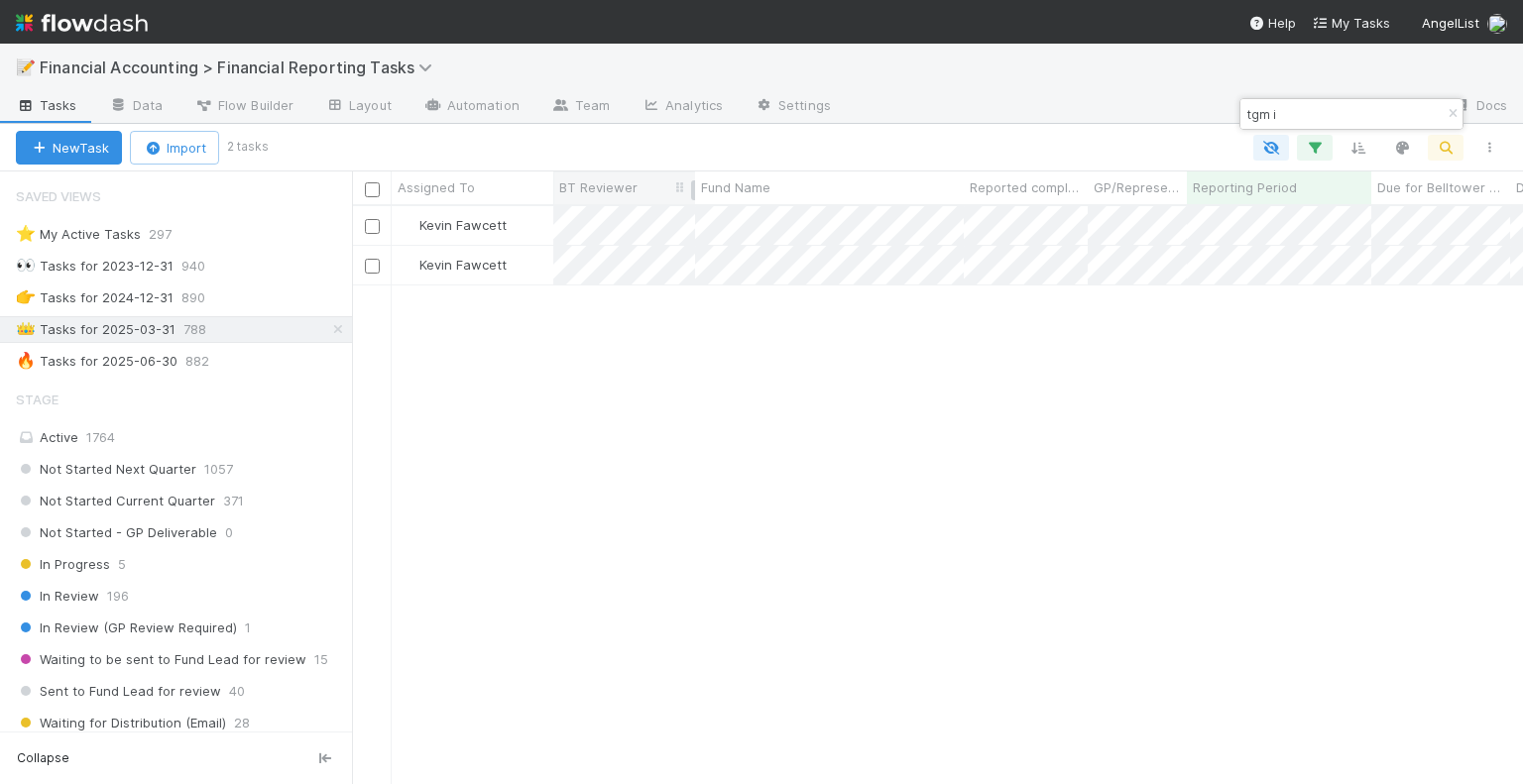 type on "tgm i" 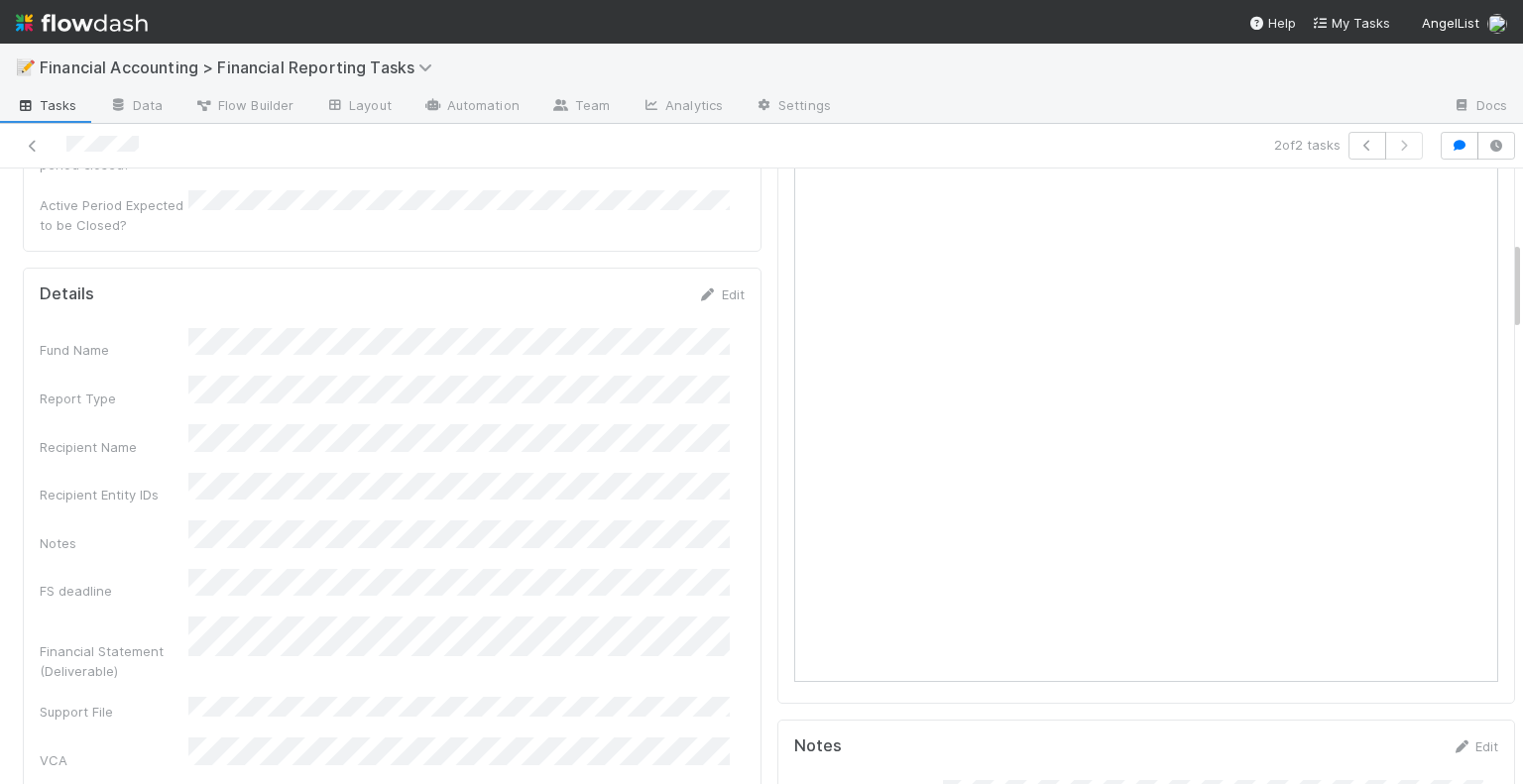 scroll, scrollTop: 595, scrollLeft: 0, axis: vertical 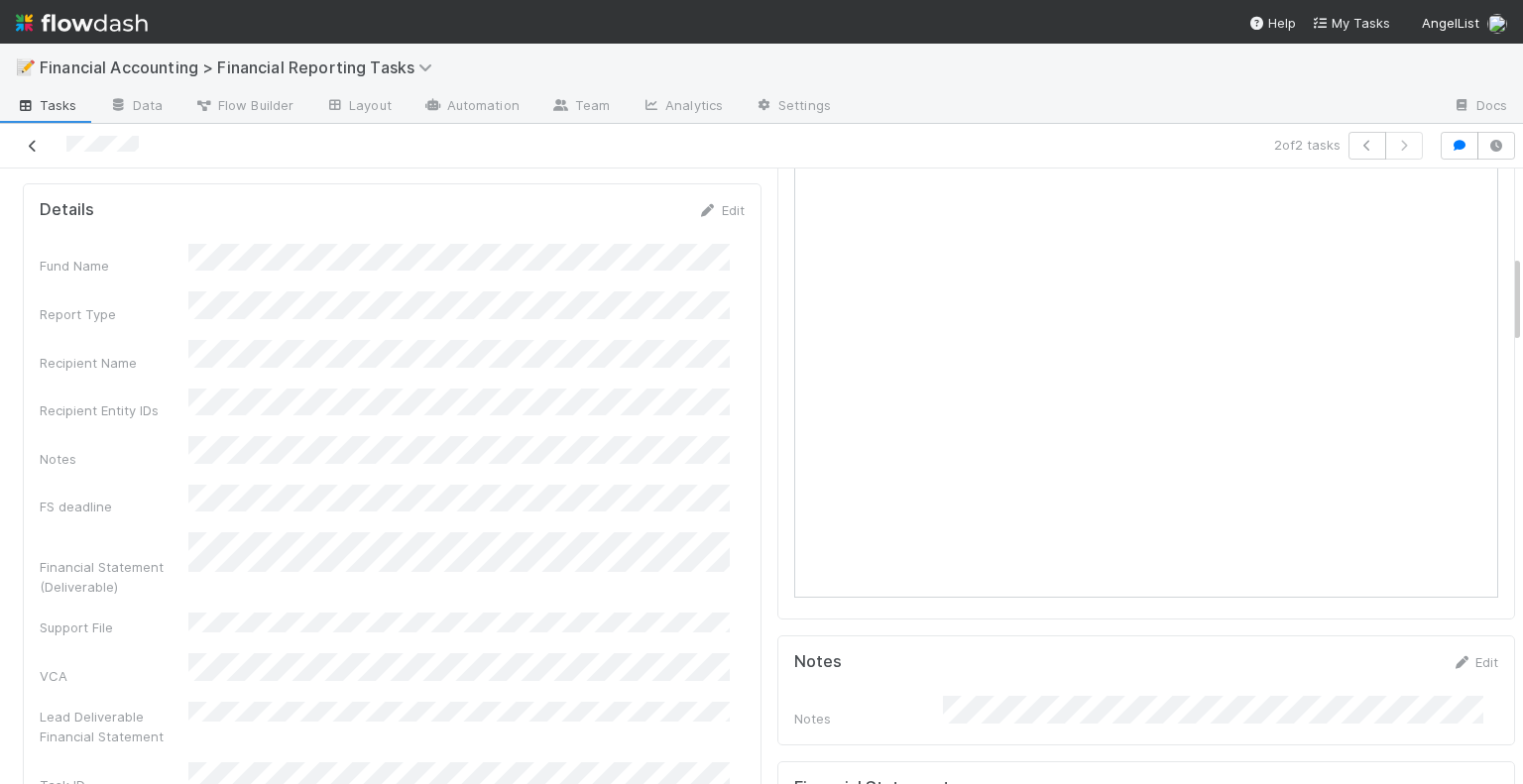 click at bounding box center [33, 146] 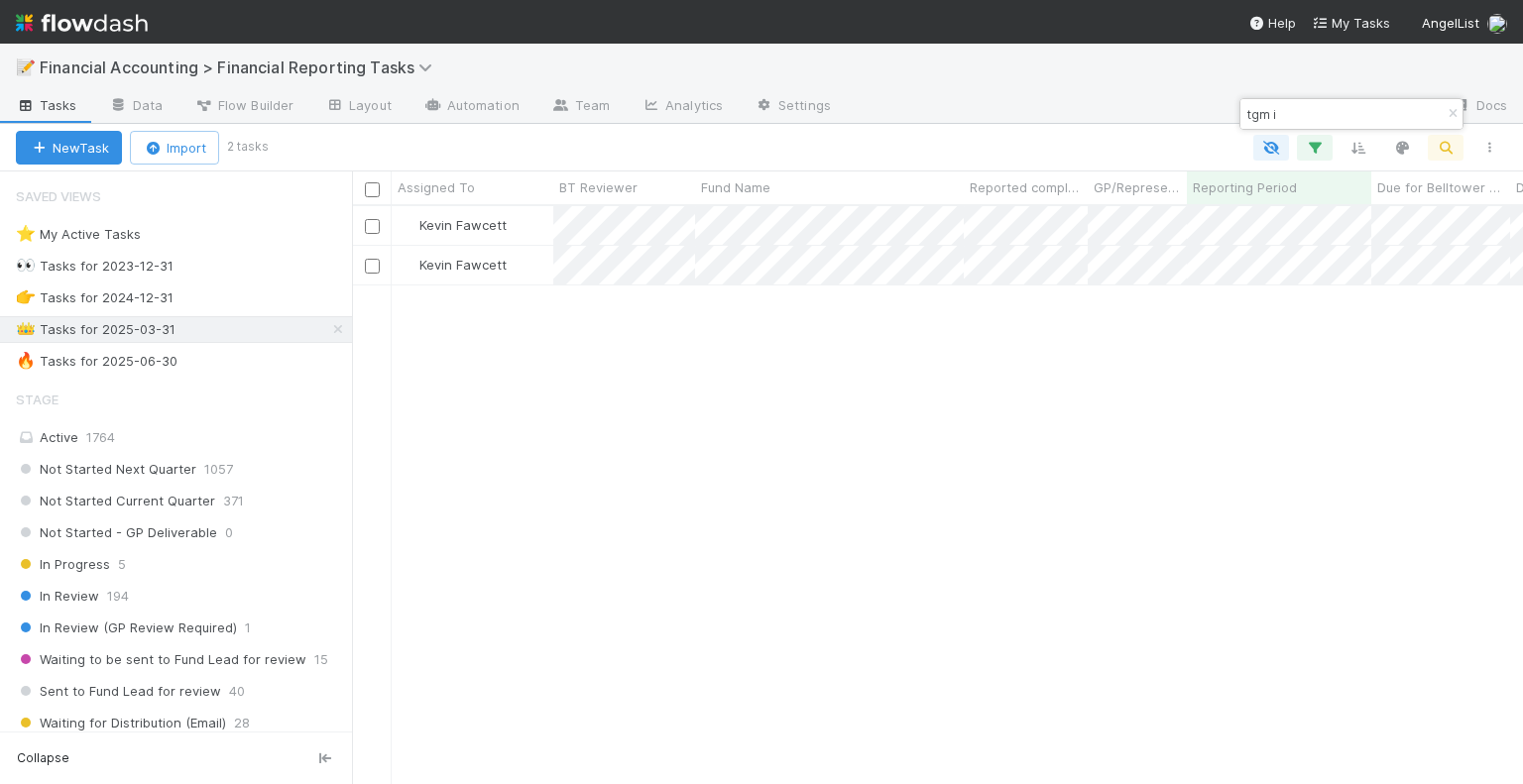 scroll, scrollTop: 16, scrollLeft: 16, axis: both 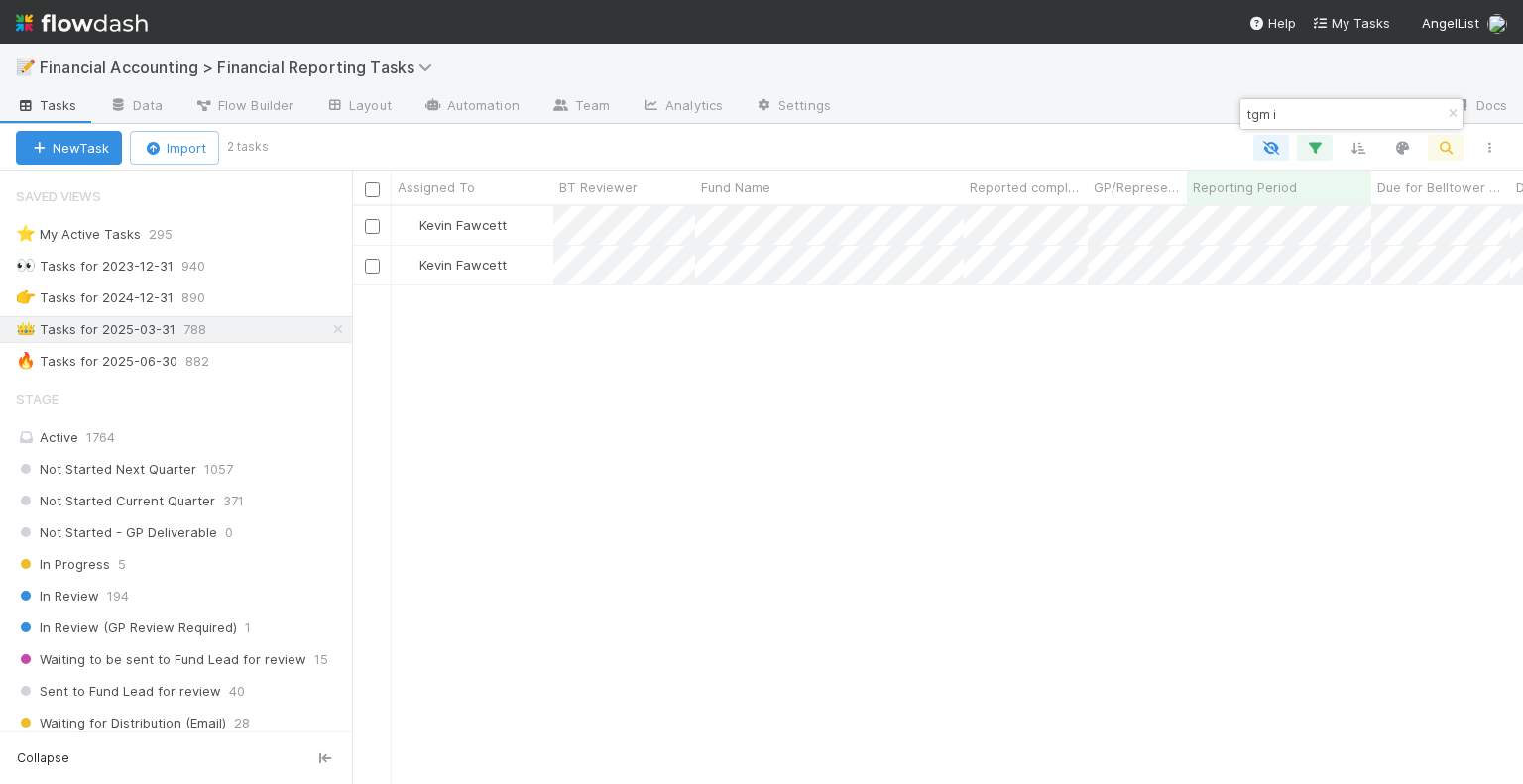 drag, startPoint x: 1277, startPoint y: 99, endPoint x: 1289, endPoint y: 109, distance: 15.6205 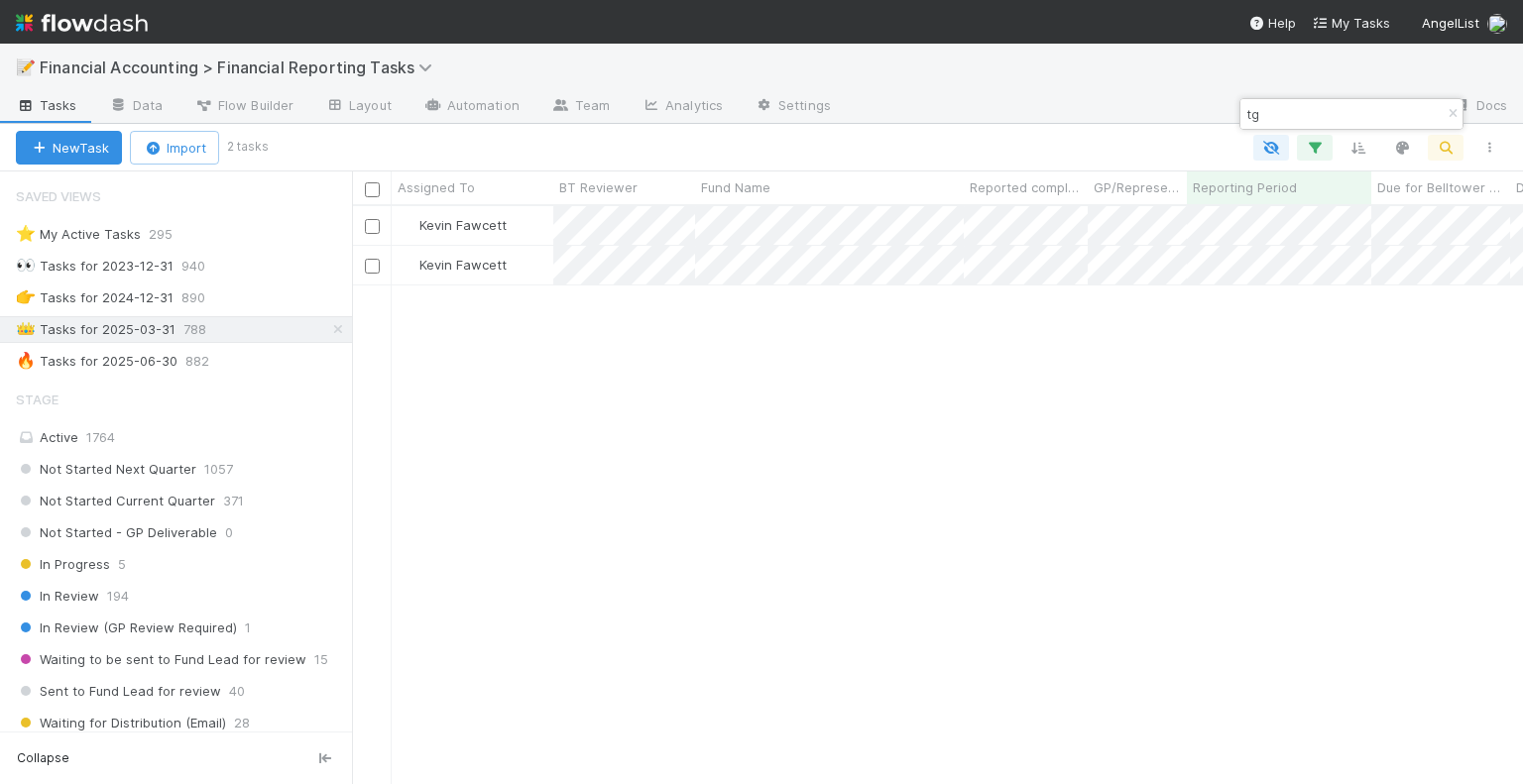 type on "t" 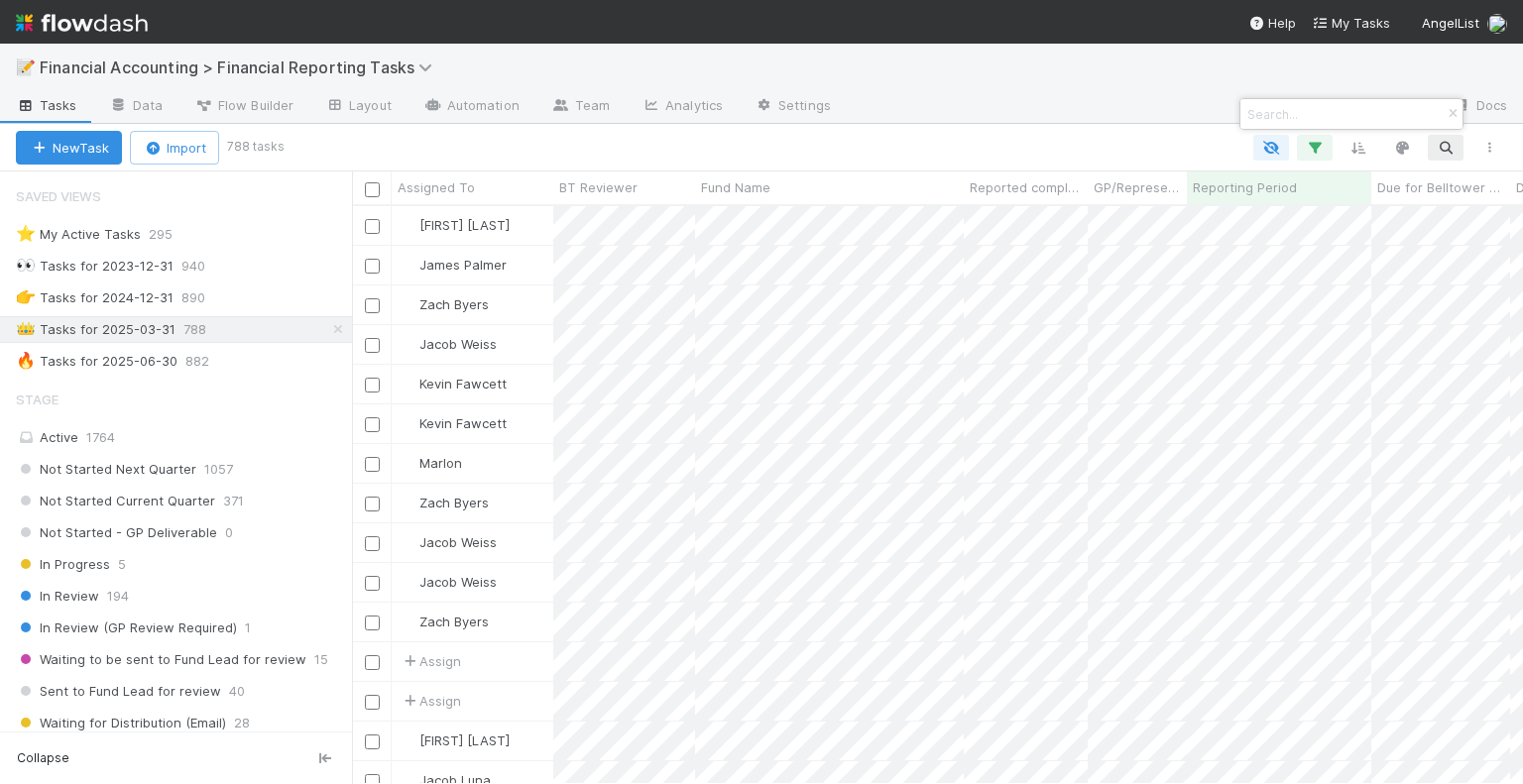 scroll, scrollTop: 16, scrollLeft: 16, axis: both 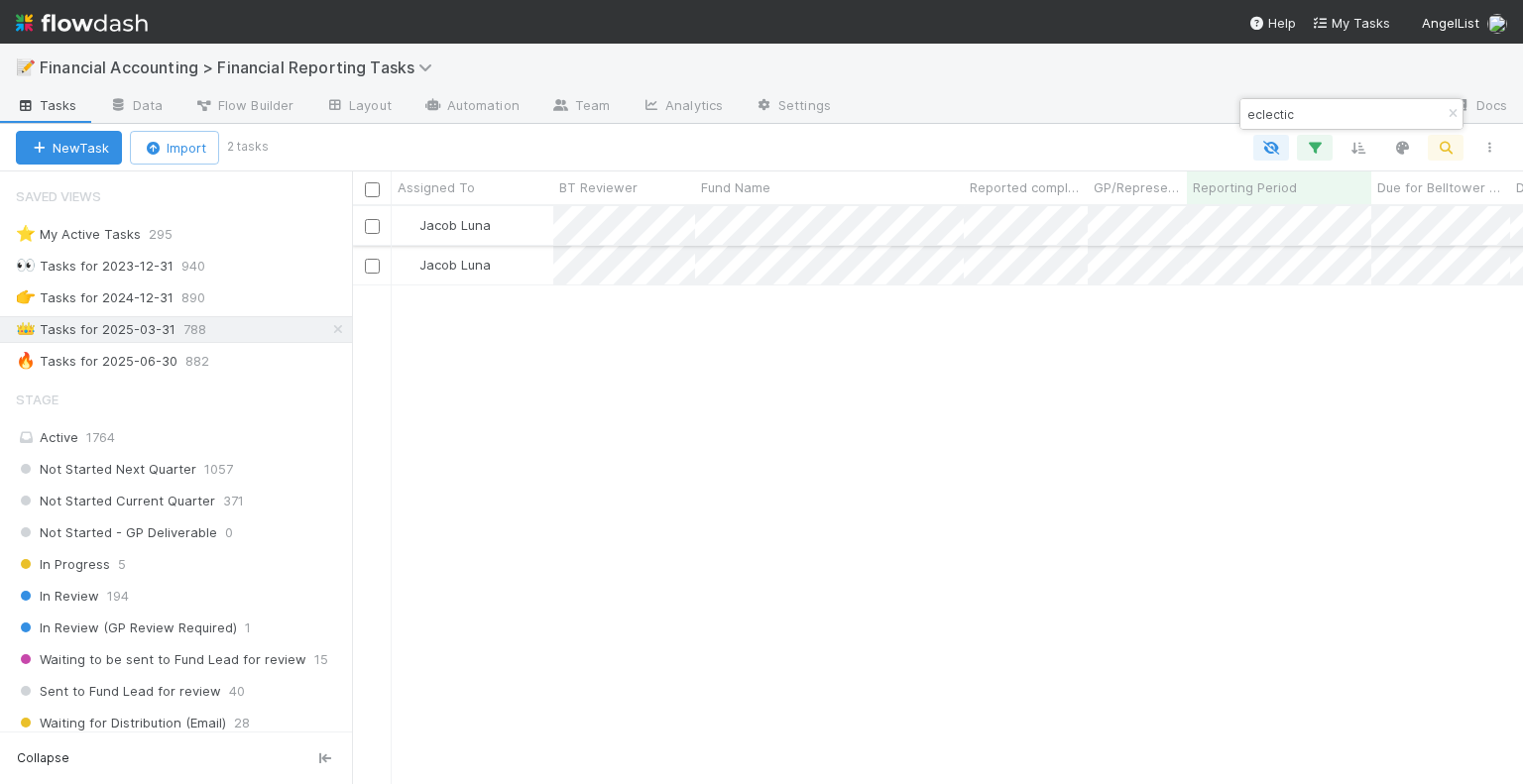 type on "eclectic" 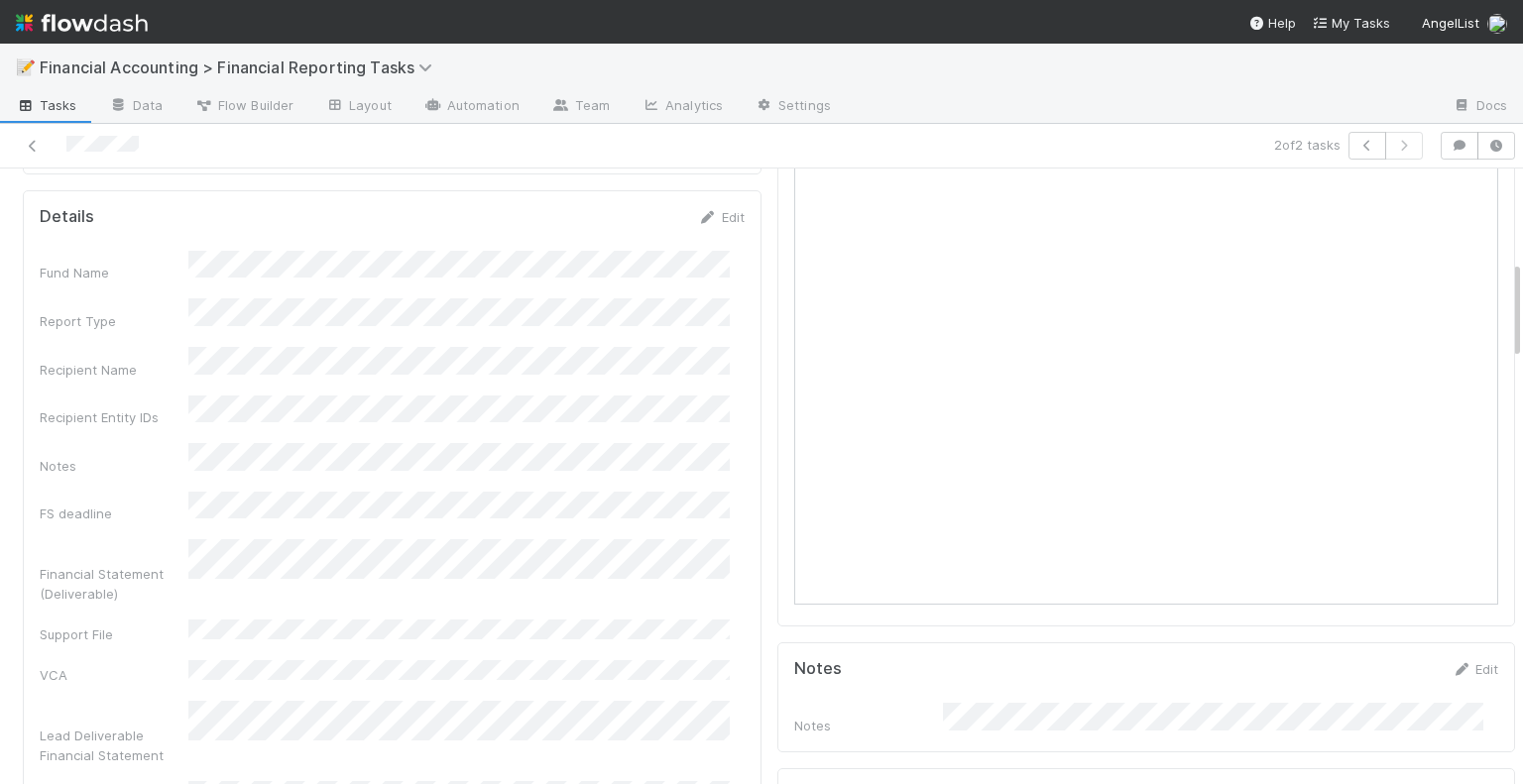 scroll, scrollTop: 595, scrollLeft: 0, axis: vertical 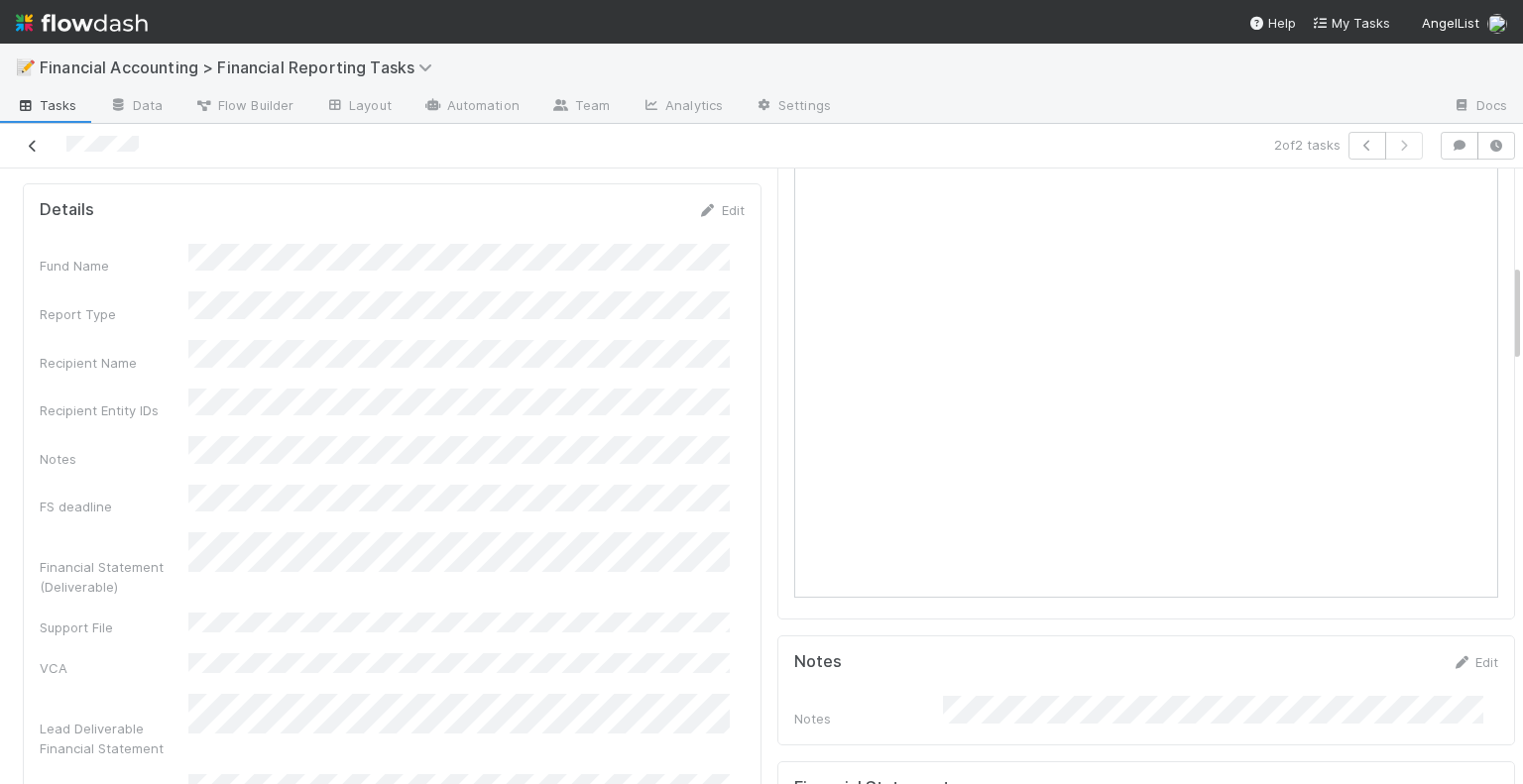 click at bounding box center [33, 146] 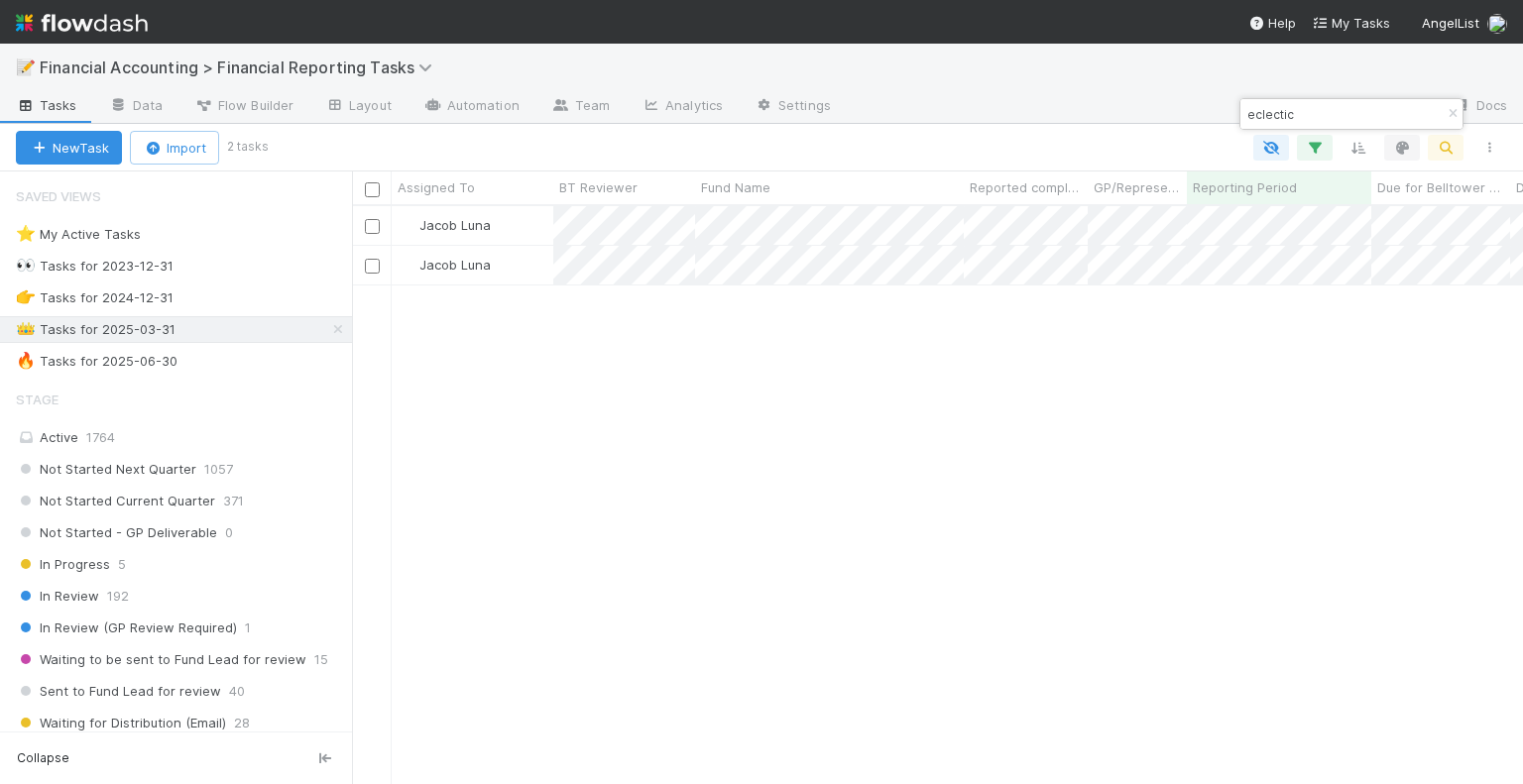 scroll, scrollTop: 16, scrollLeft: 16, axis: both 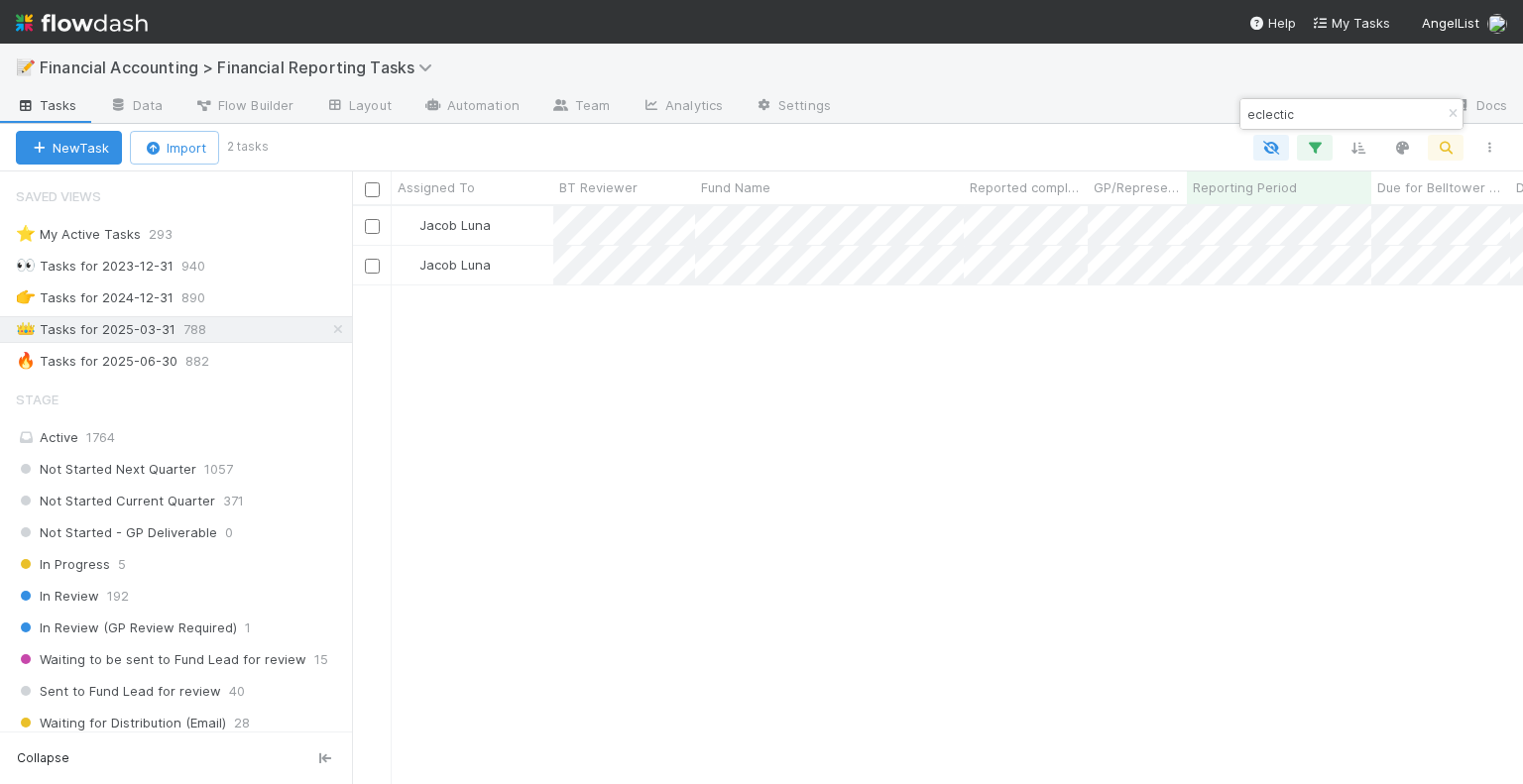 click on "eclectic" at bounding box center (1343, 114) 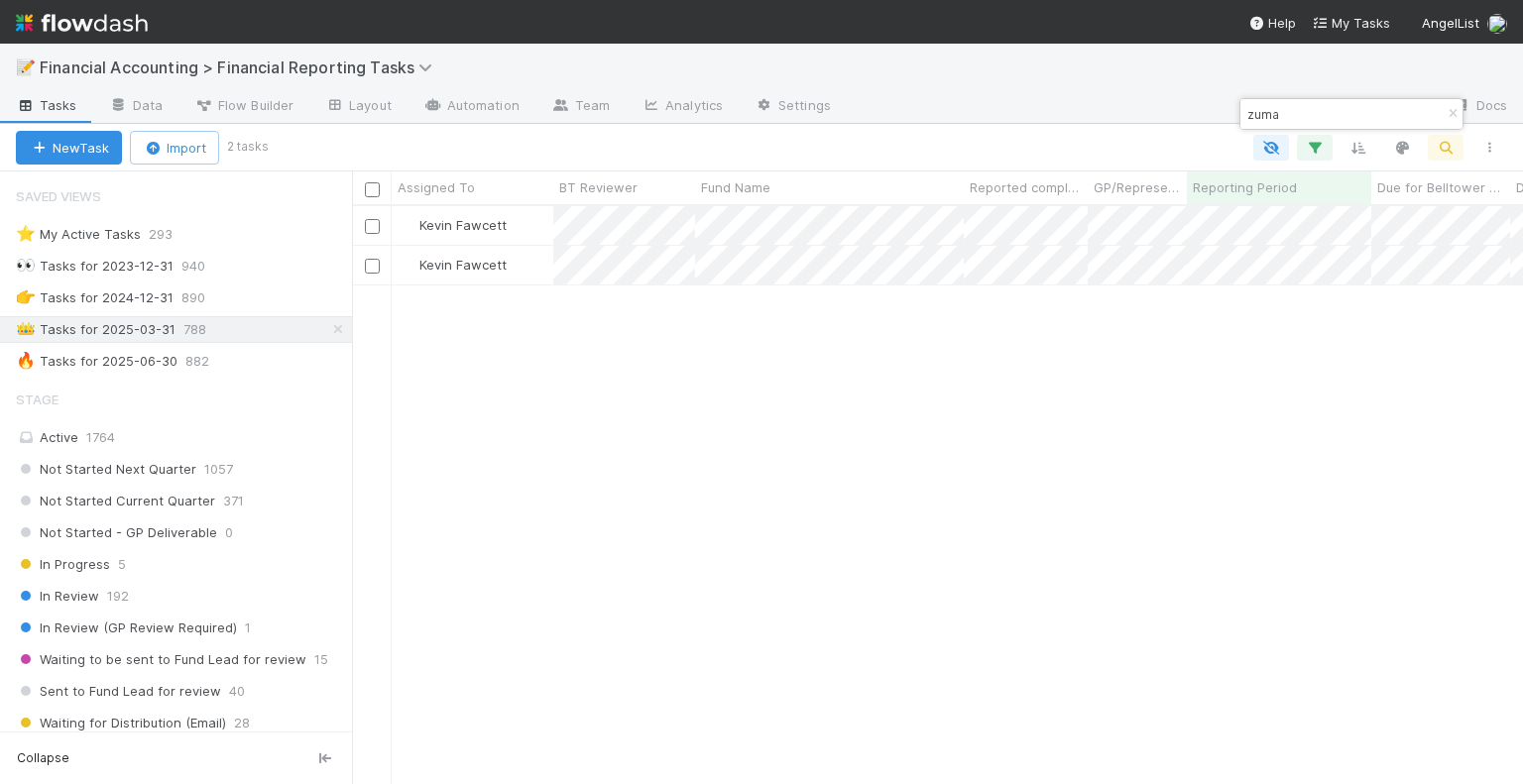 scroll, scrollTop: 16, scrollLeft: 16, axis: both 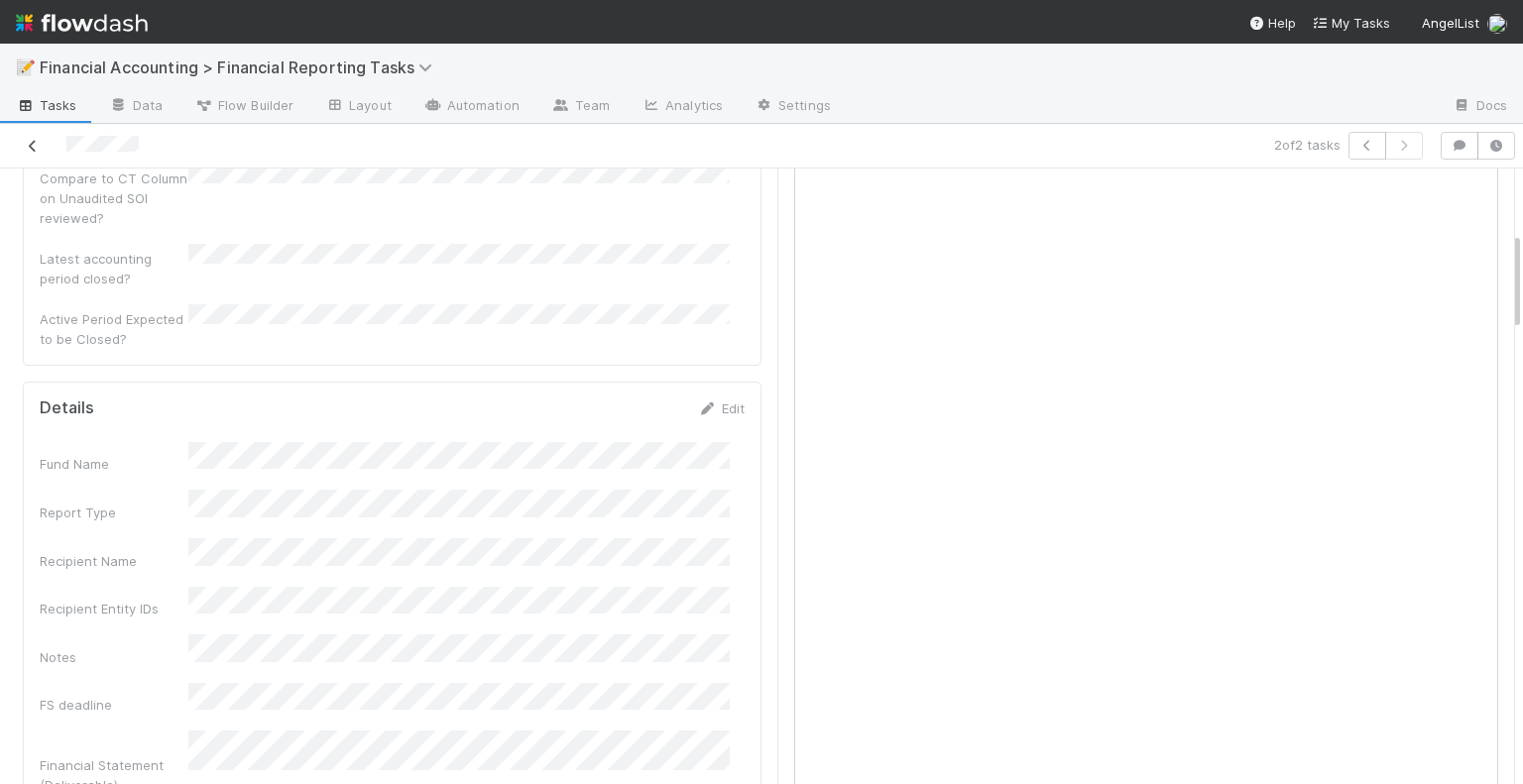 click at bounding box center [33, 146] 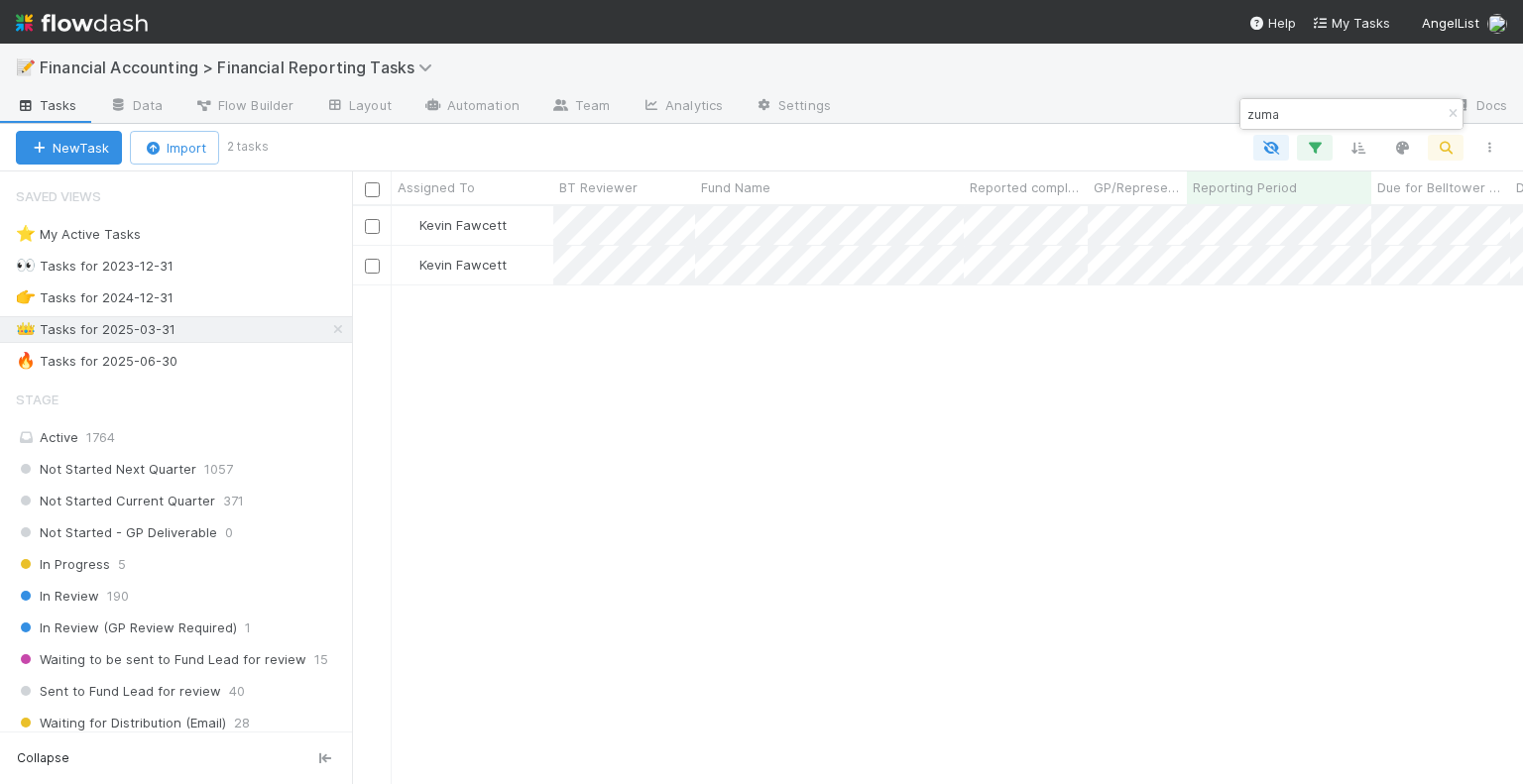 scroll, scrollTop: 16, scrollLeft: 16, axis: both 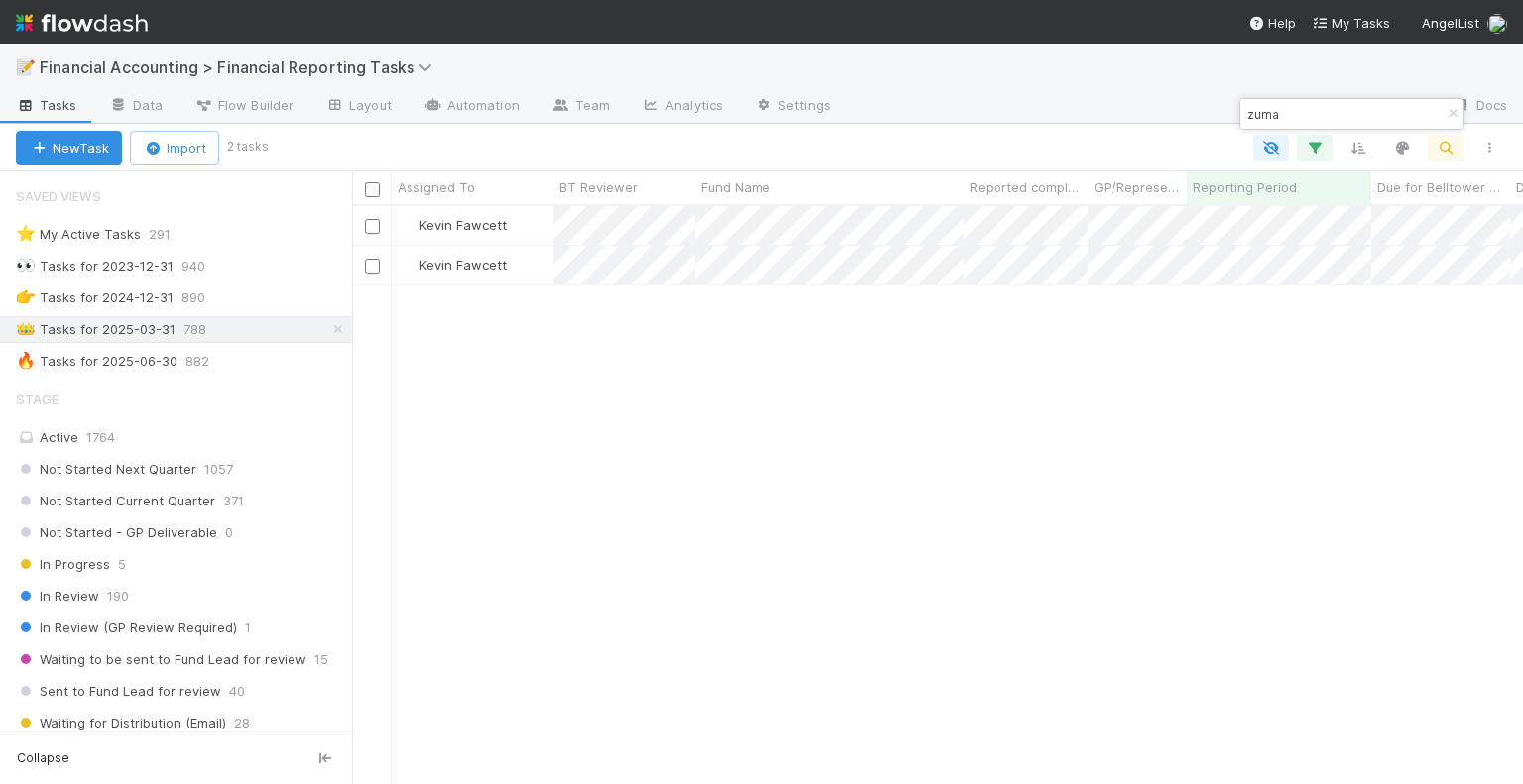 click on "zuma" at bounding box center (1343, 114) 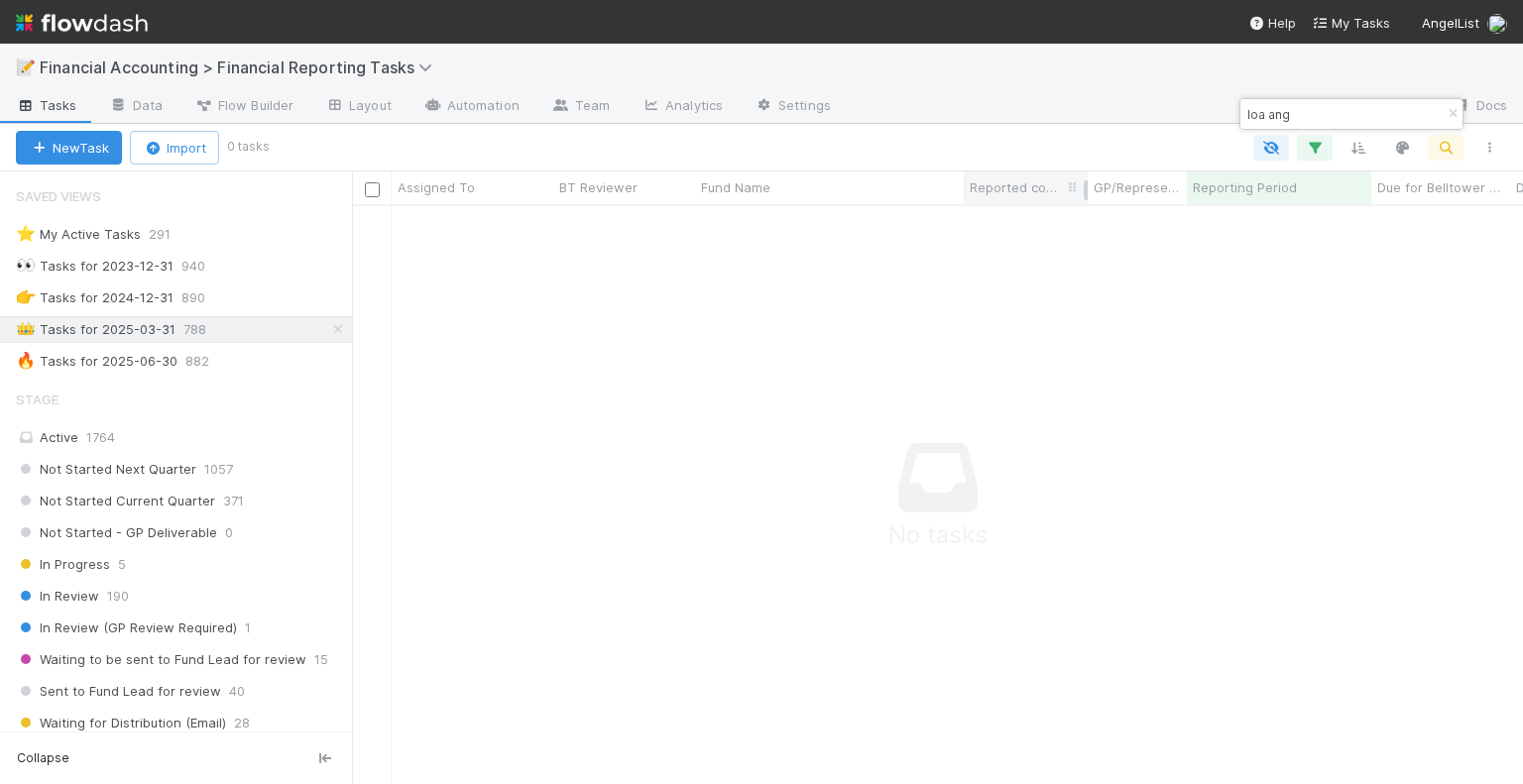 scroll, scrollTop: 16, scrollLeft: 16, axis: both 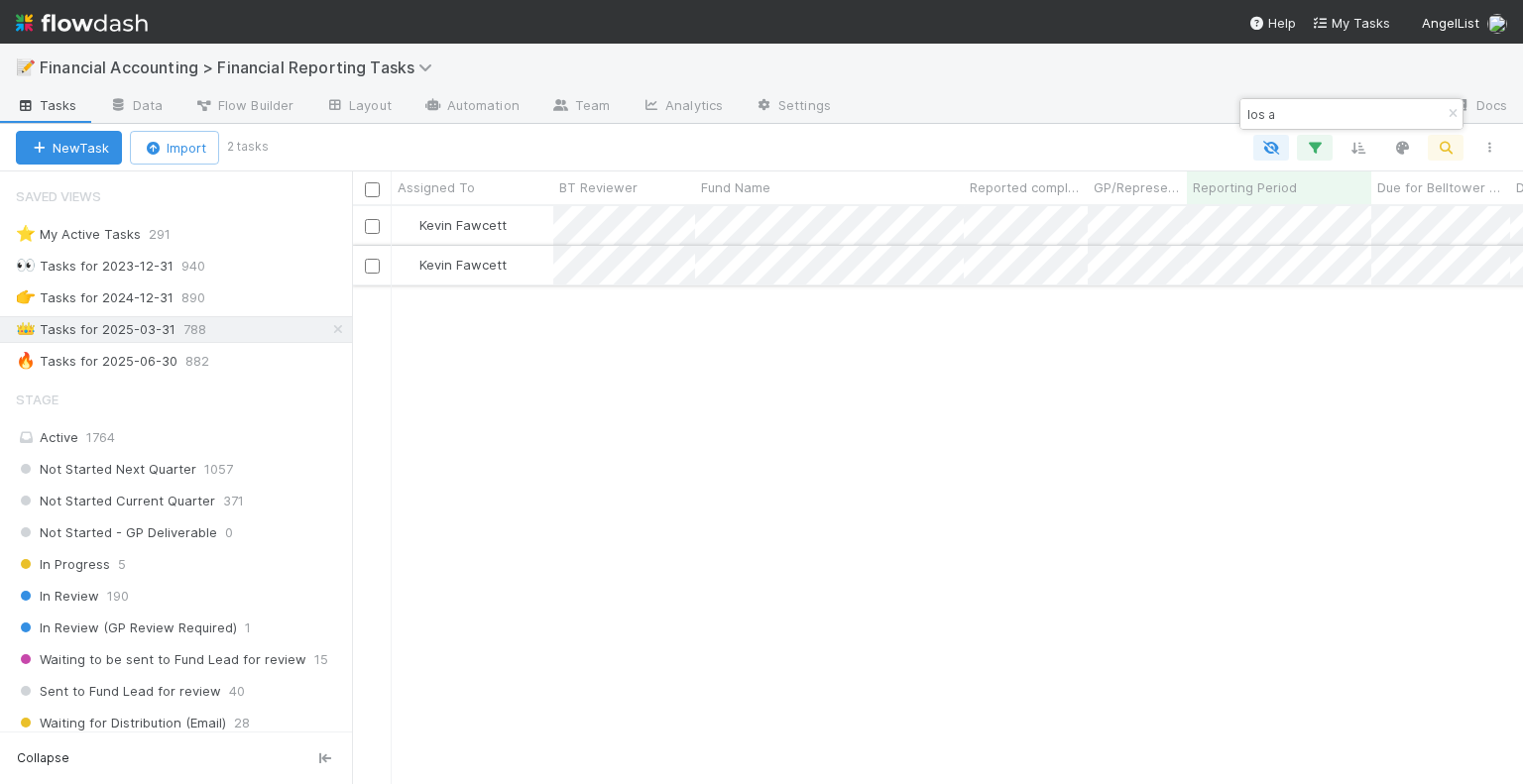 type on "[CITY]" 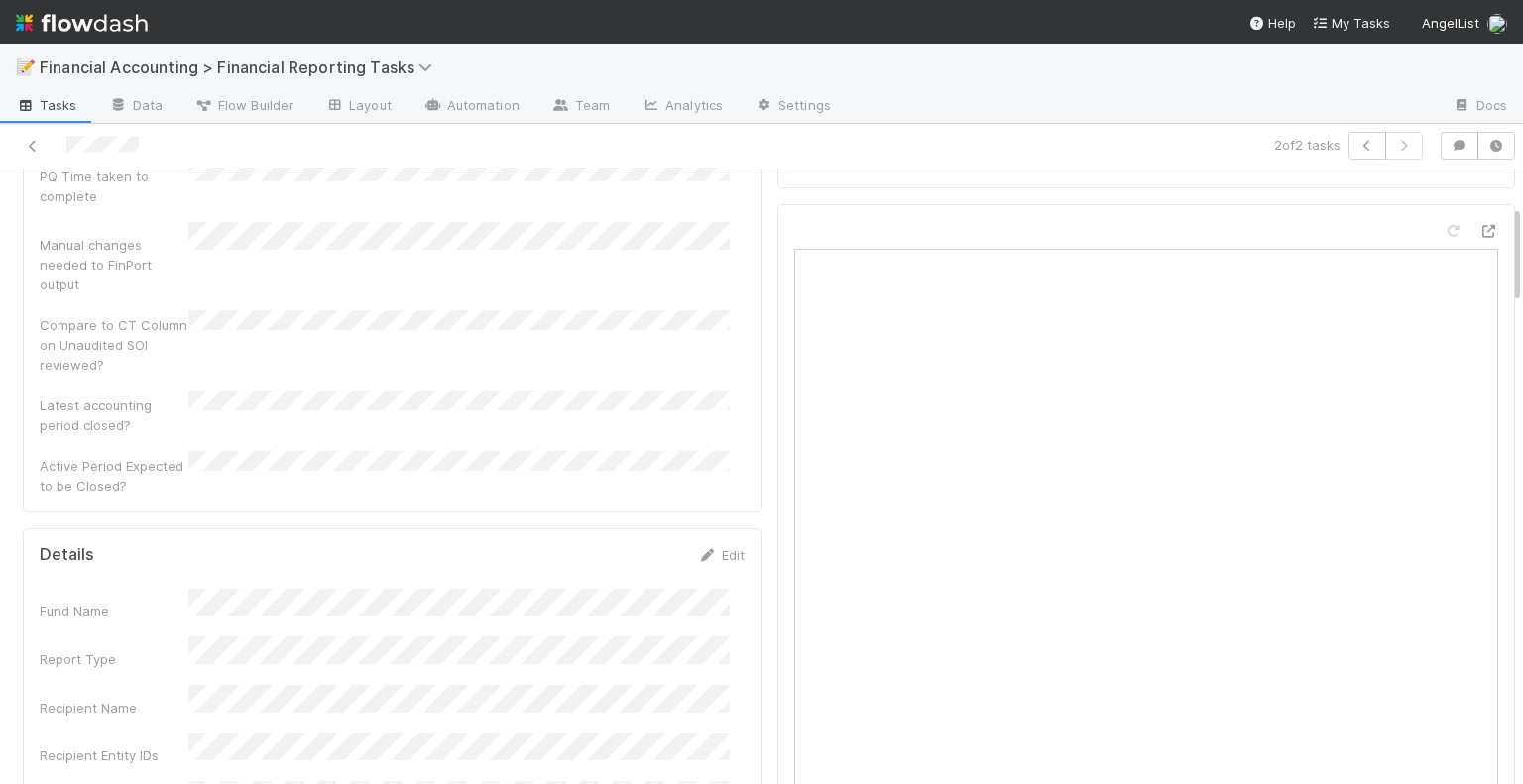 scroll, scrollTop: 496, scrollLeft: 0, axis: vertical 